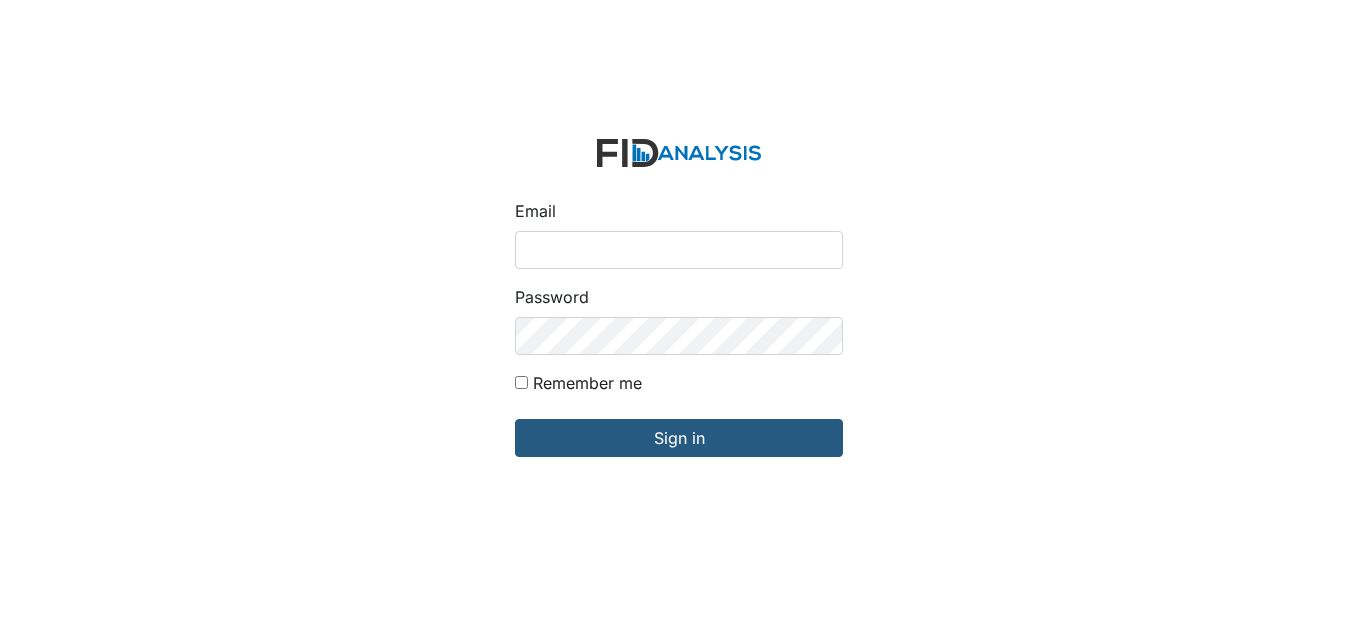 scroll, scrollTop: 0, scrollLeft: 0, axis: both 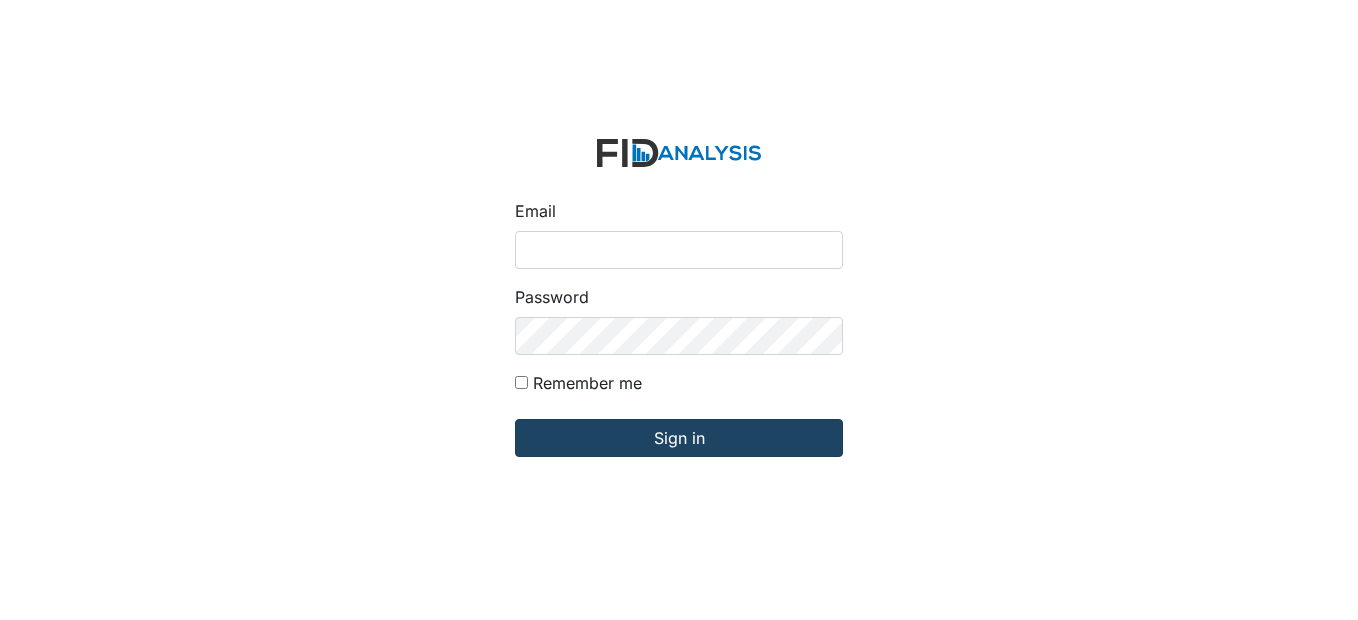 type on "[EMAIL_ADDRESS][DOMAIN_NAME]" 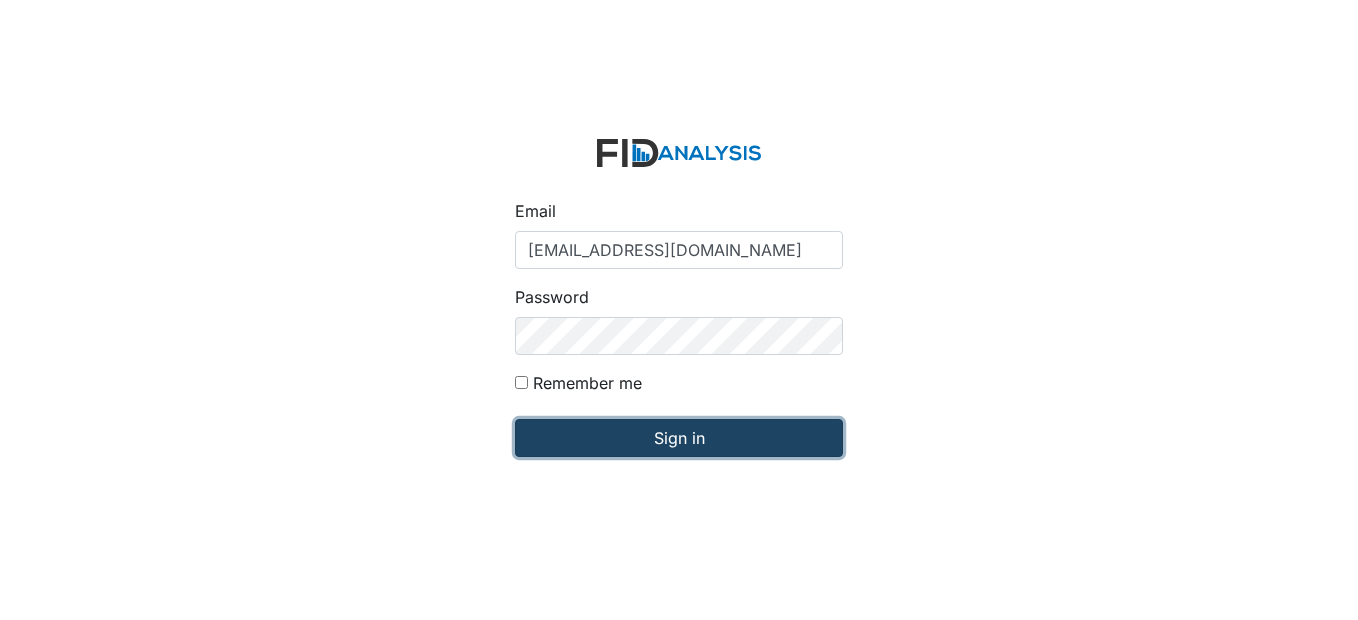 click on "Sign in" at bounding box center [679, 438] 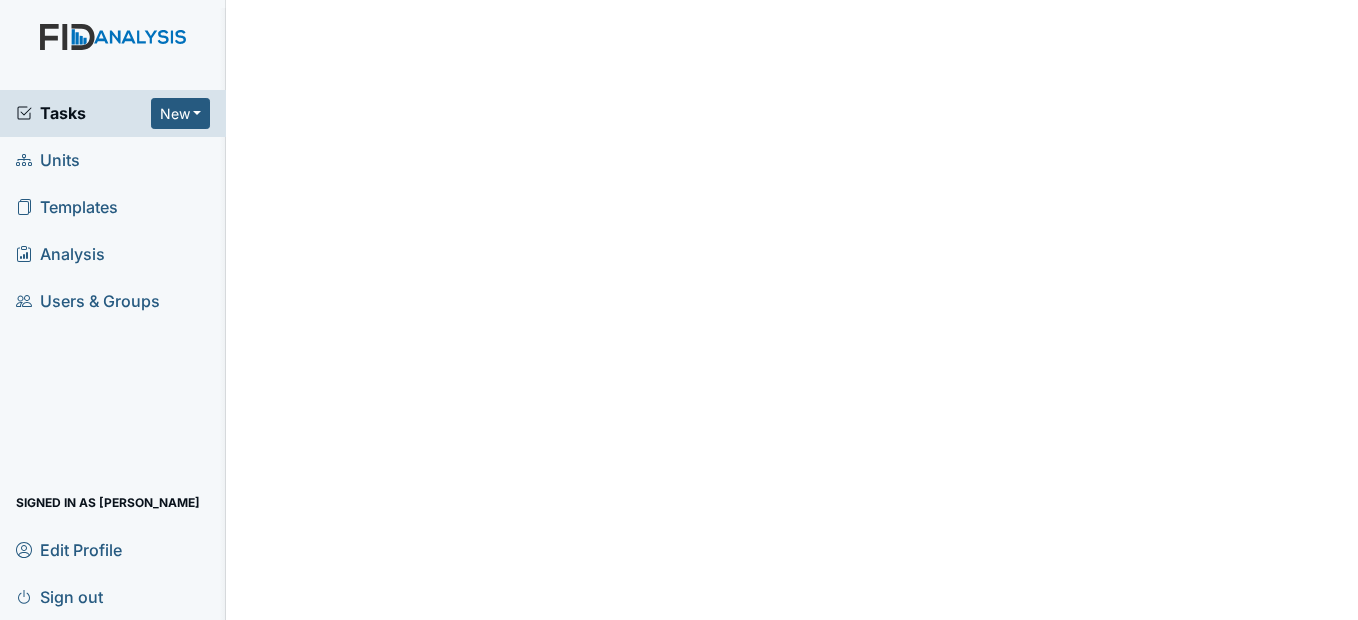 scroll, scrollTop: 0, scrollLeft: 0, axis: both 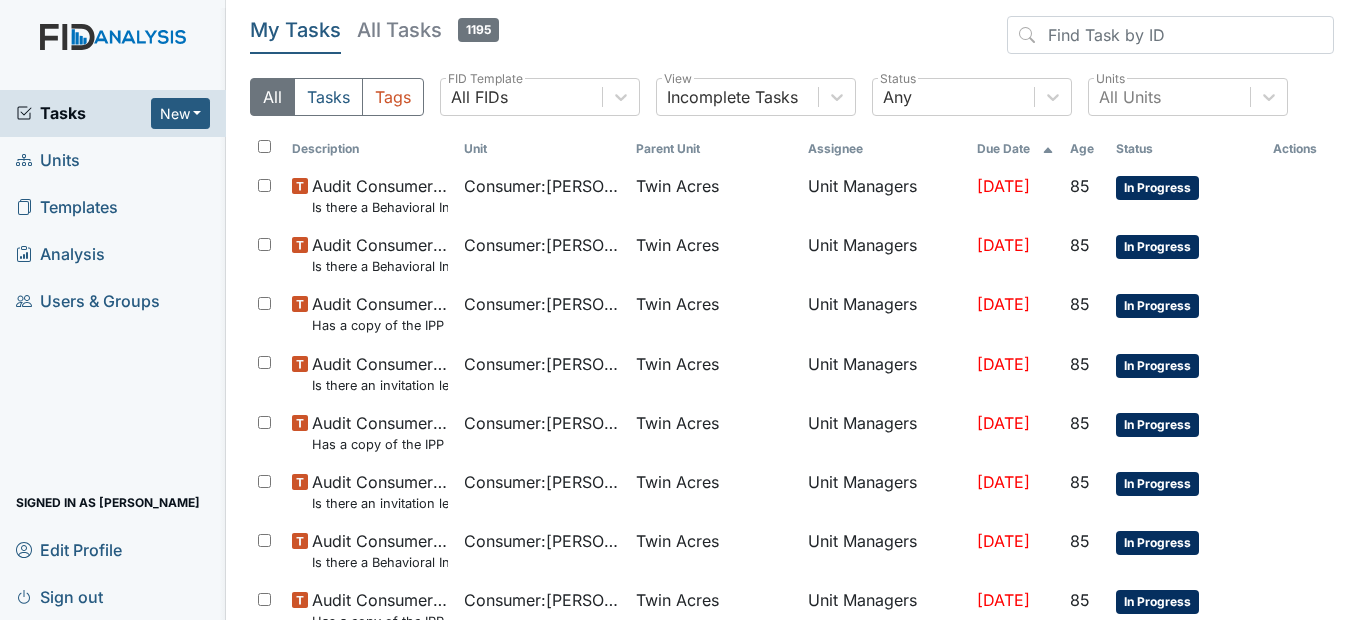 click on "Units" at bounding box center (48, 160) 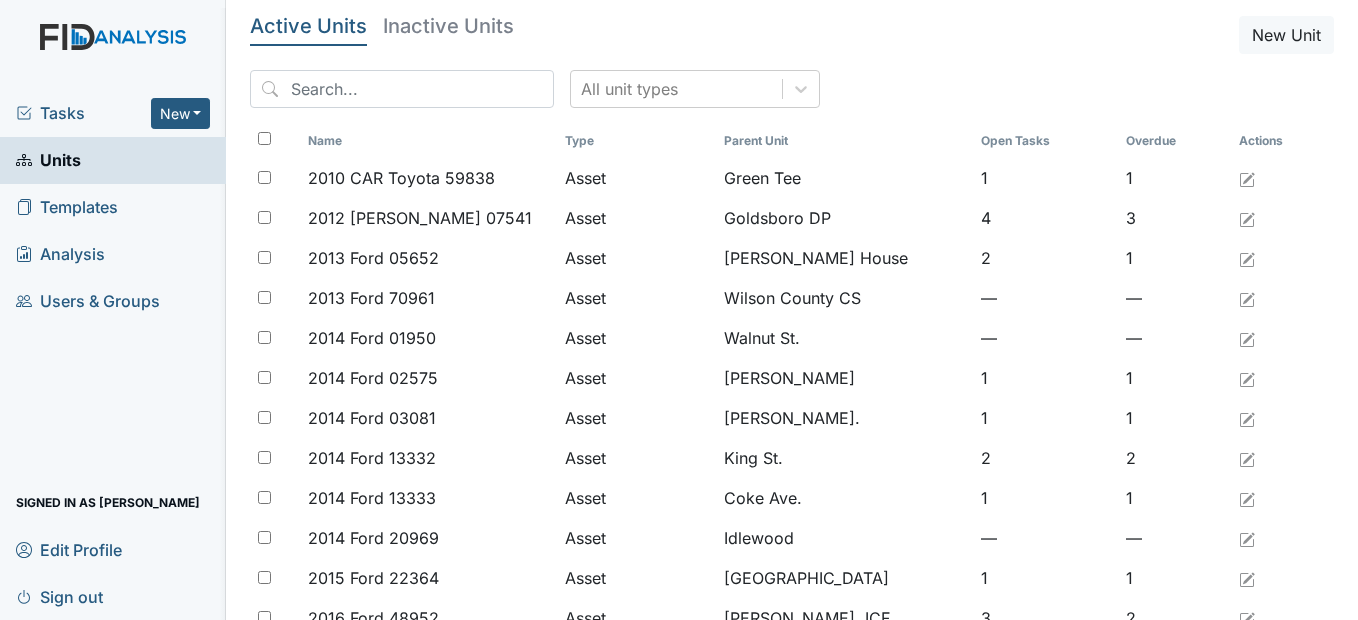 scroll, scrollTop: 0, scrollLeft: 0, axis: both 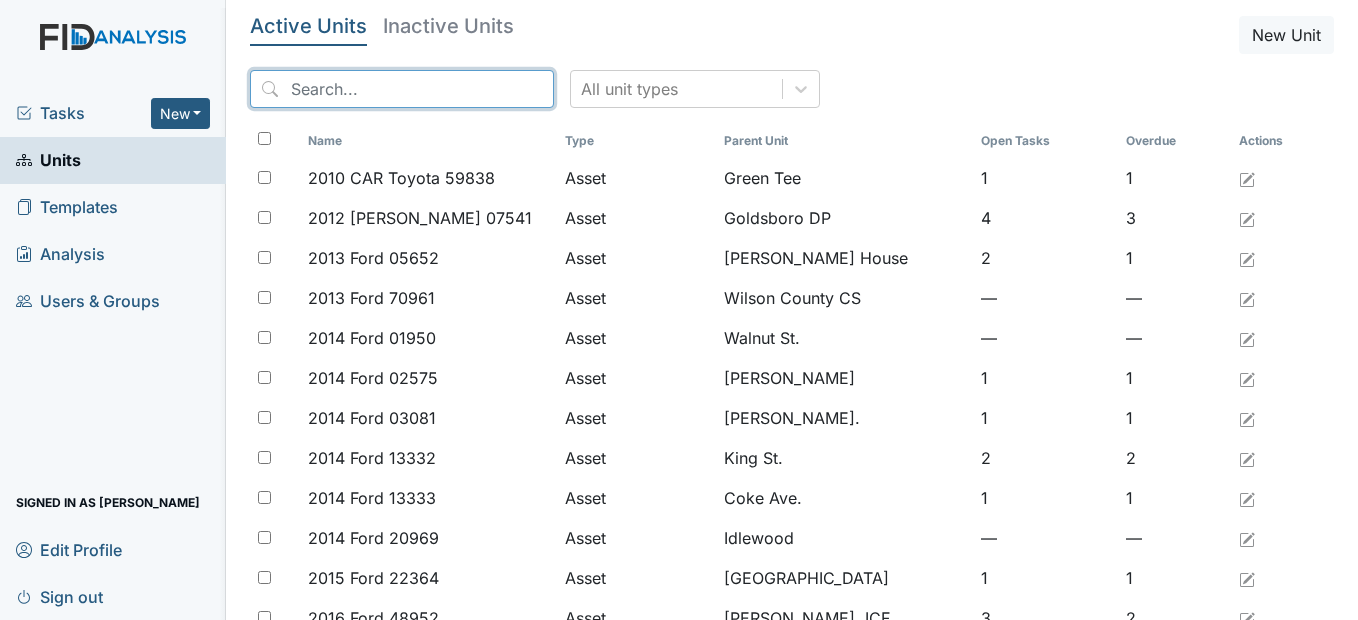 click at bounding box center [402, 89] 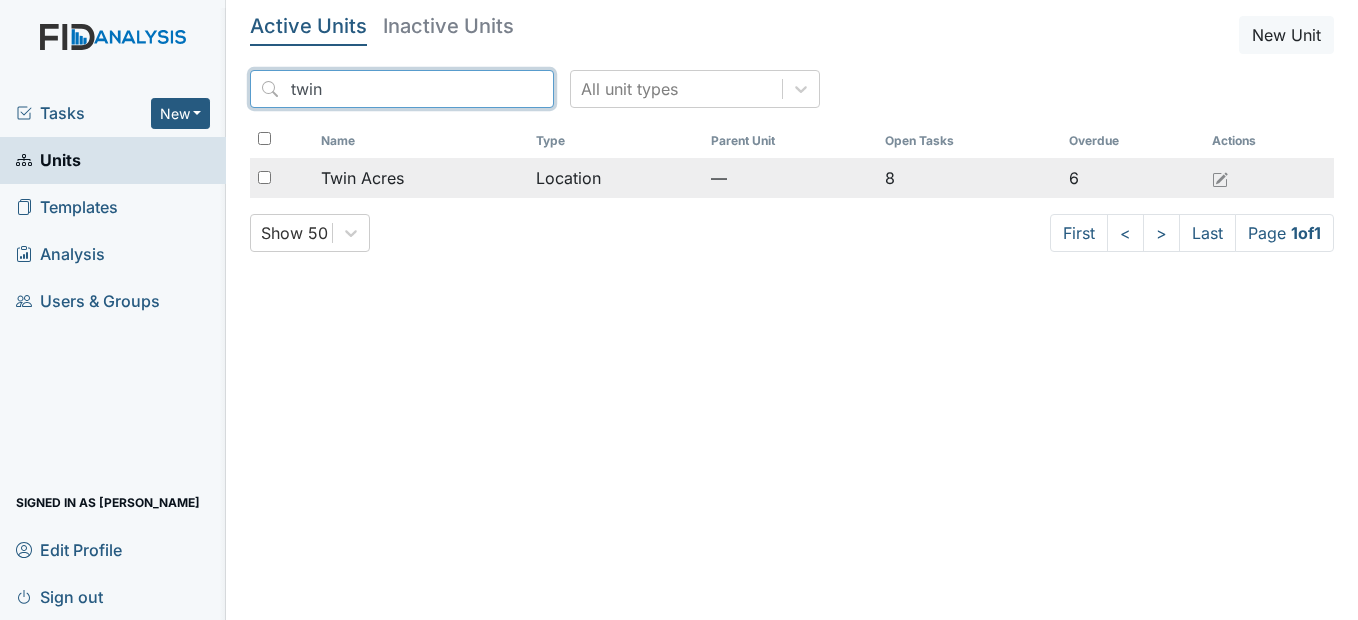 type on "twin" 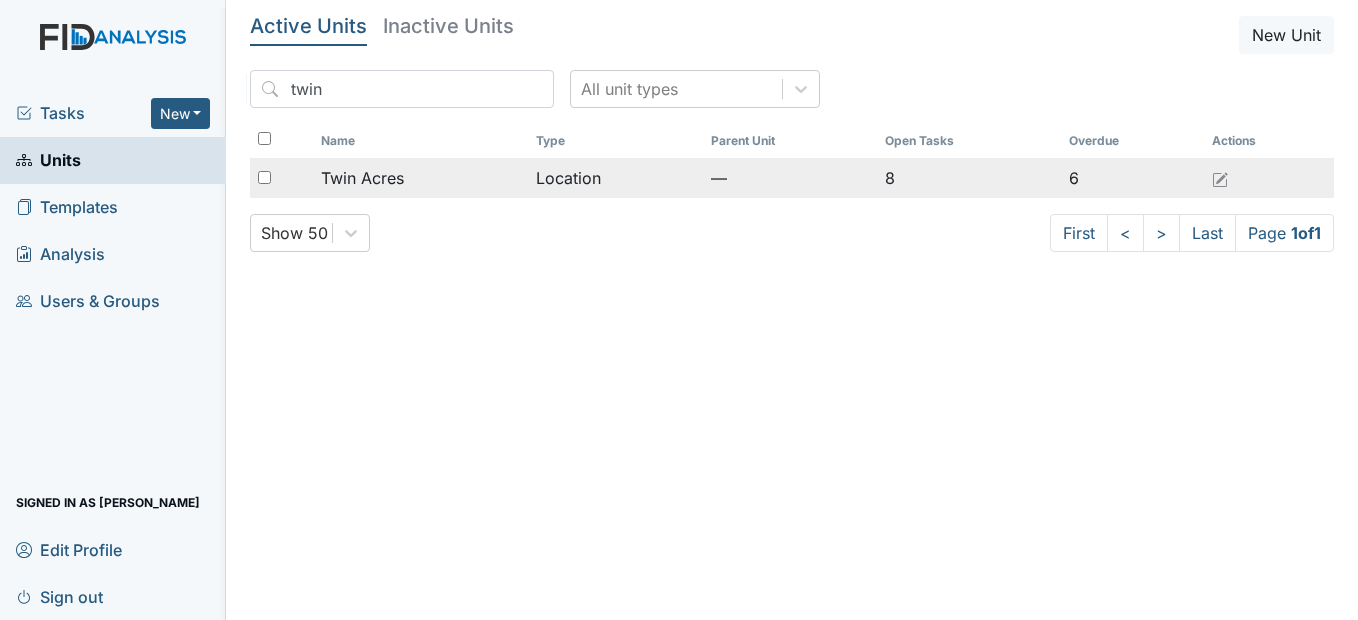 click on "Twin Acres" at bounding box center (420, 178) 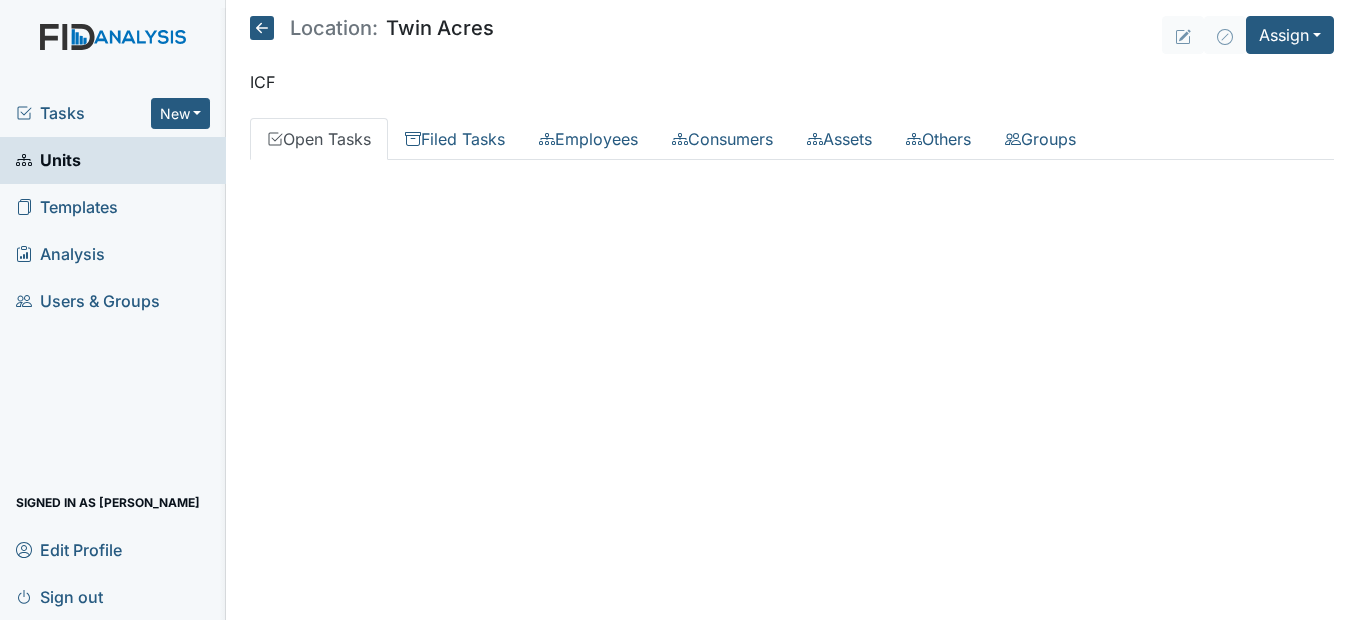 scroll, scrollTop: 0, scrollLeft: 0, axis: both 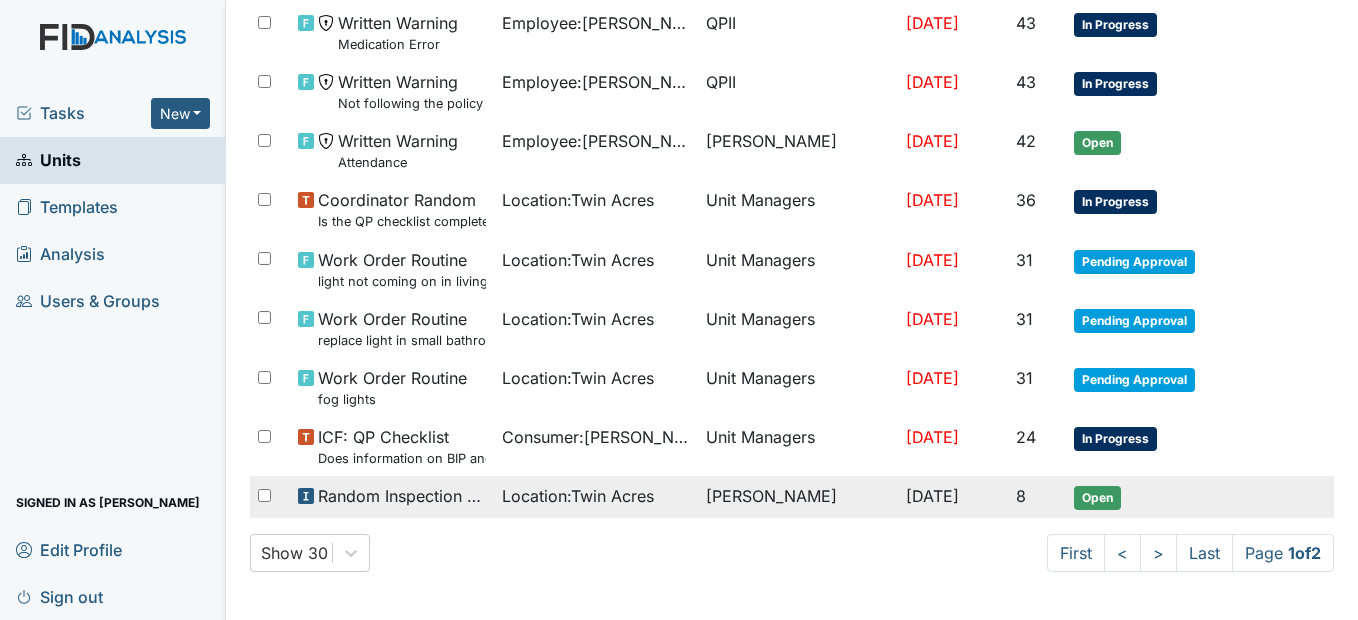 click on "Location :  Twin Acres" at bounding box center (578, 496) 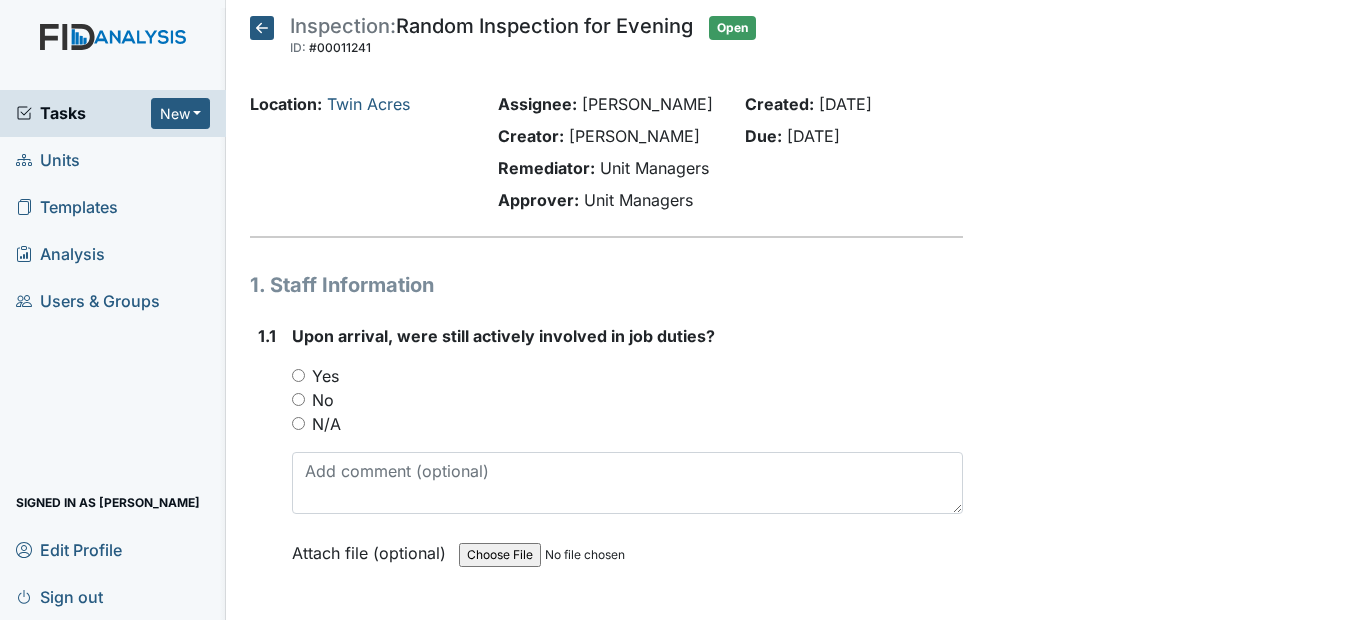 scroll, scrollTop: 0, scrollLeft: 0, axis: both 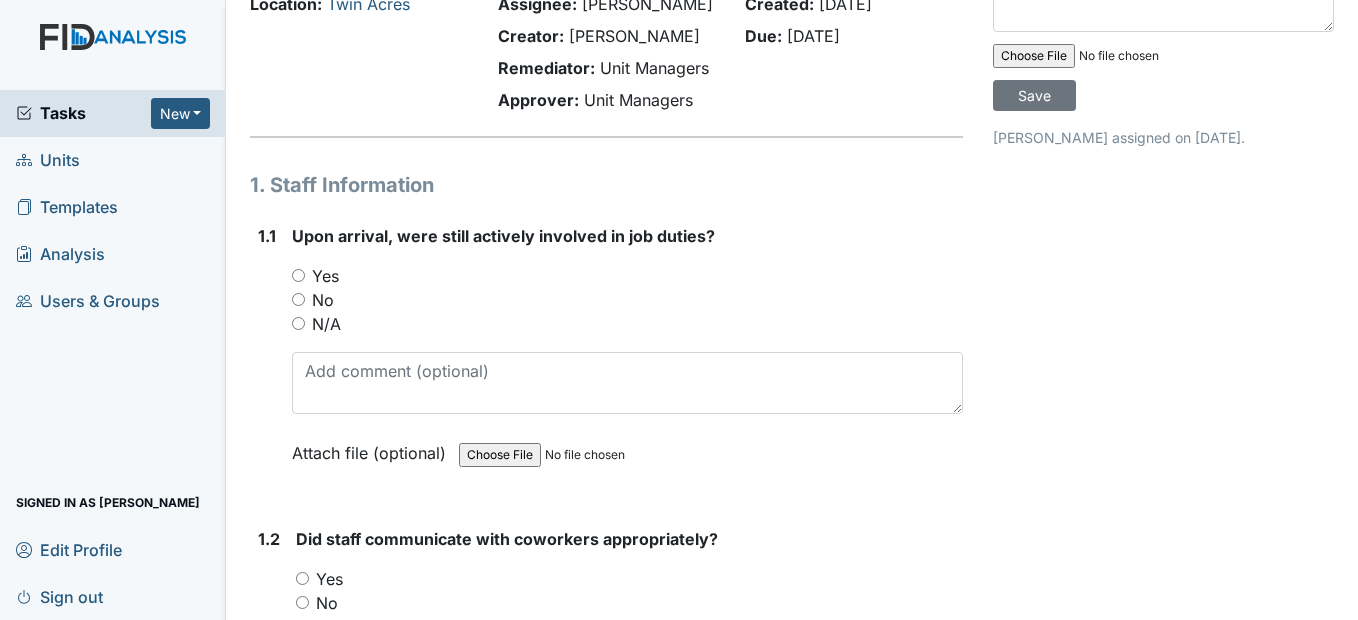 click on "Yes" at bounding box center [298, 275] 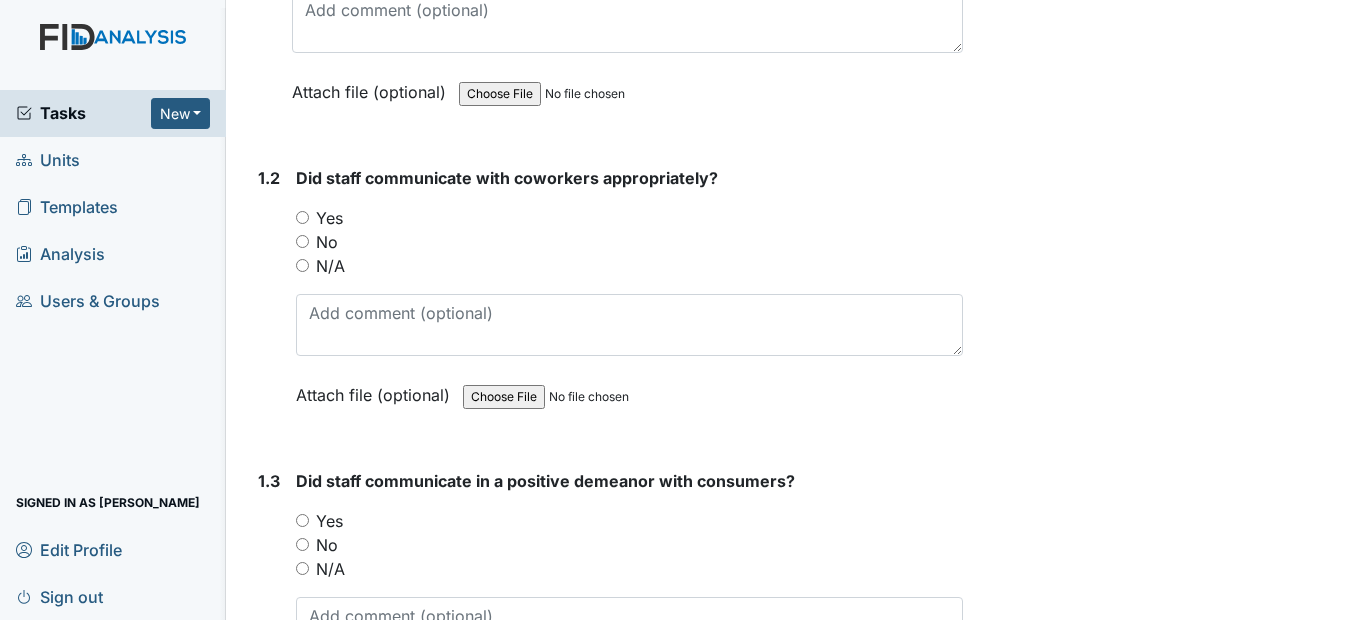 scroll, scrollTop: 500, scrollLeft: 0, axis: vertical 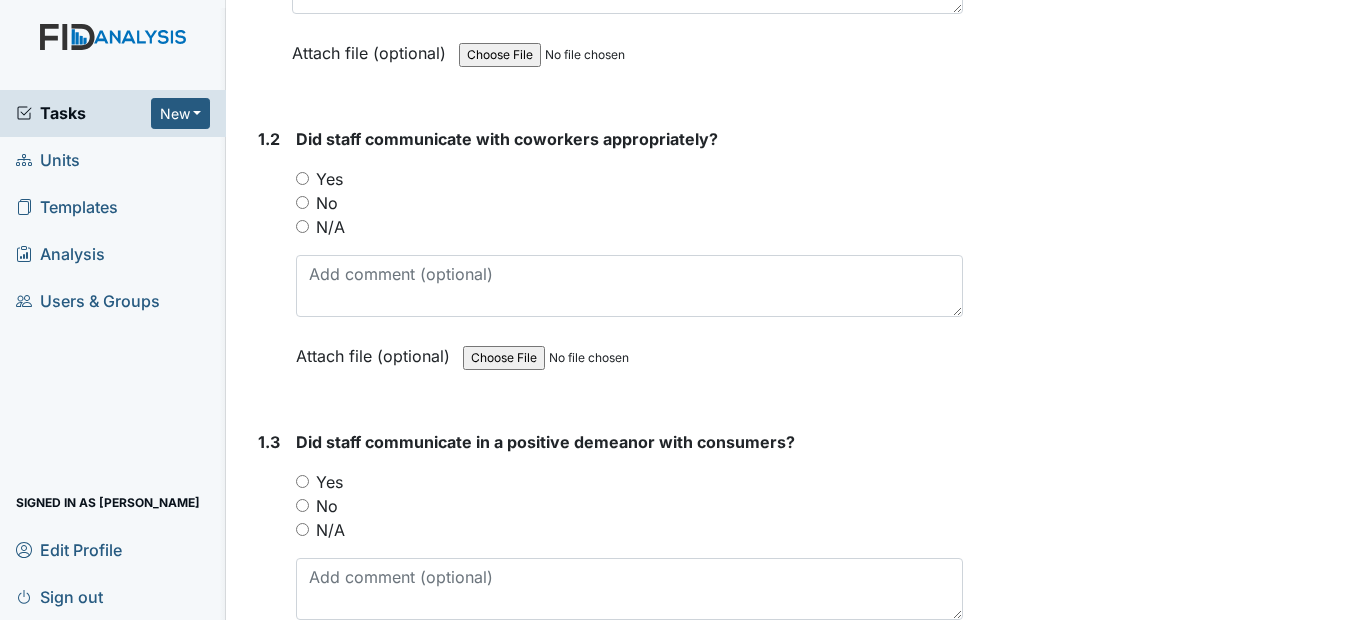 click on "Yes" at bounding box center (302, 178) 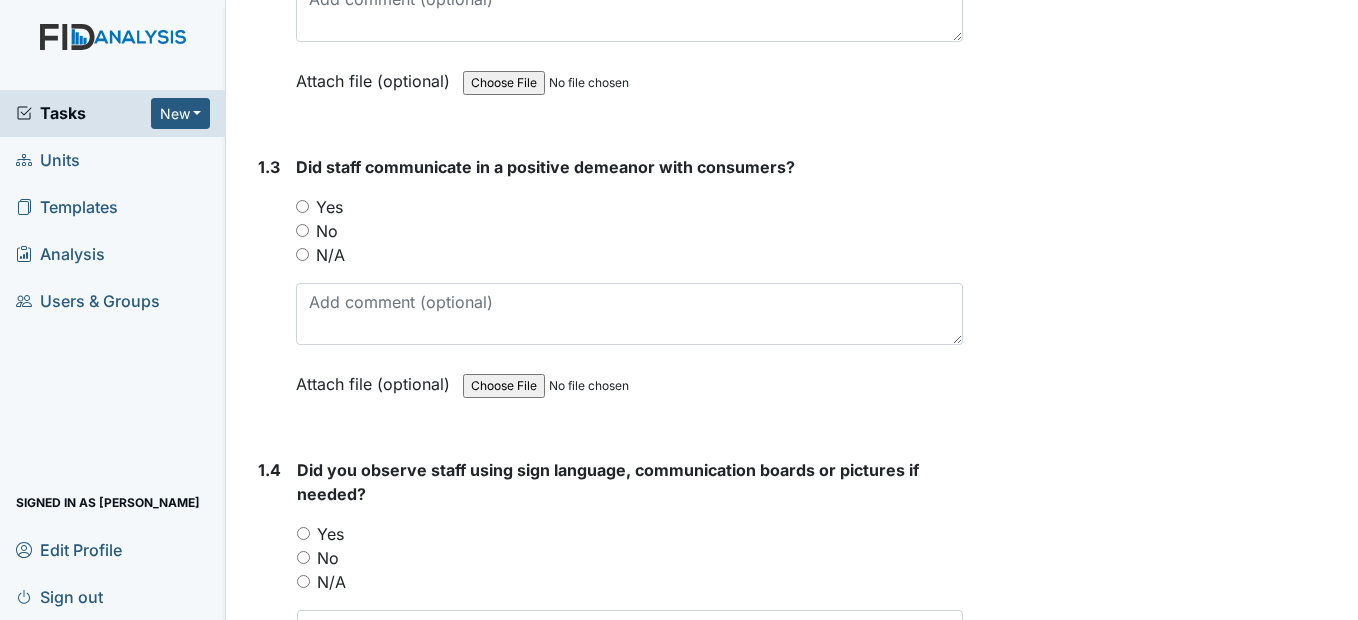 scroll, scrollTop: 800, scrollLeft: 0, axis: vertical 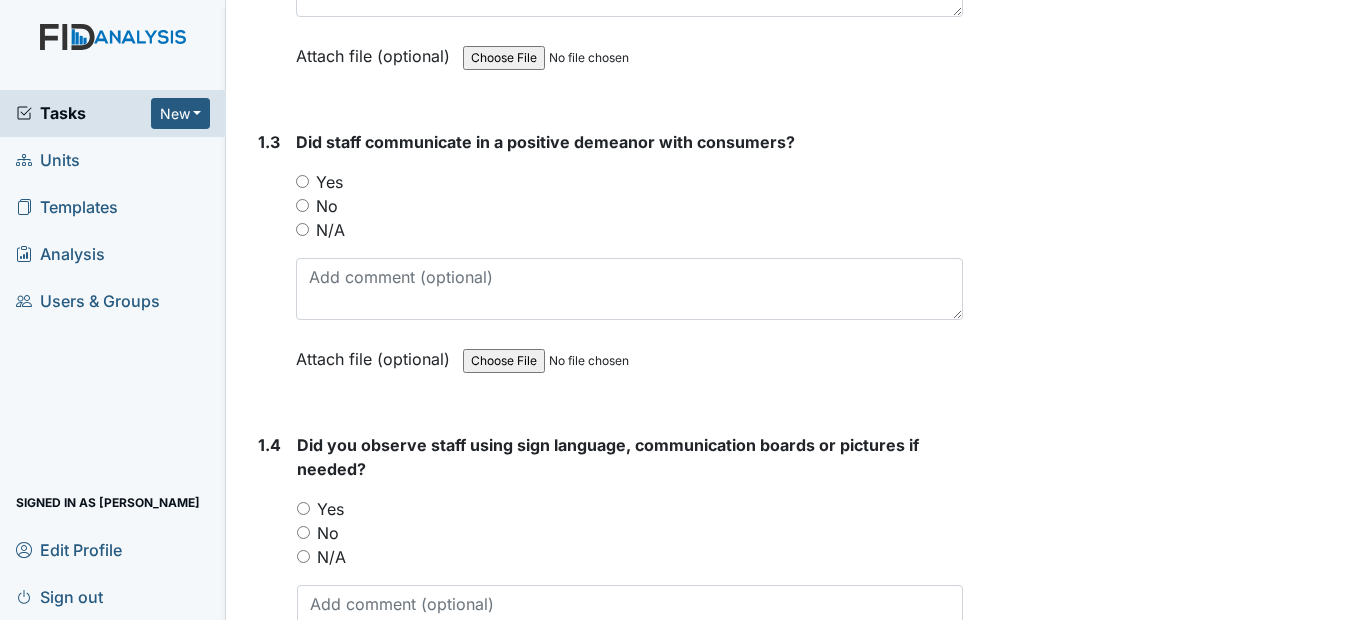 click on "Yes" at bounding box center [302, 181] 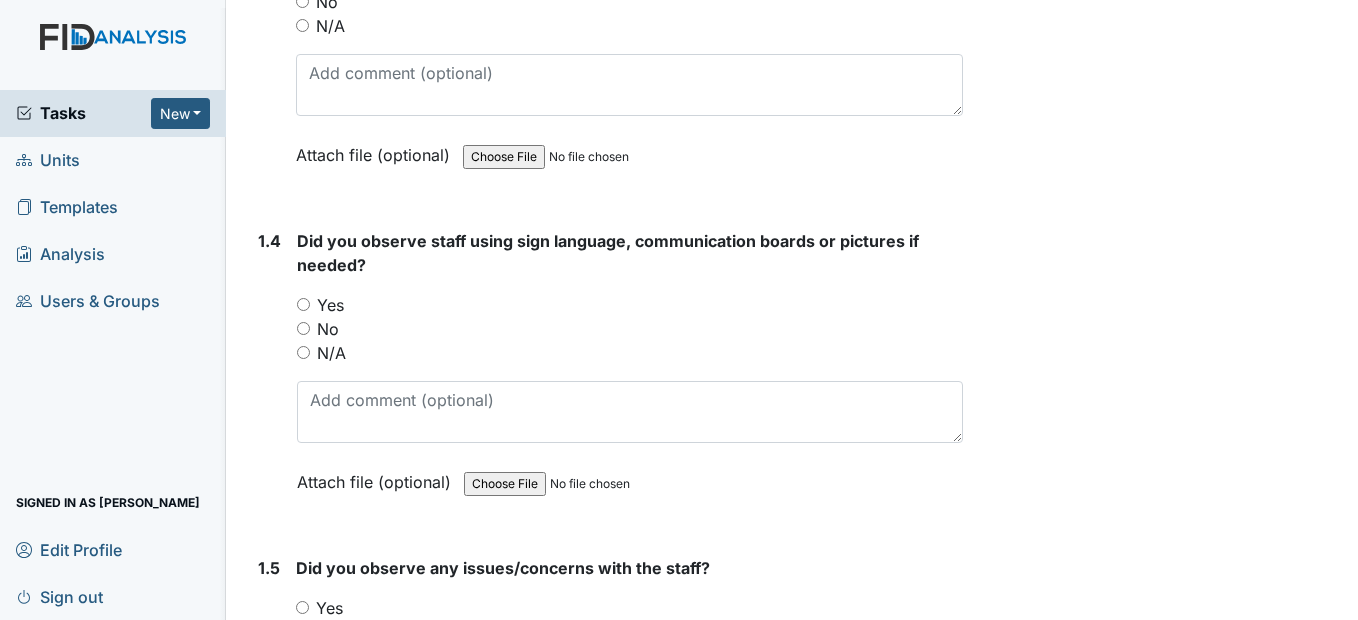 scroll, scrollTop: 1200, scrollLeft: 0, axis: vertical 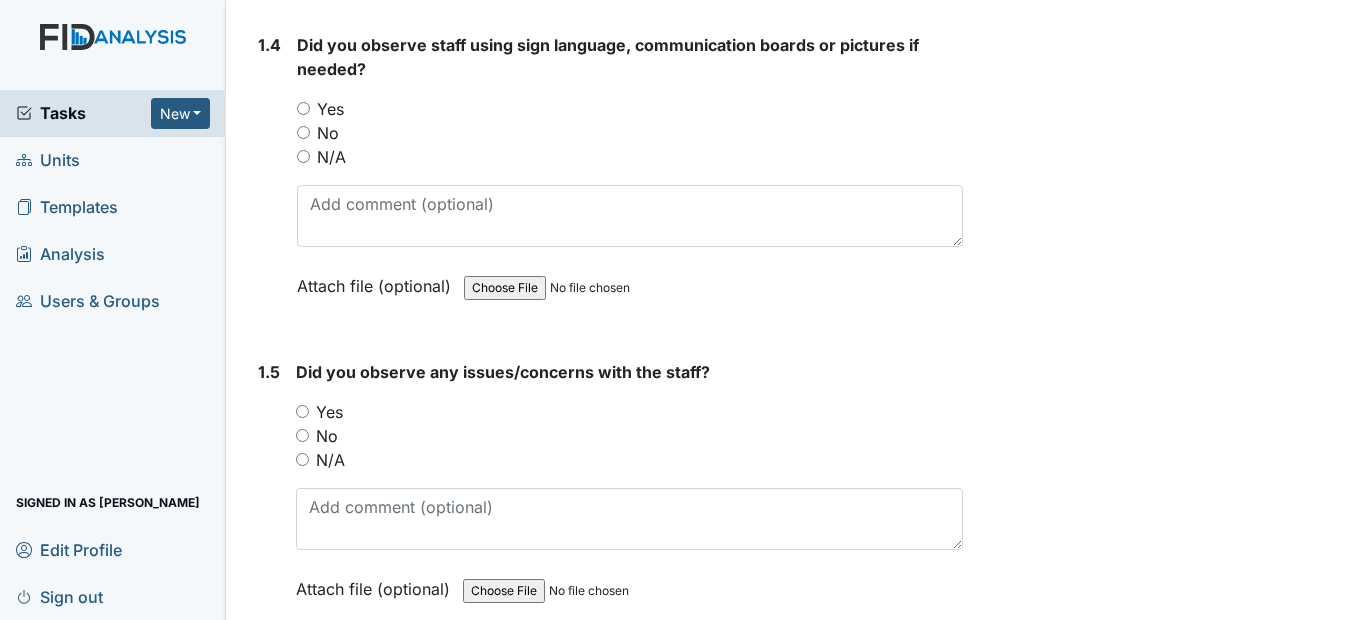 click on "Yes" at bounding box center [303, 108] 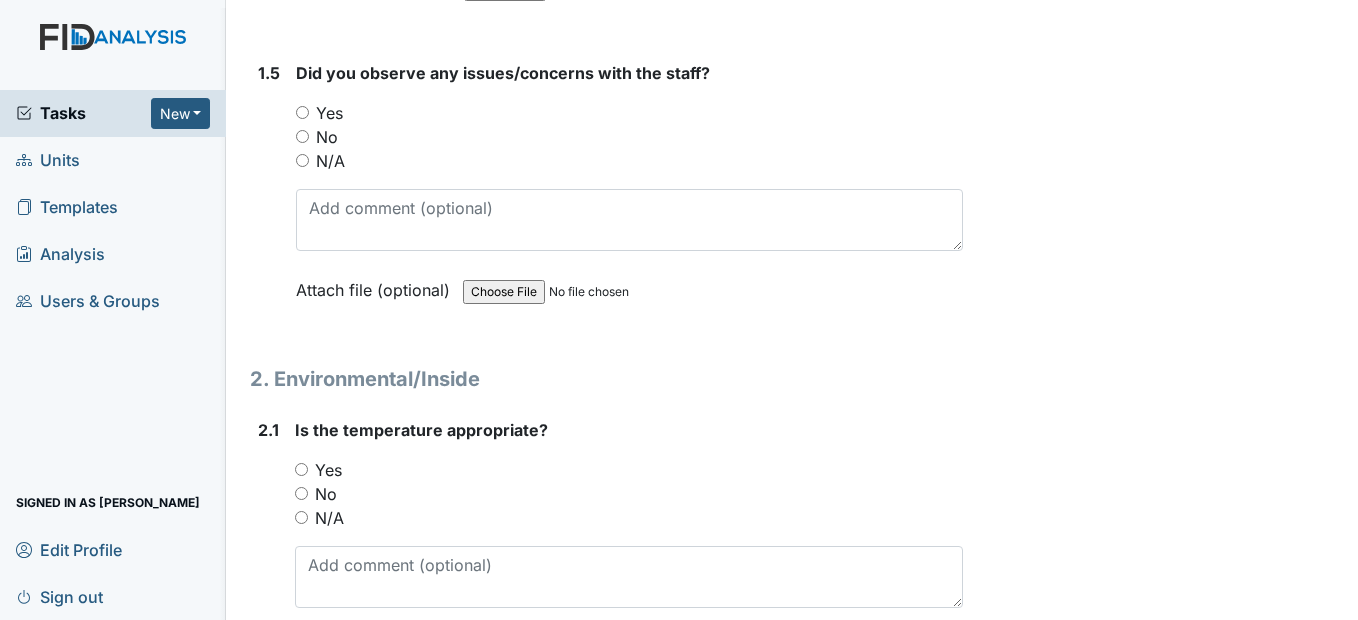 scroll, scrollTop: 1500, scrollLeft: 0, axis: vertical 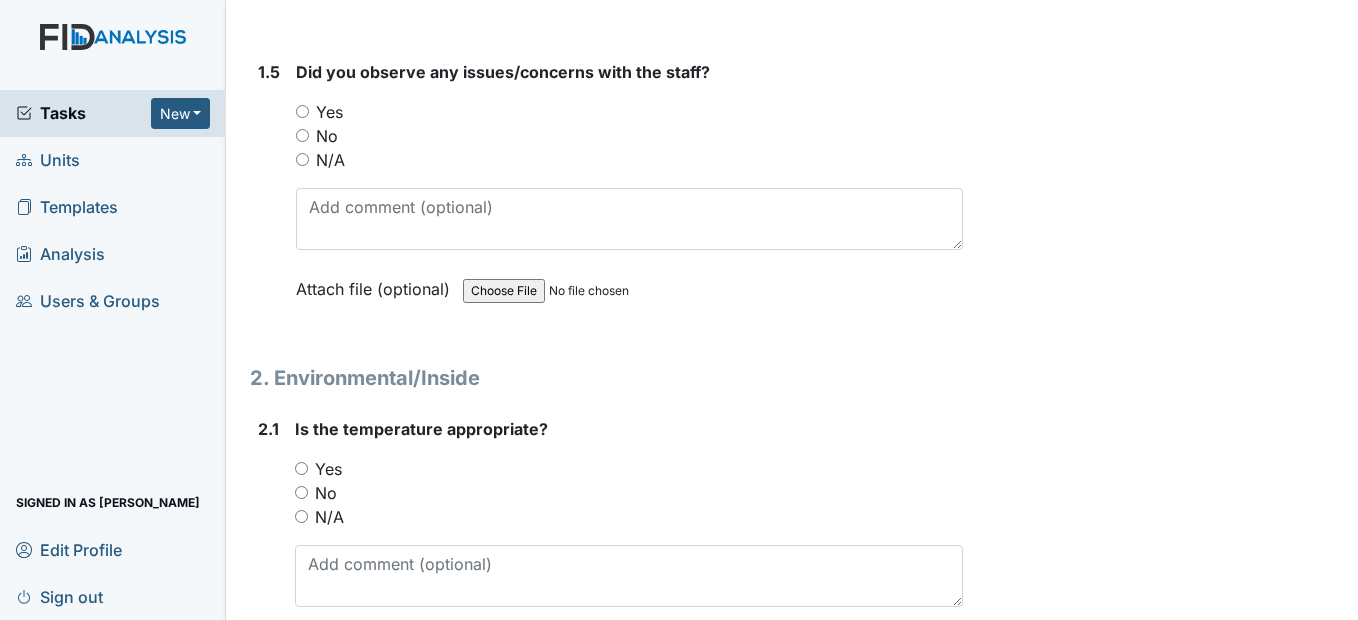 click on "No" at bounding box center (302, 135) 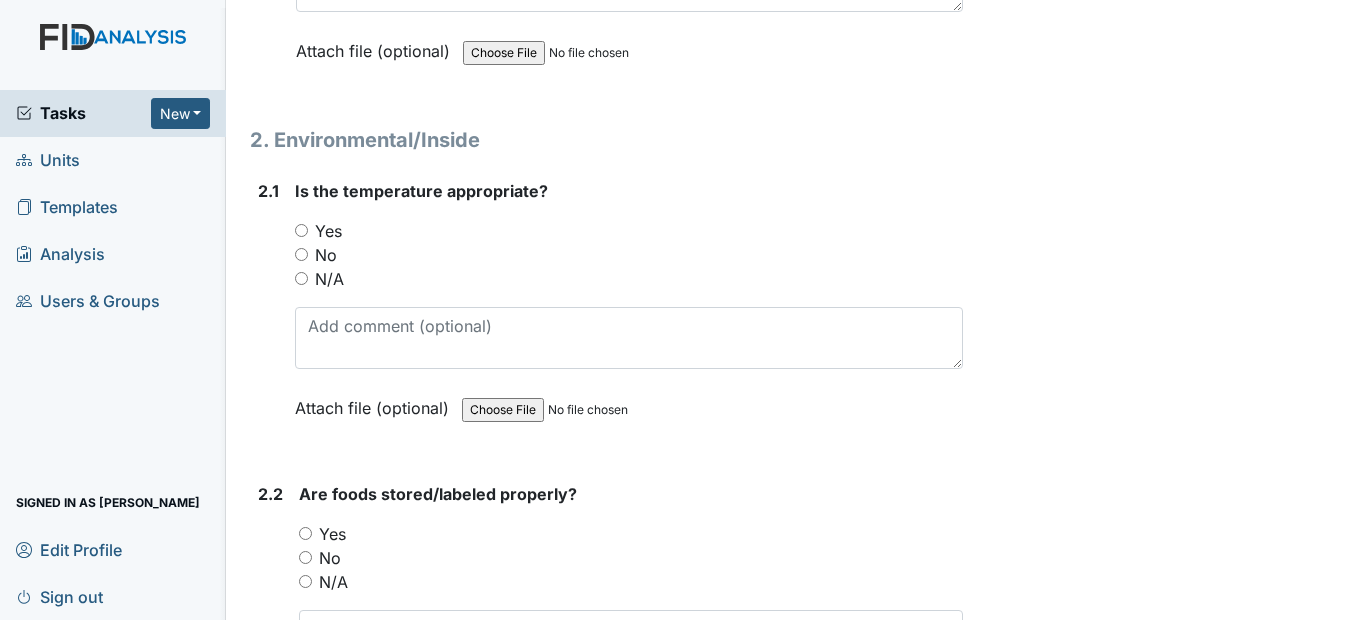 scroll, scrollTop: 1800, scrollLeft: 0, axis: vertical 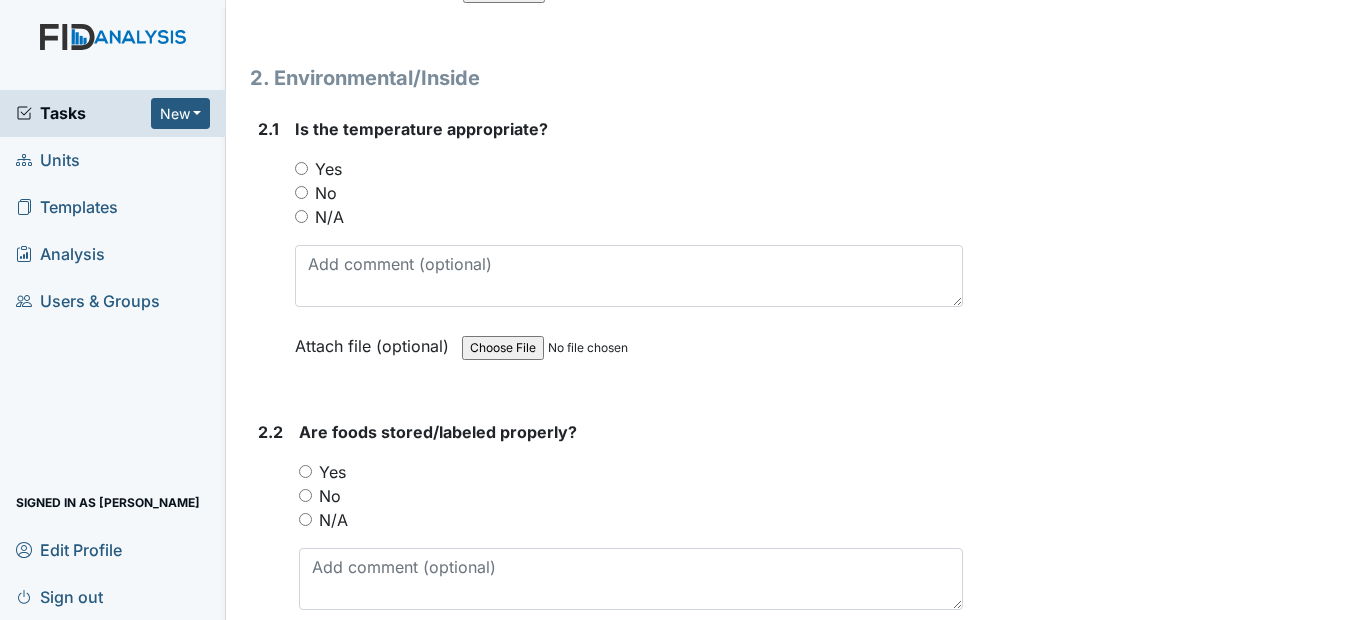 click on "Yes" at bounding box center (628, 169) 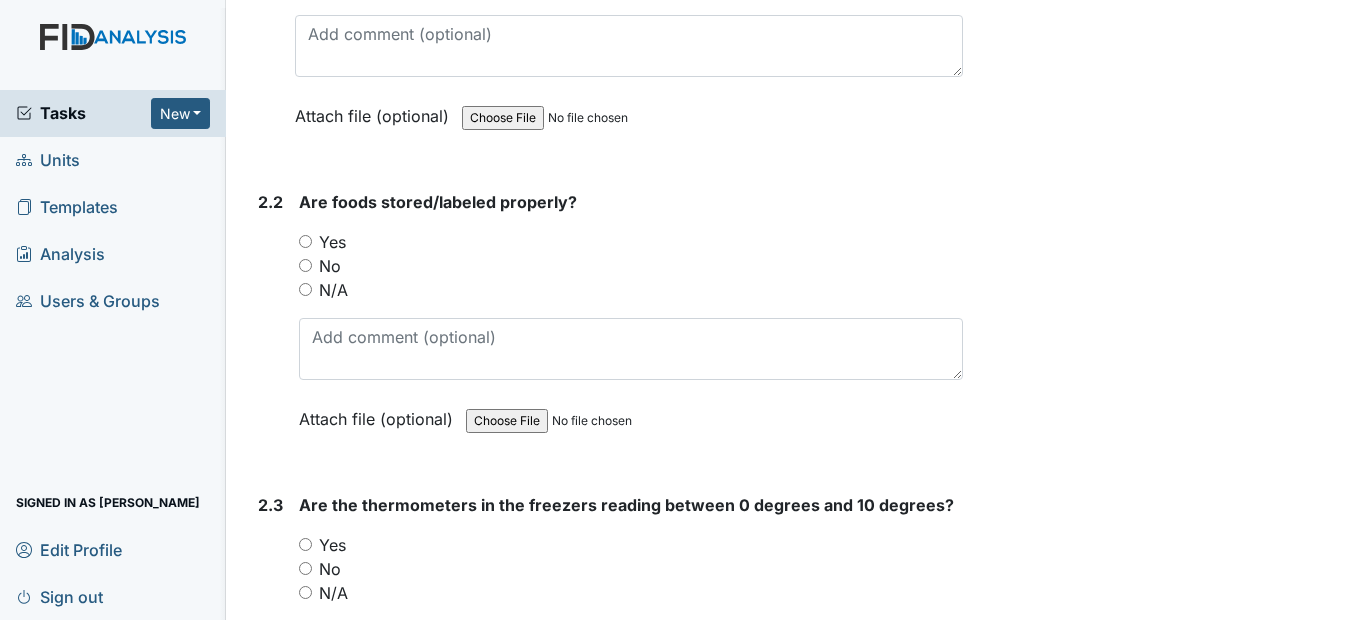 scroll, scrollTop: 2100, scrollLeft: 0, axis: vertical 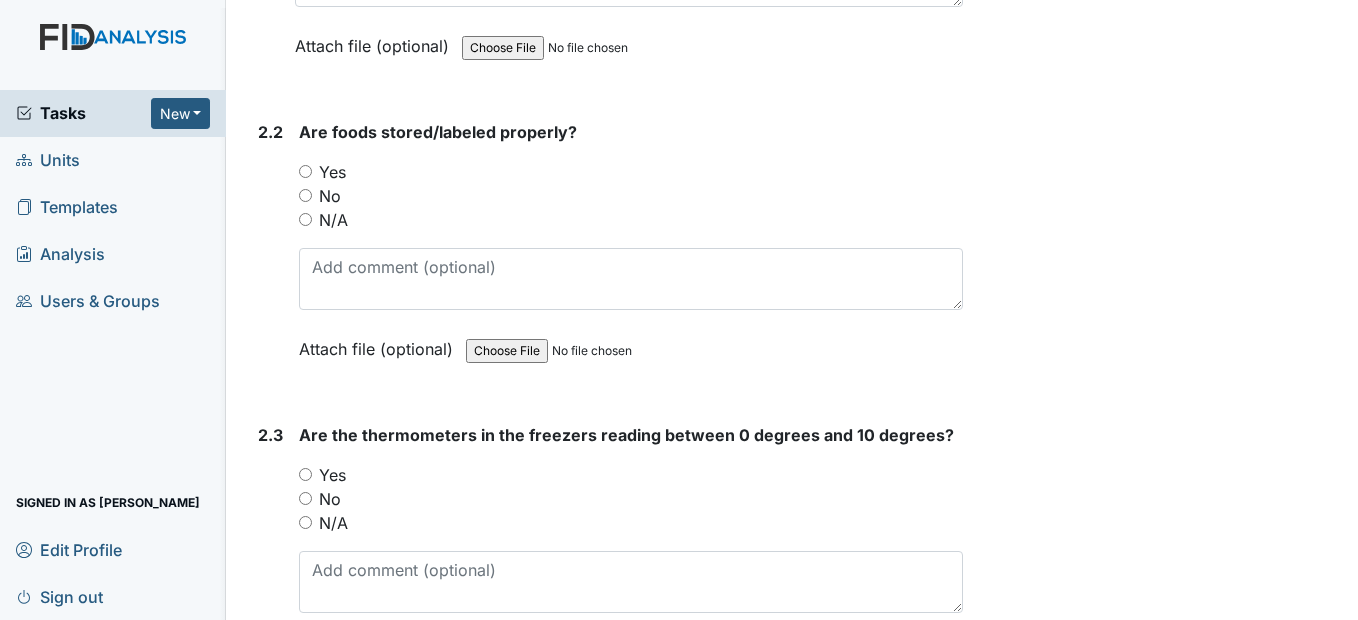 click on "Yes" at bounding box center (305, 171) 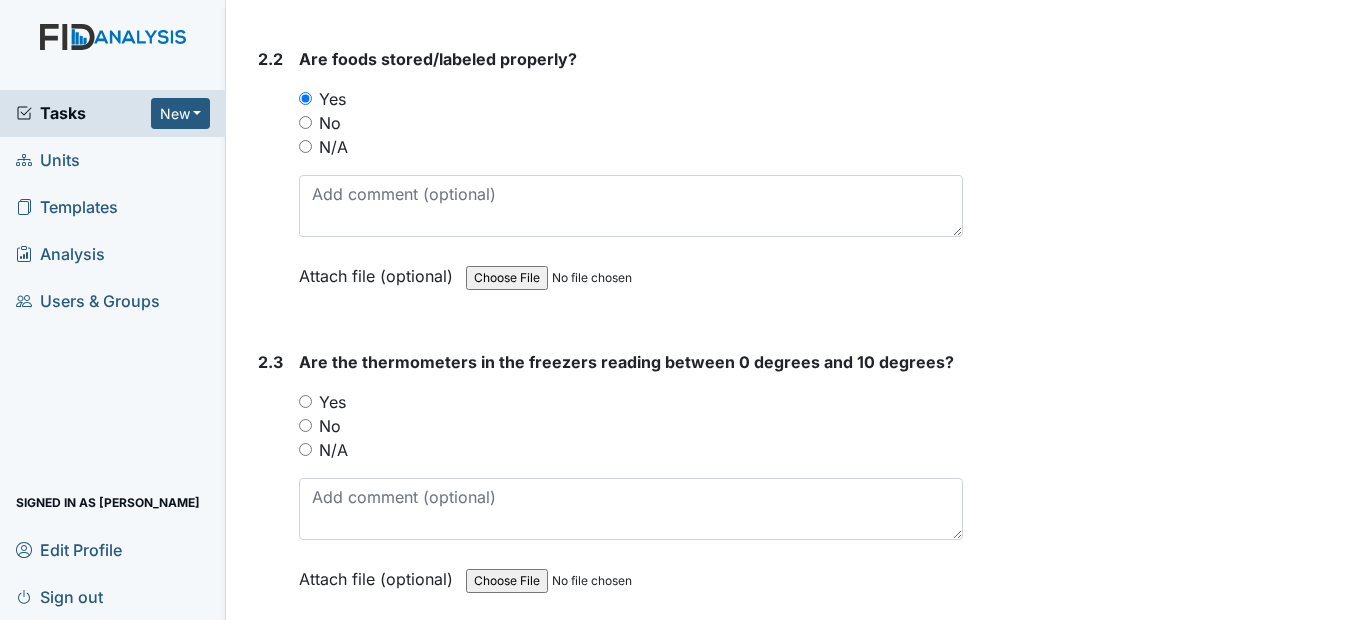 scroll, scrollTop: 2400, scrollLeft: 0, axis: vertical 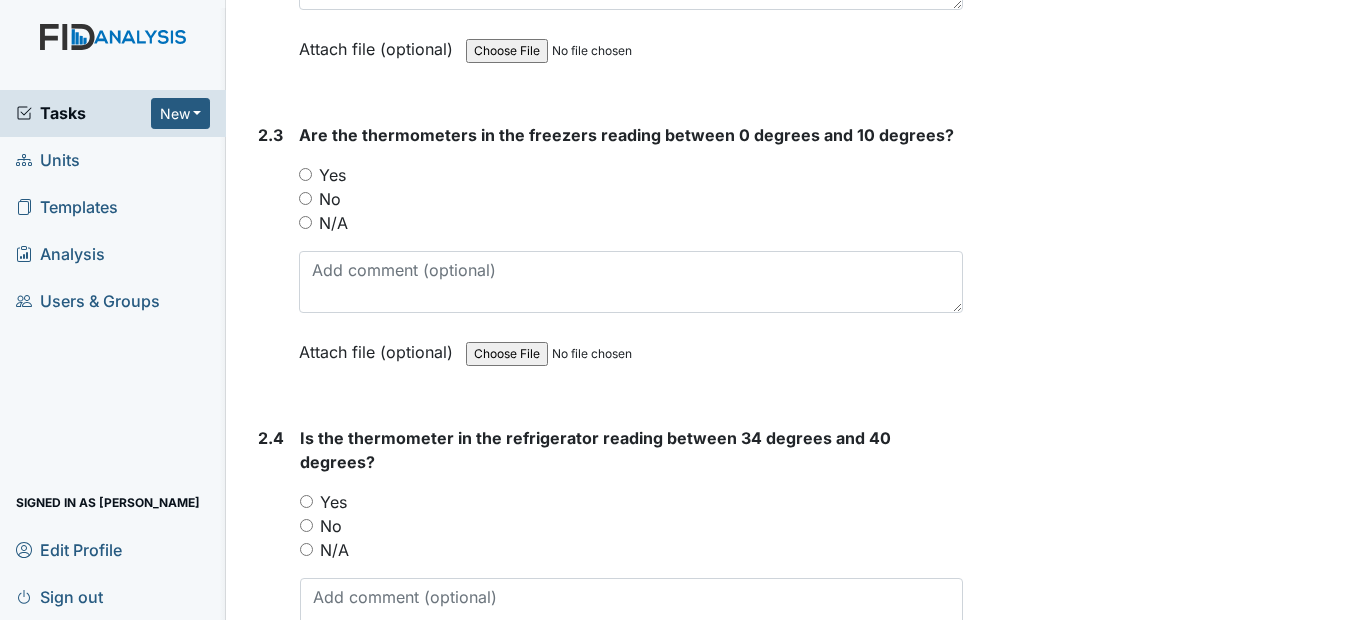 click on "Yes" at bounding box center [305, 174] 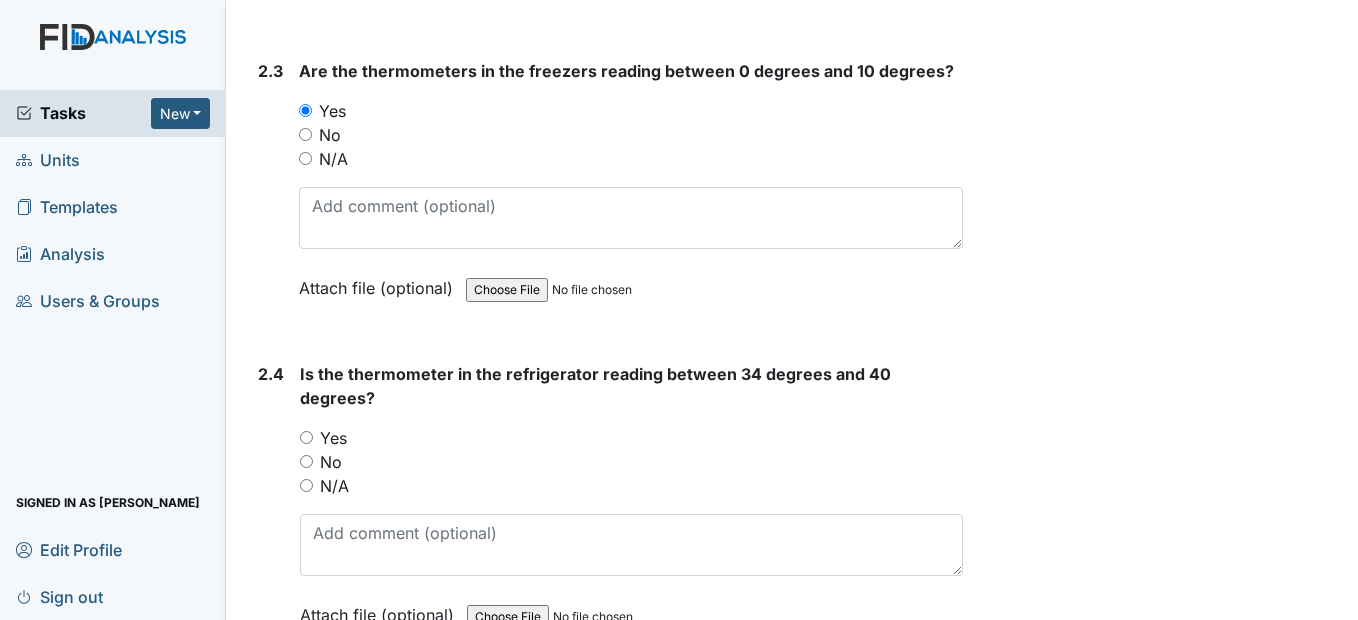 scroll, scrollTop: 2700, scrollLeft: 0, axis: vertical 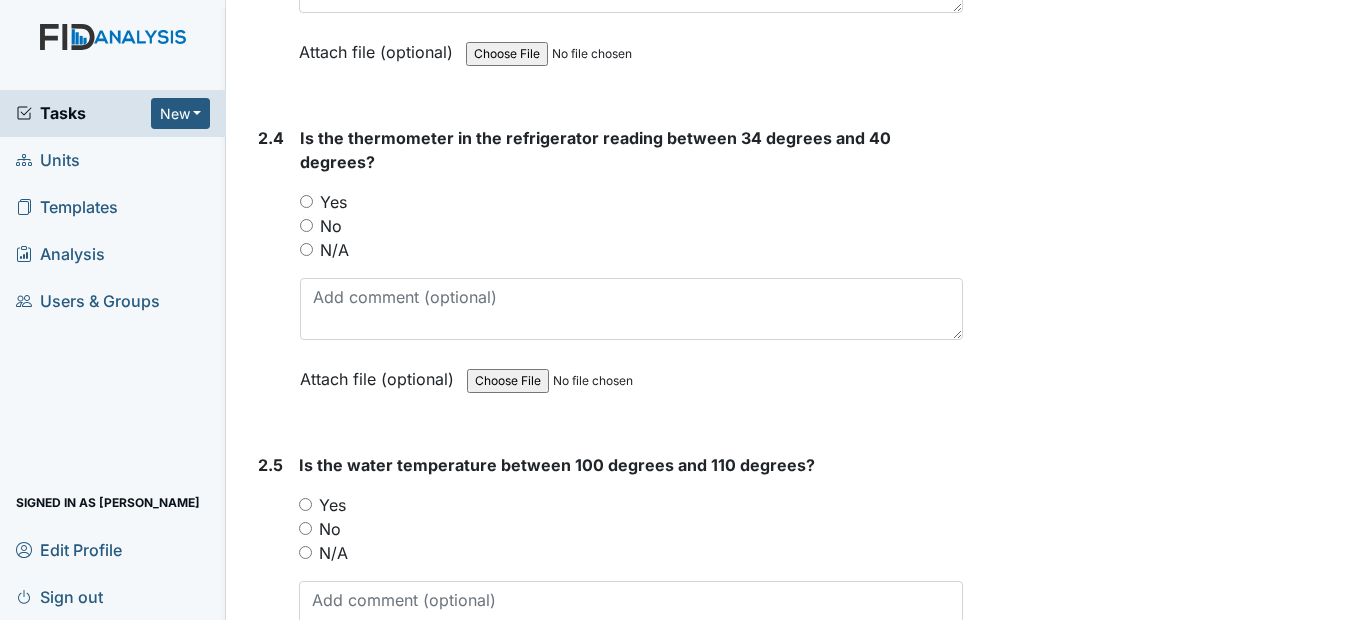 click on "Yes" at bounding box center (306, 201) 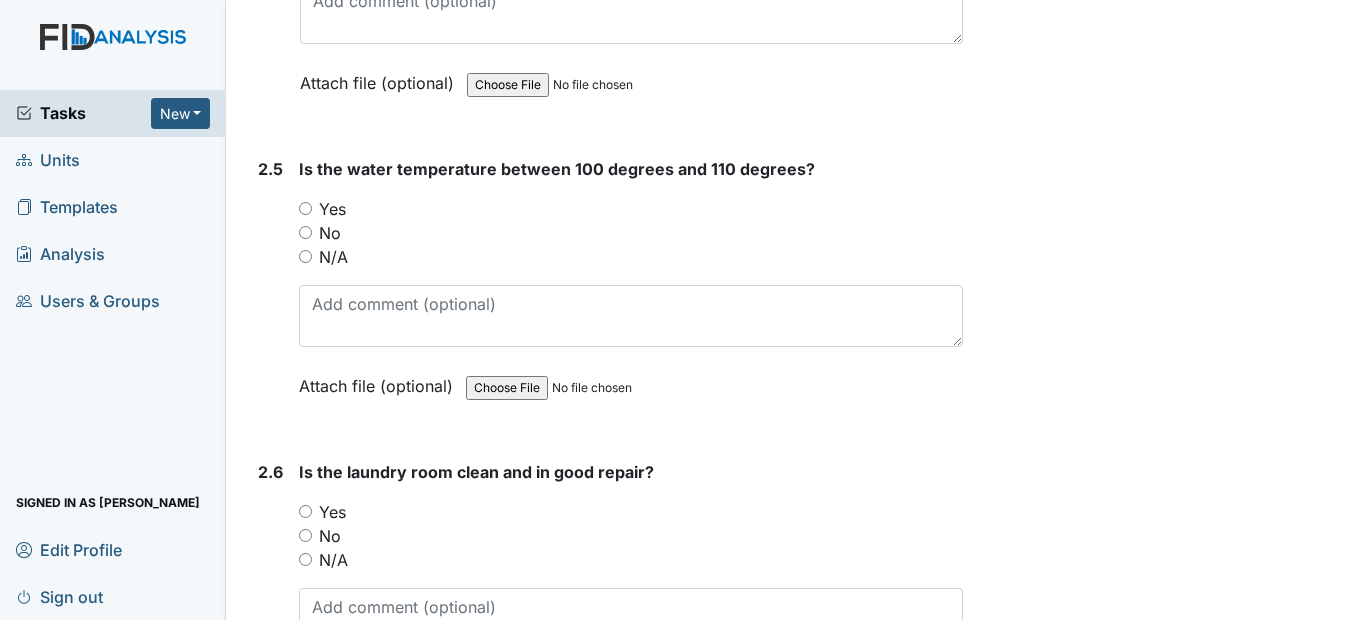 scroll, scrollTop: 3000, scrollLeft: 0, axis: vertical 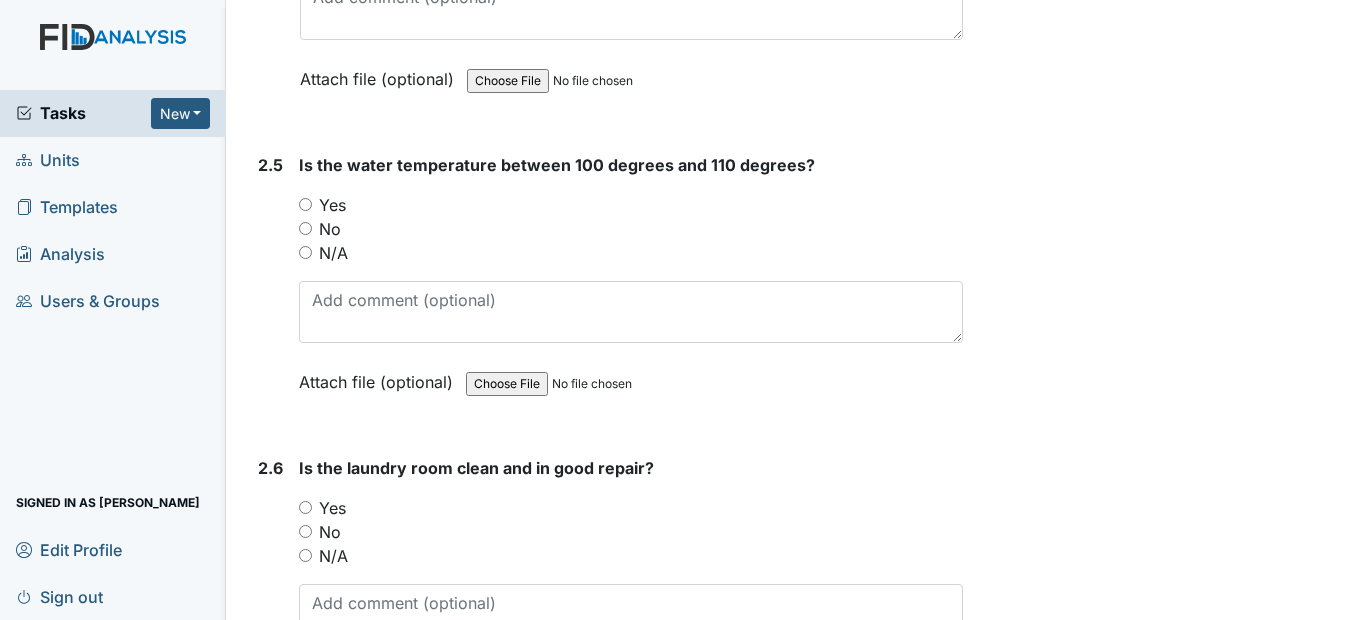 click on "Yes" at bounding box center [305, 204] 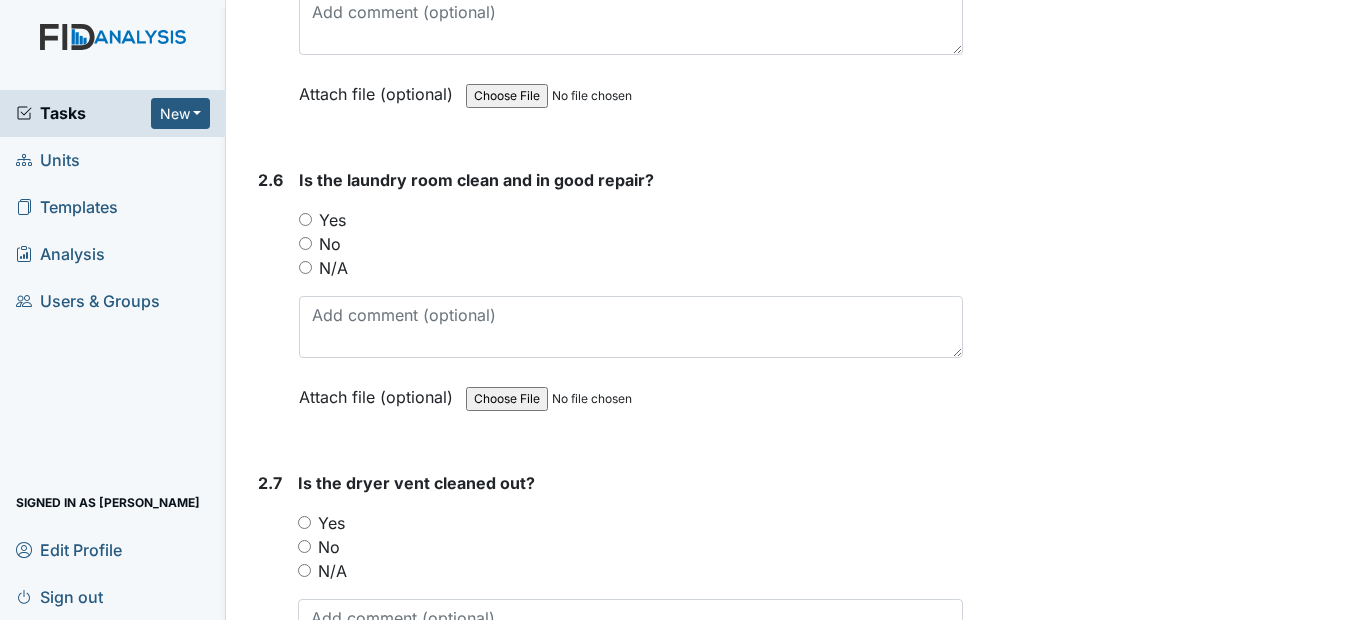 scroll, scrollTop: 3300, scrollLeft: 0, axis: vertical 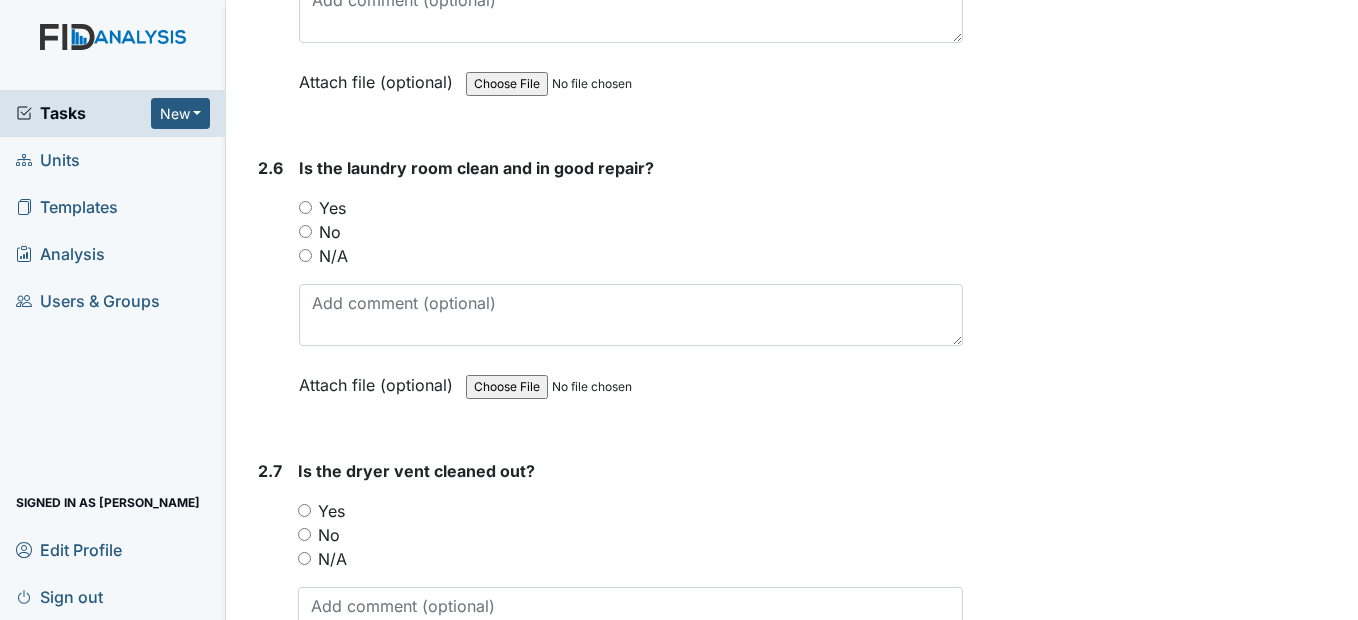 click on "Yes" at bounding box center [305, 207] 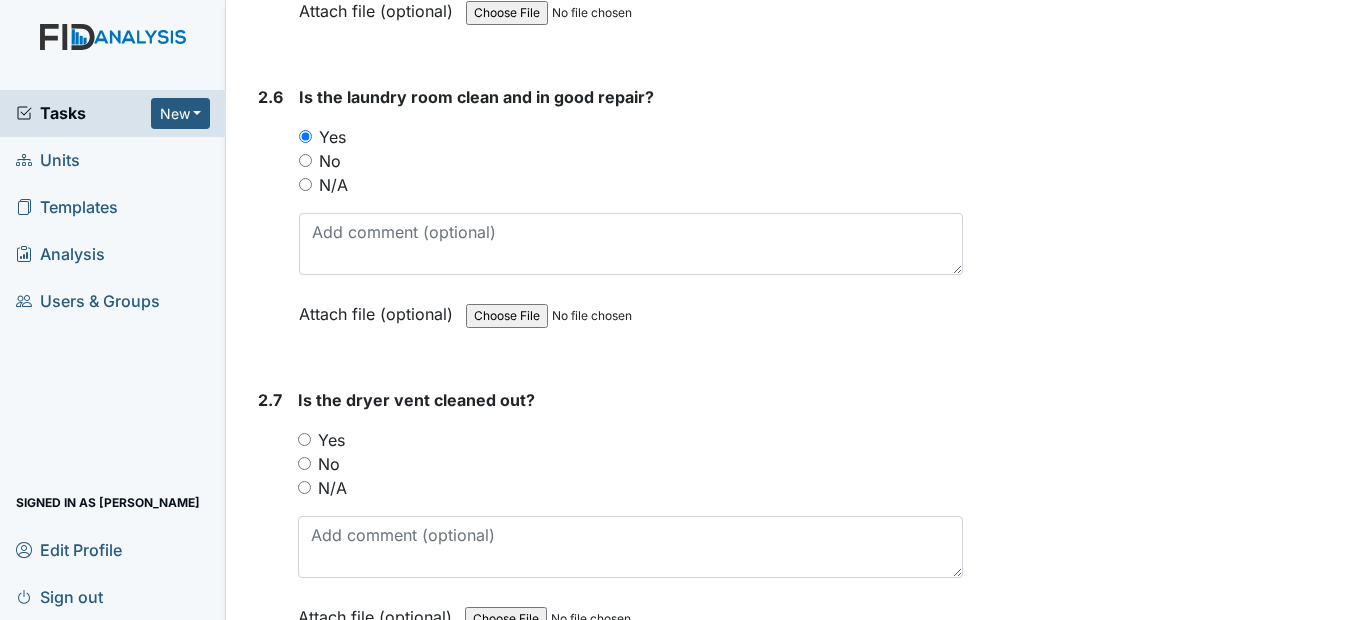 scroll, scrollTop: 3600, scrollLeft: 0, axis: vertical 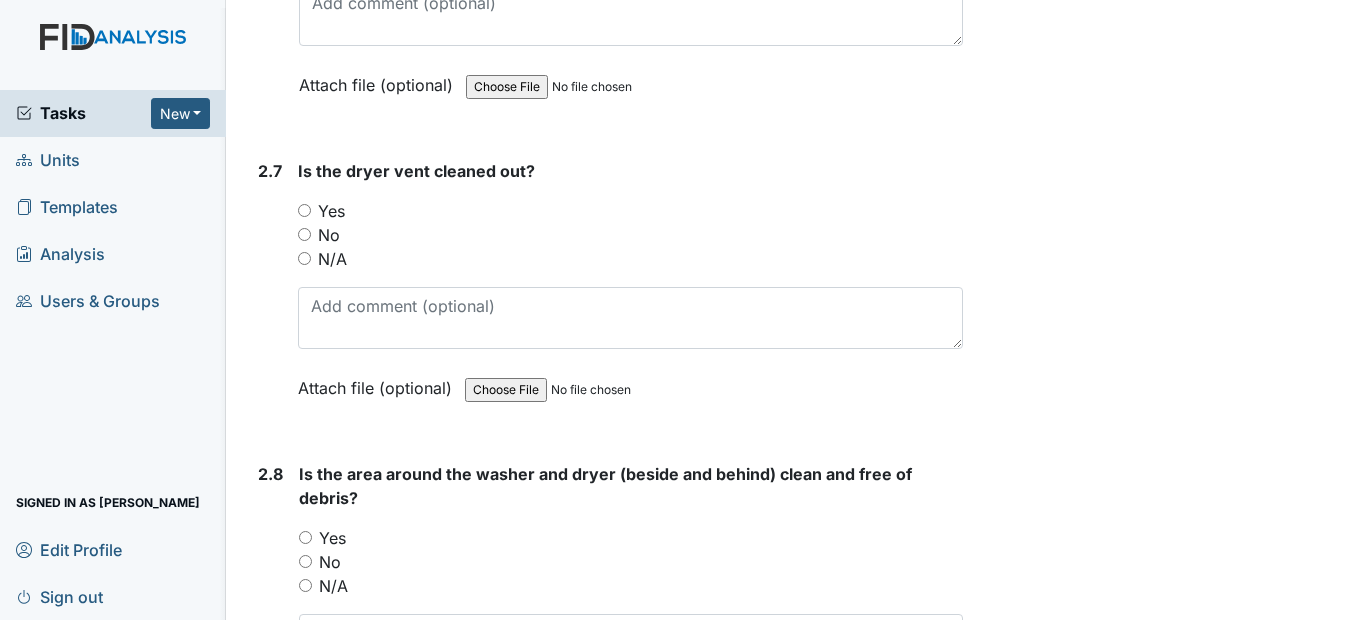 click on "No" at bounding box center (304, 234) 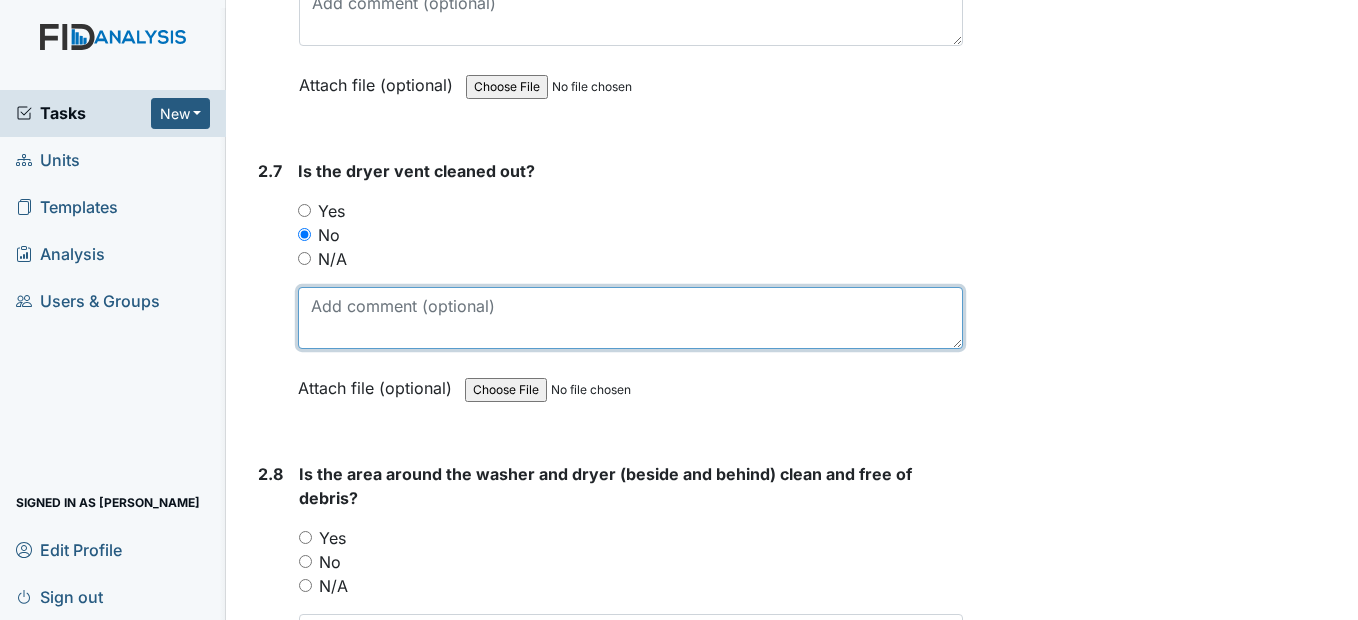 click at bounding box center (630, 318) 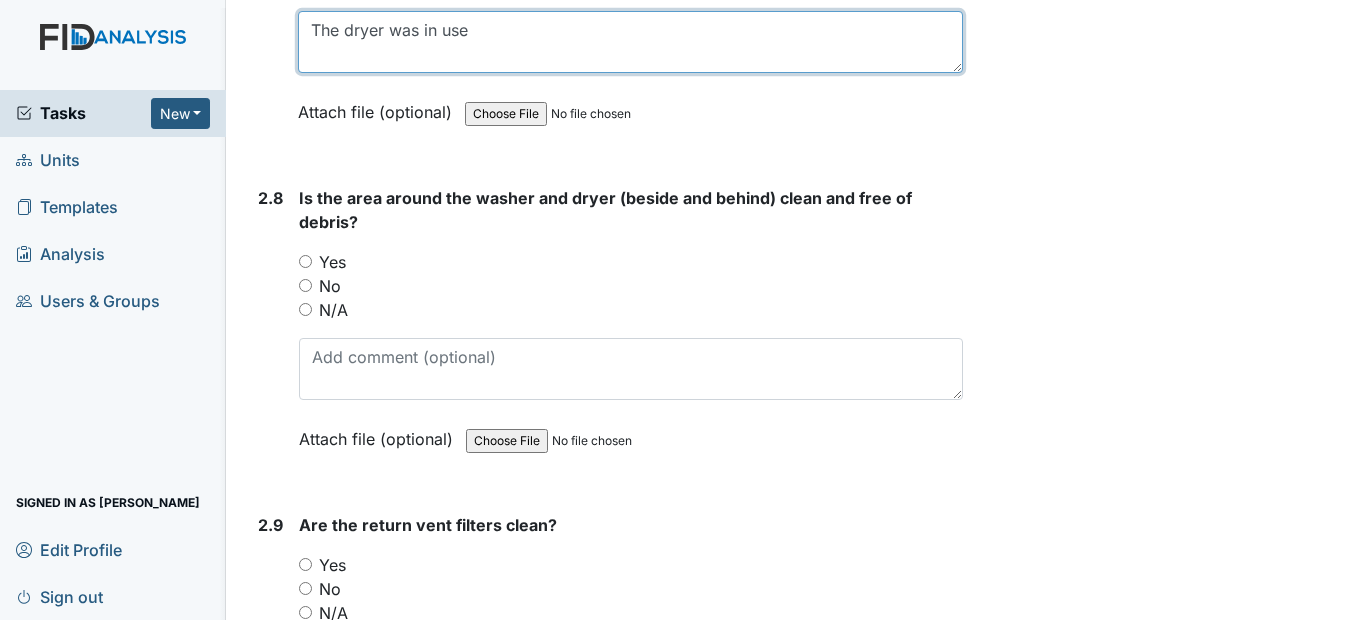 scroll, scrollTop: 3900, scrollLeft: 0, axis: vertical 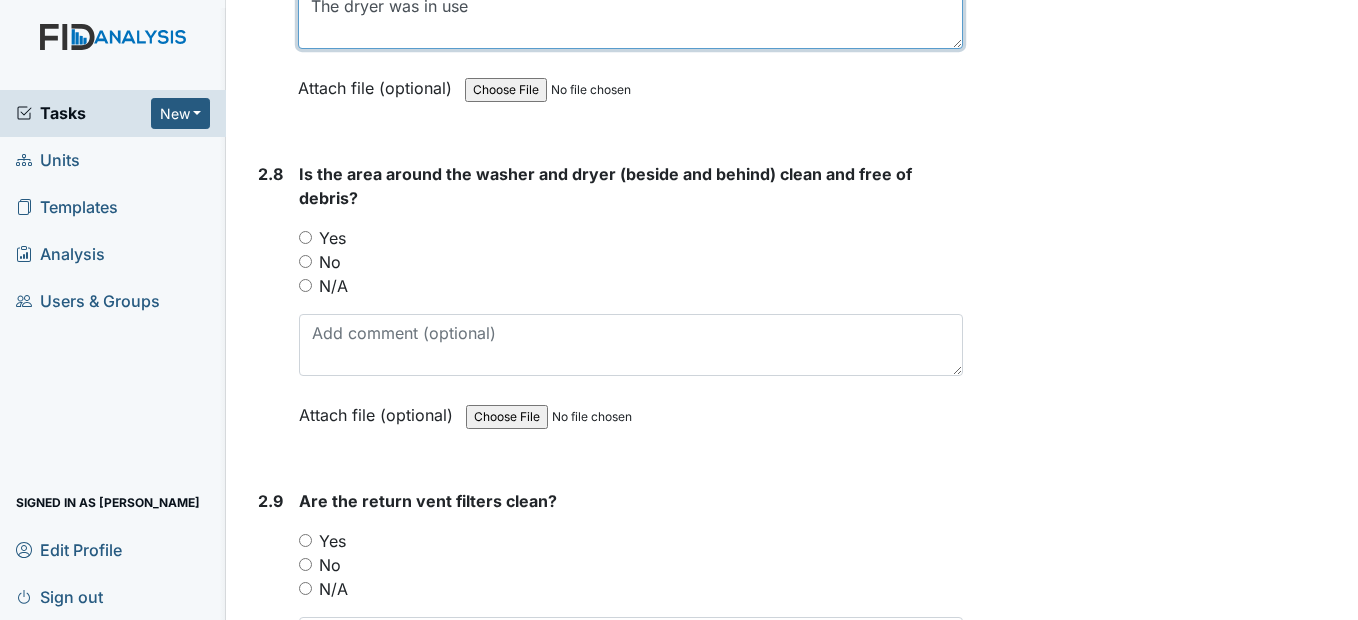 type on "The dryer was in use" 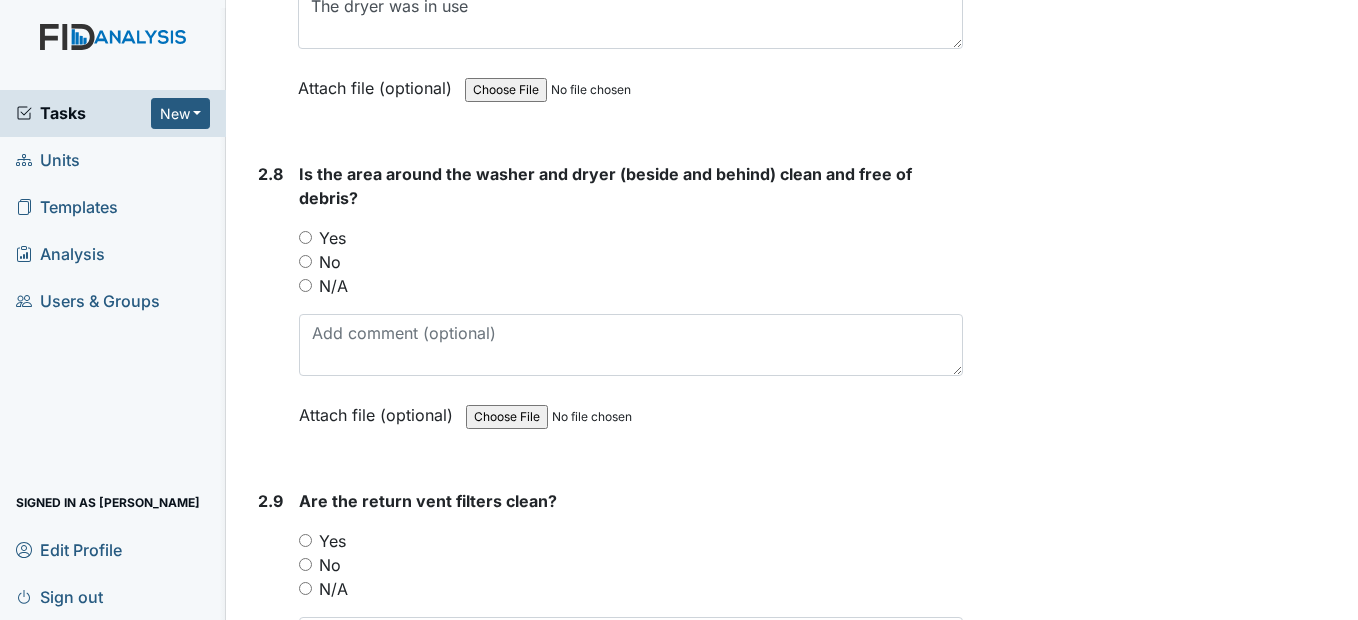 click on "Yes" at bounding box center [630, 238] 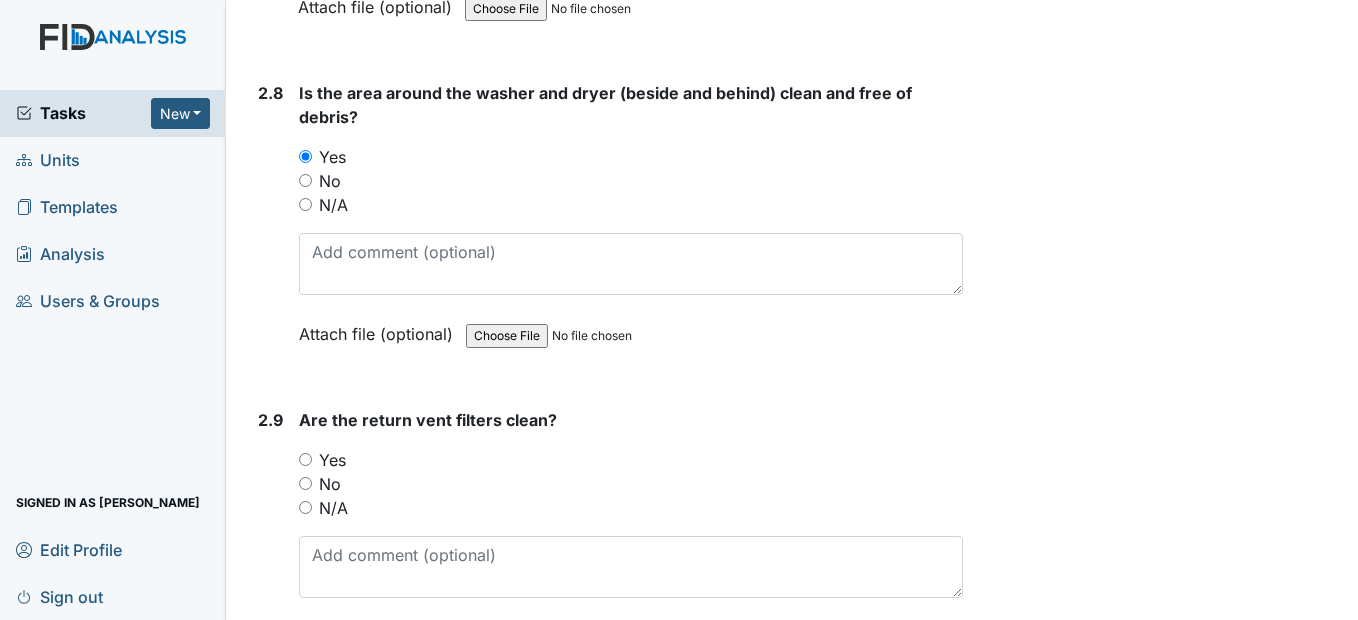 scroll, scrollTop: 4200, scrollLeft: 0, axis: vertical 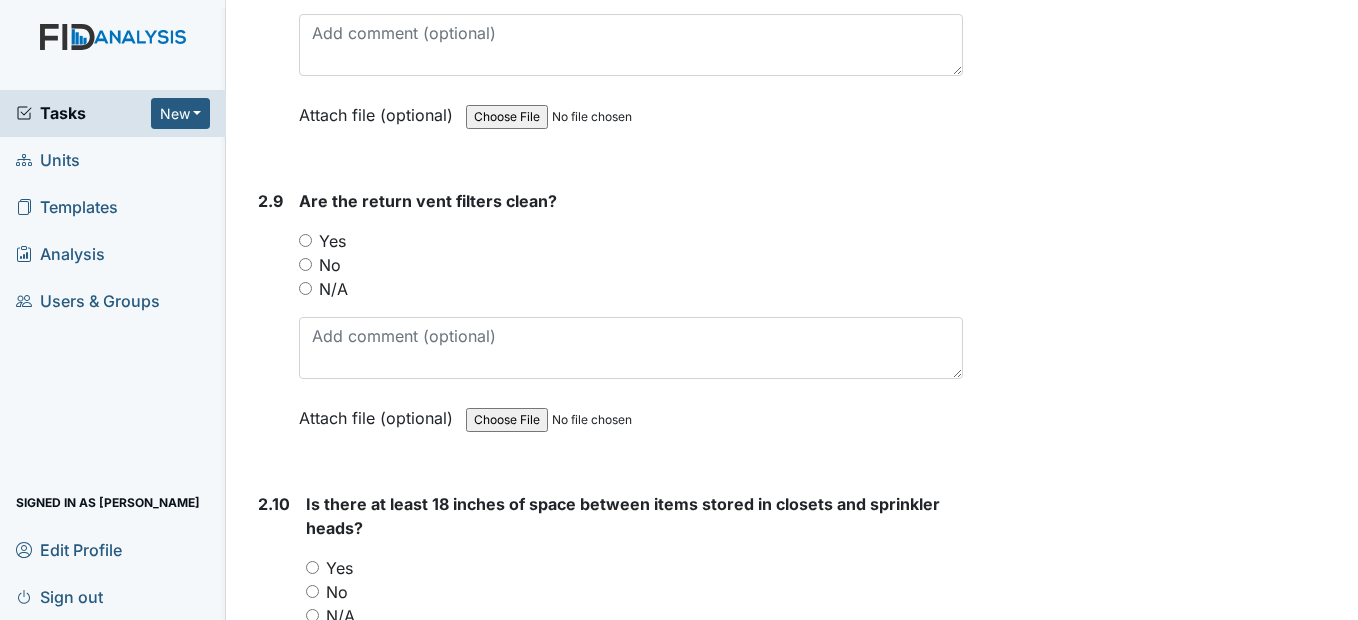 click on "Yes" at bounding box center [305, 240] 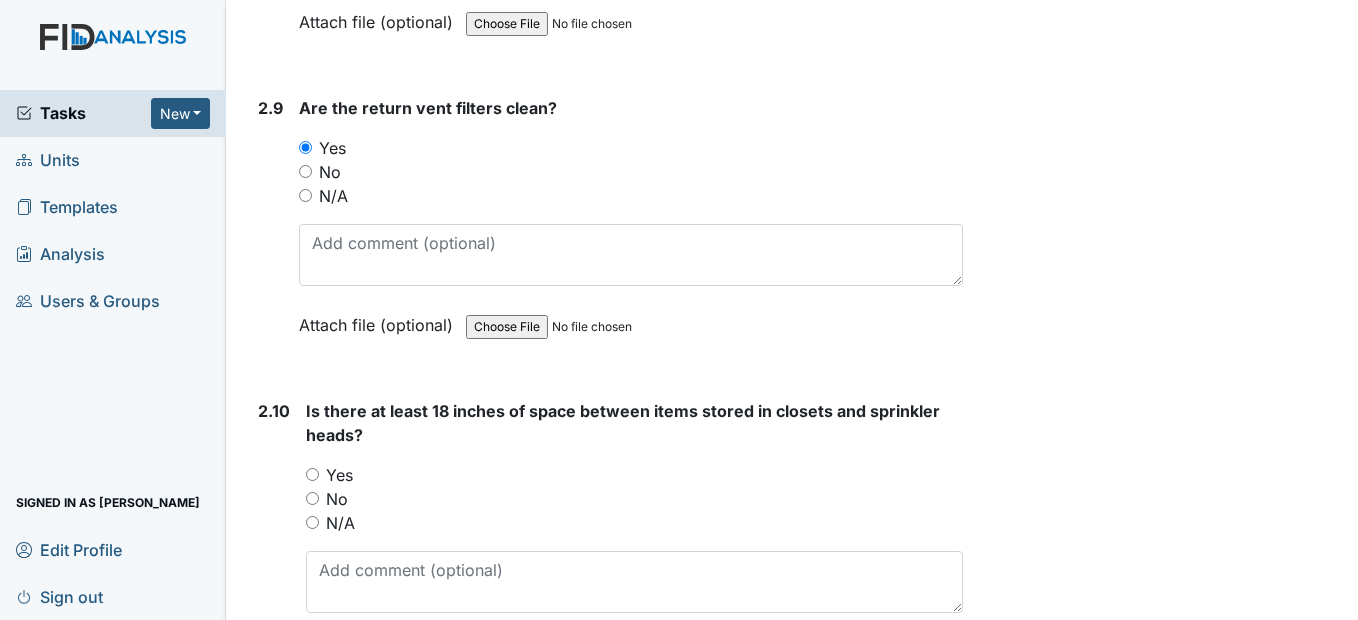 scroll, scrollTop: 4200, scrollLeft: 0, axis: vertical 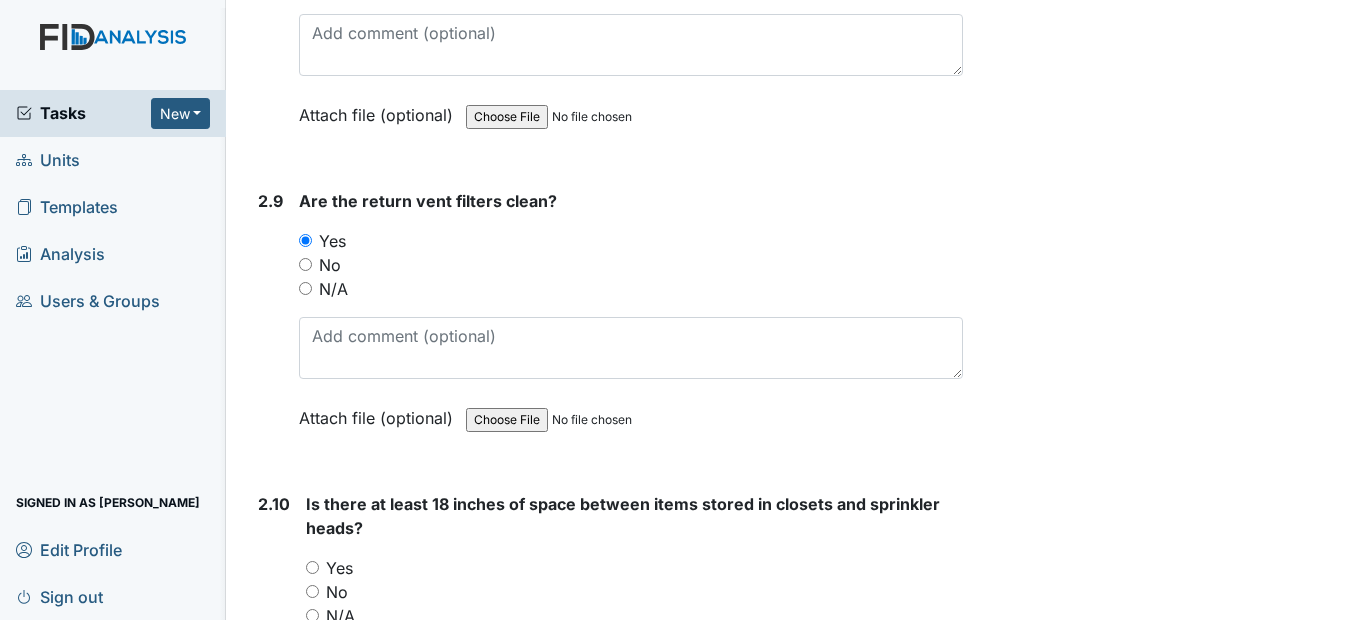 click on "No" at bounding box center [305, 264] 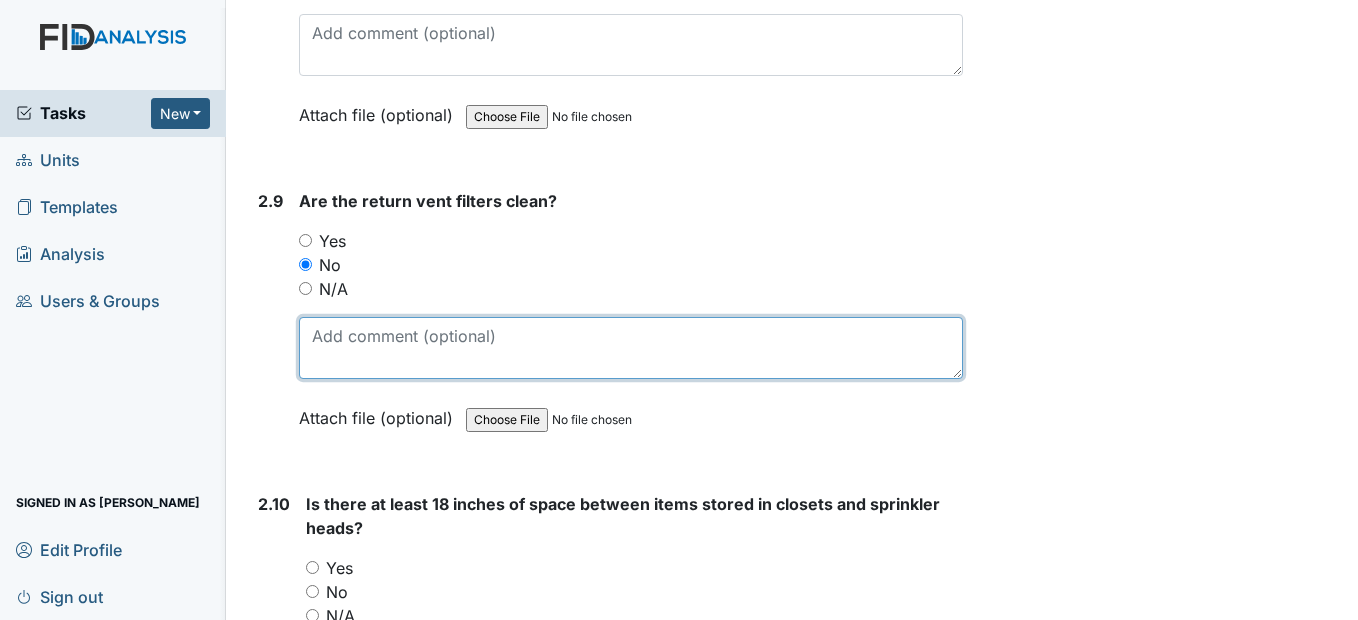 click at bounding box center (630, 348) 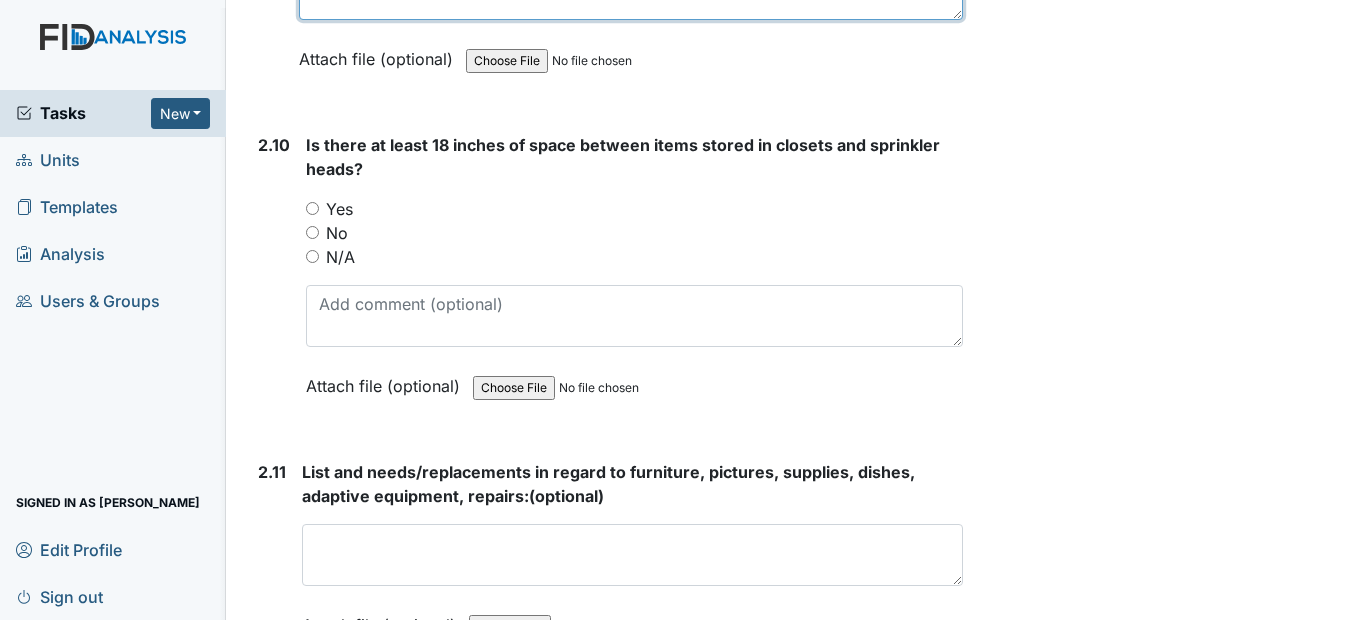 scroll, scrollTop: 4600, scrollLeft: 0, axis: vertical 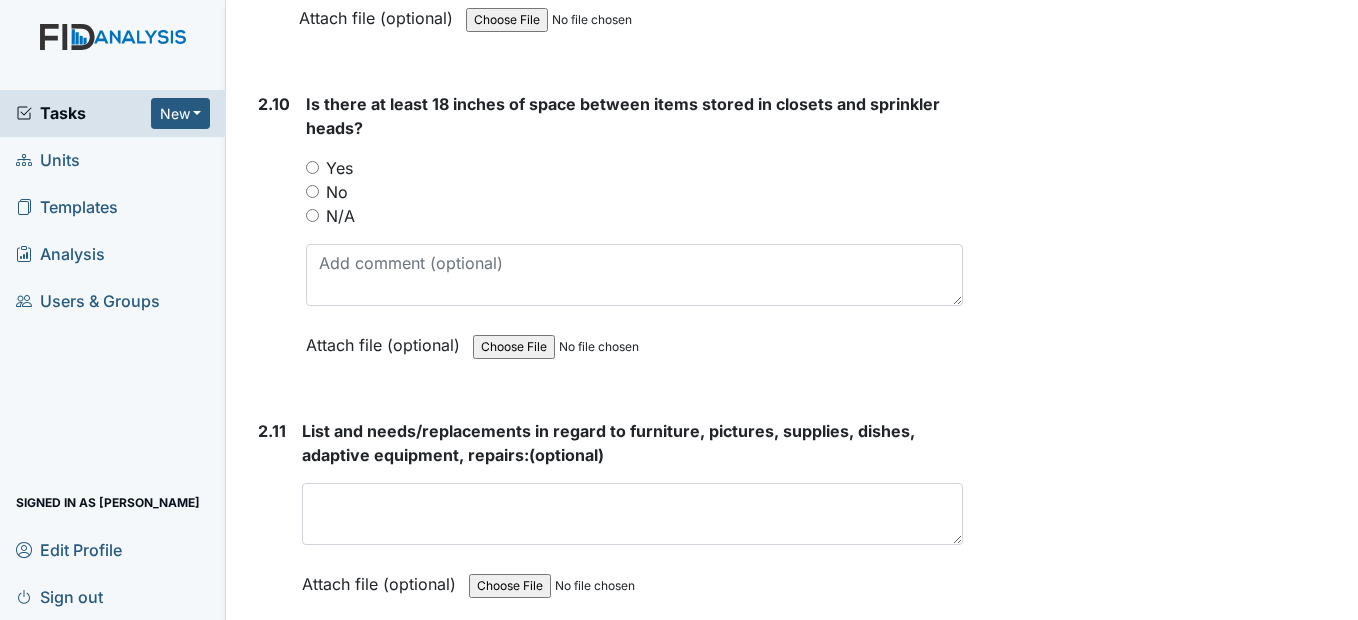 type on "Dryer in use" 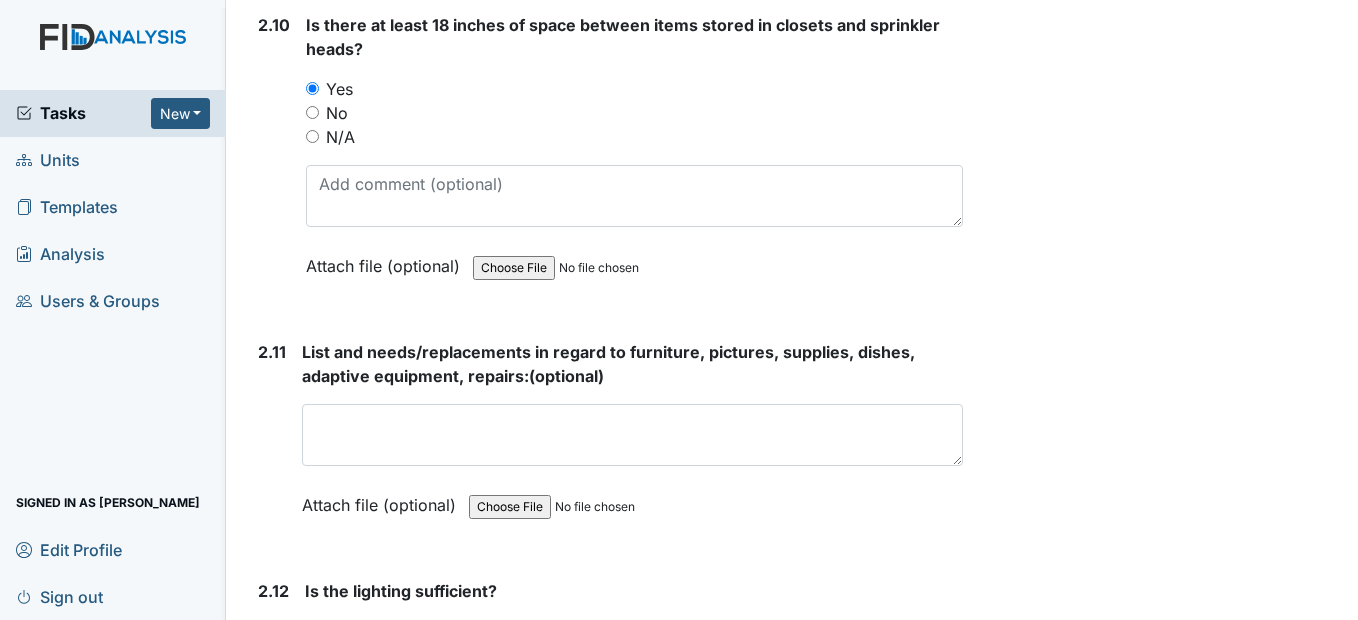 scroll, scrollTop: 4900, scrollLeft: 0, axis: vertical 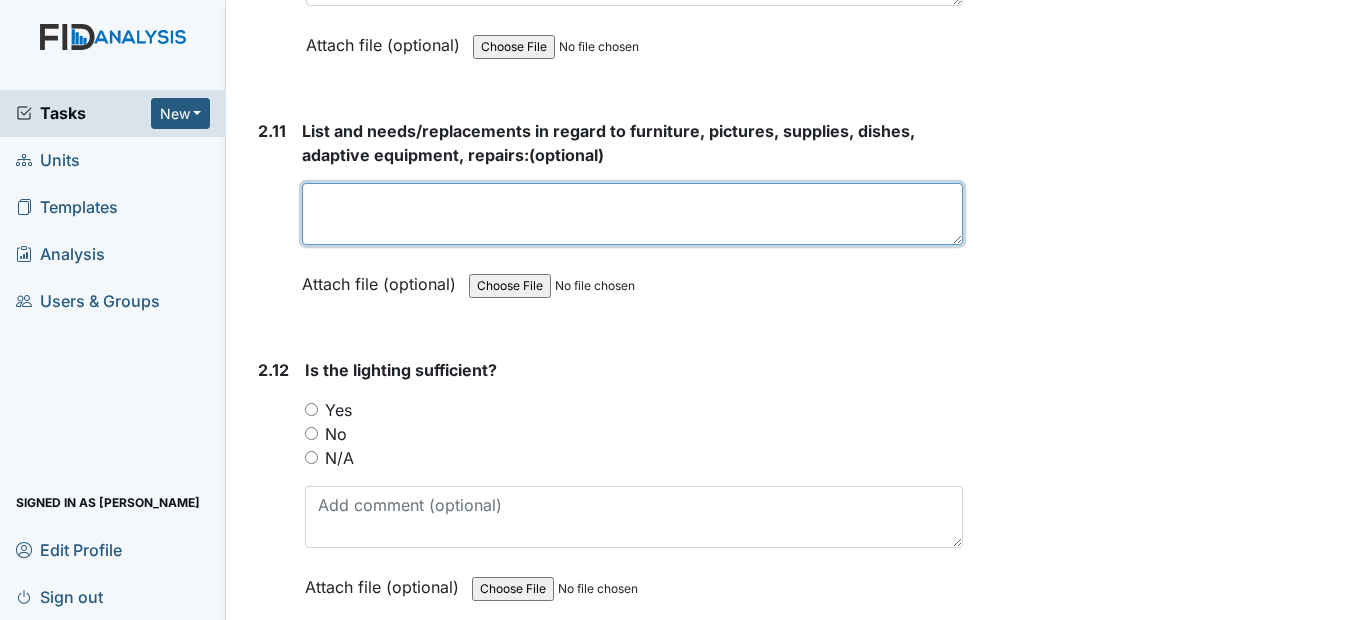 click at bounding box center [632, 214] 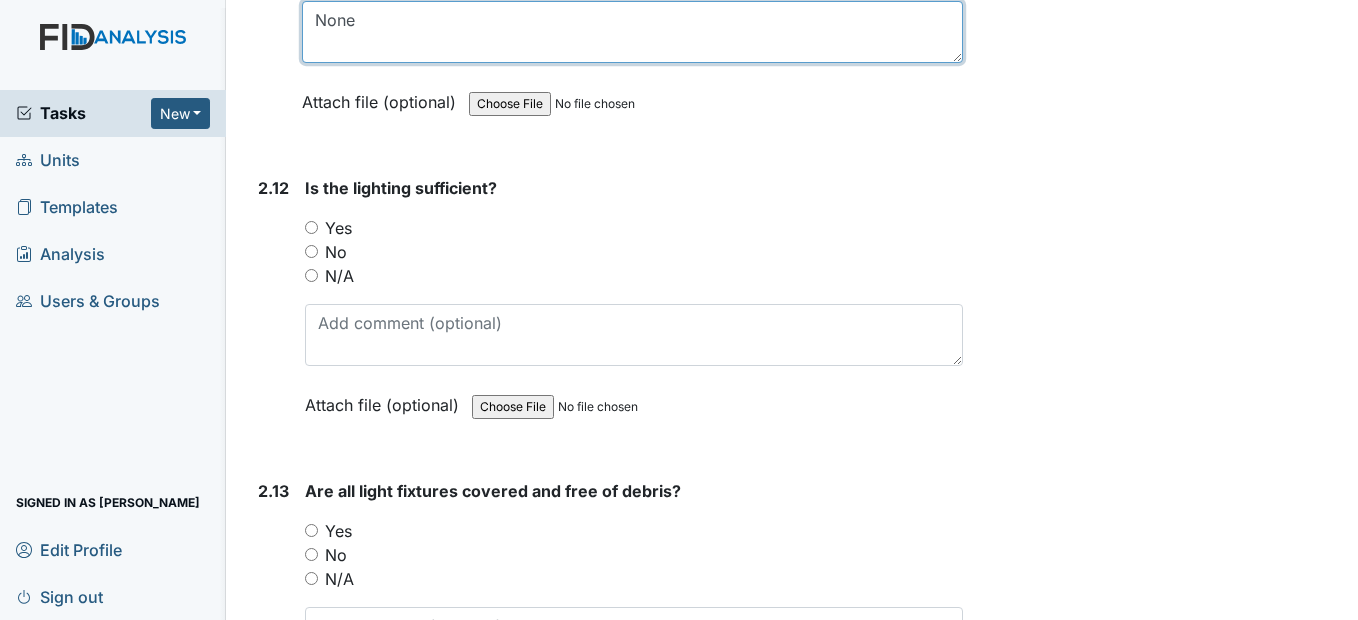 scroll, scrollTop: 5100, scrollLeft: 0, axis: vertical 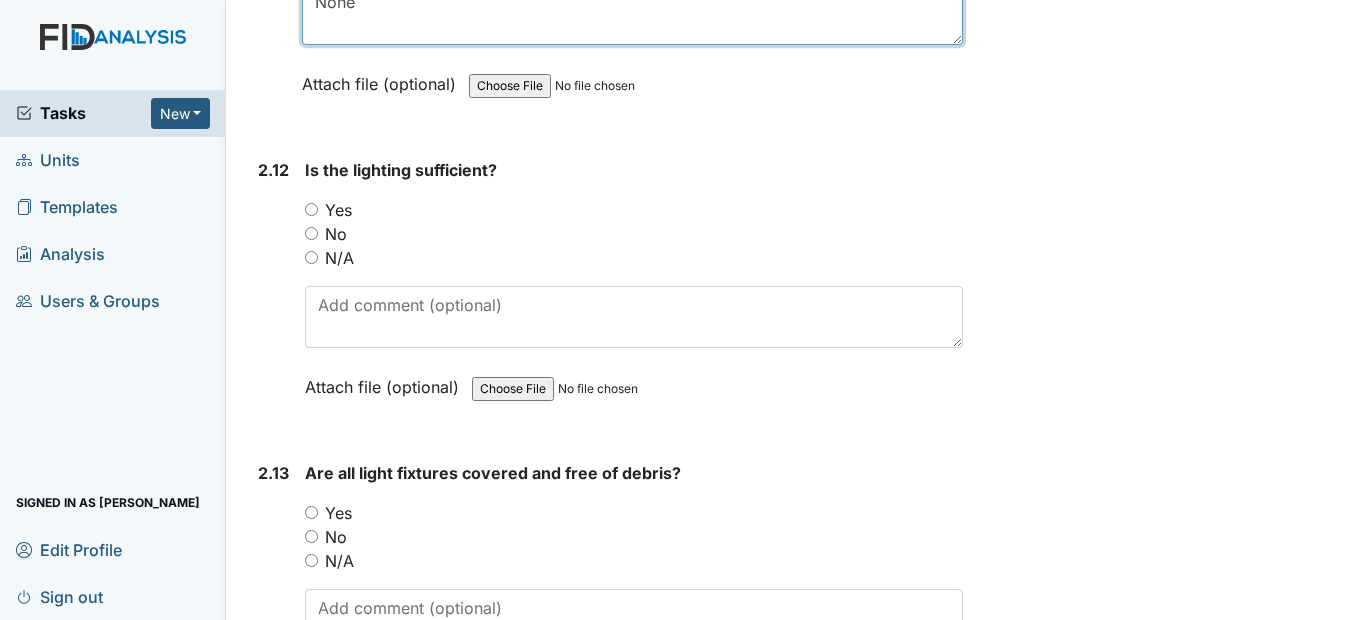 type on "None" 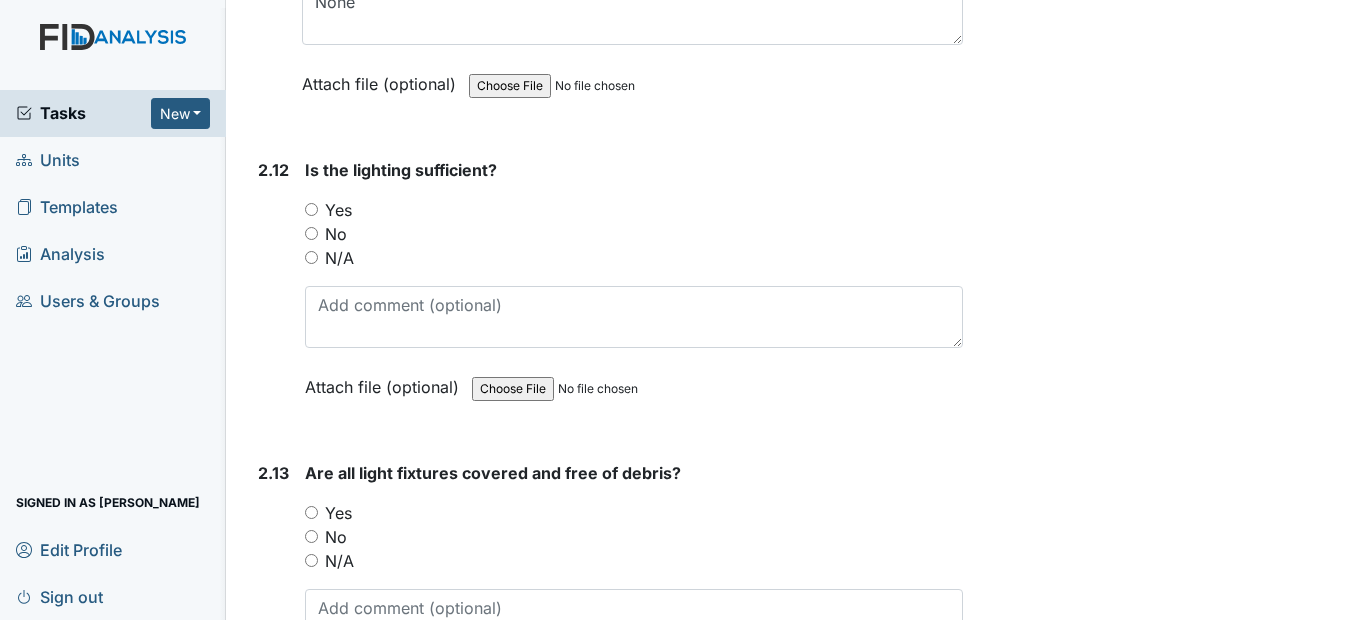 click on "Yes" at bounding box center [311, 209] 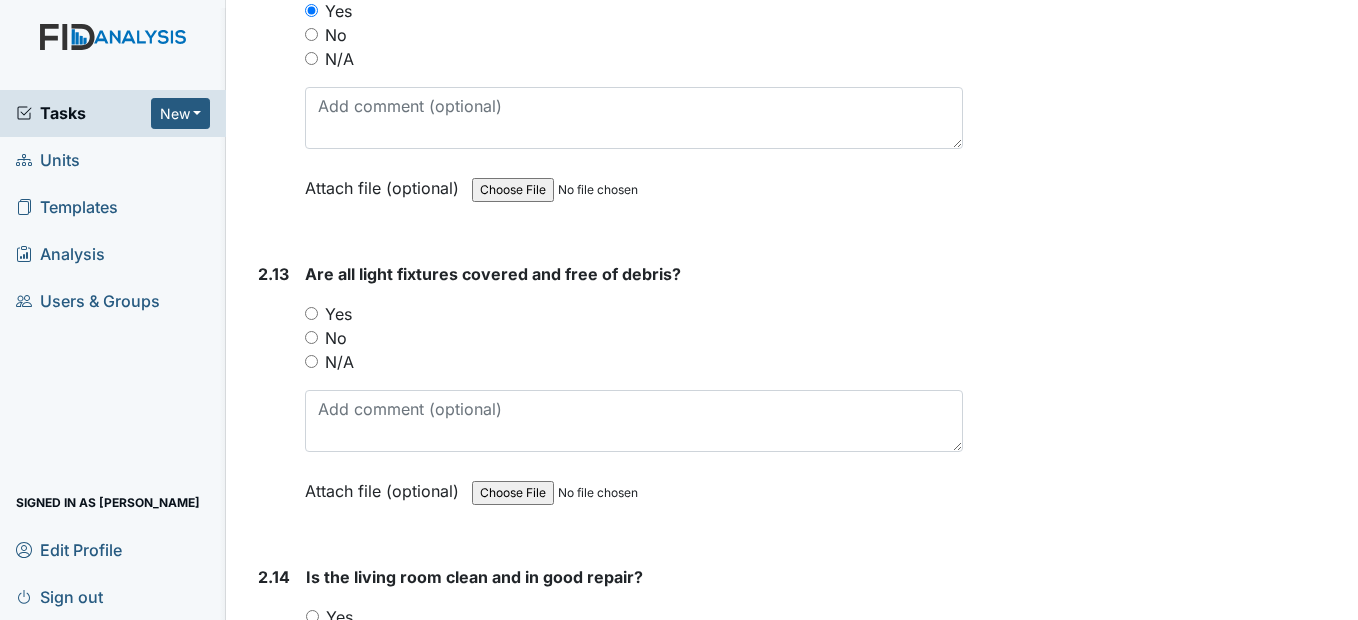 scroll, scrollTop: 5300, scrollLeft: 0, axis: vertical 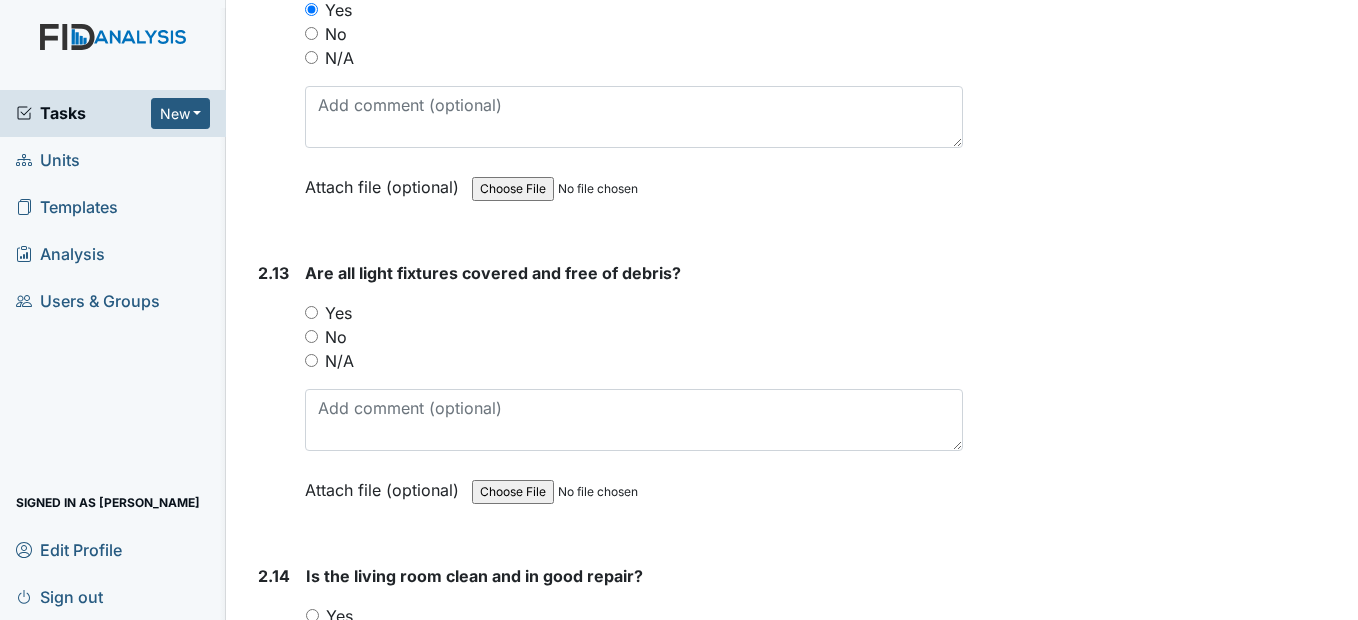 click on "Yes" at bounding box center (311, 312) 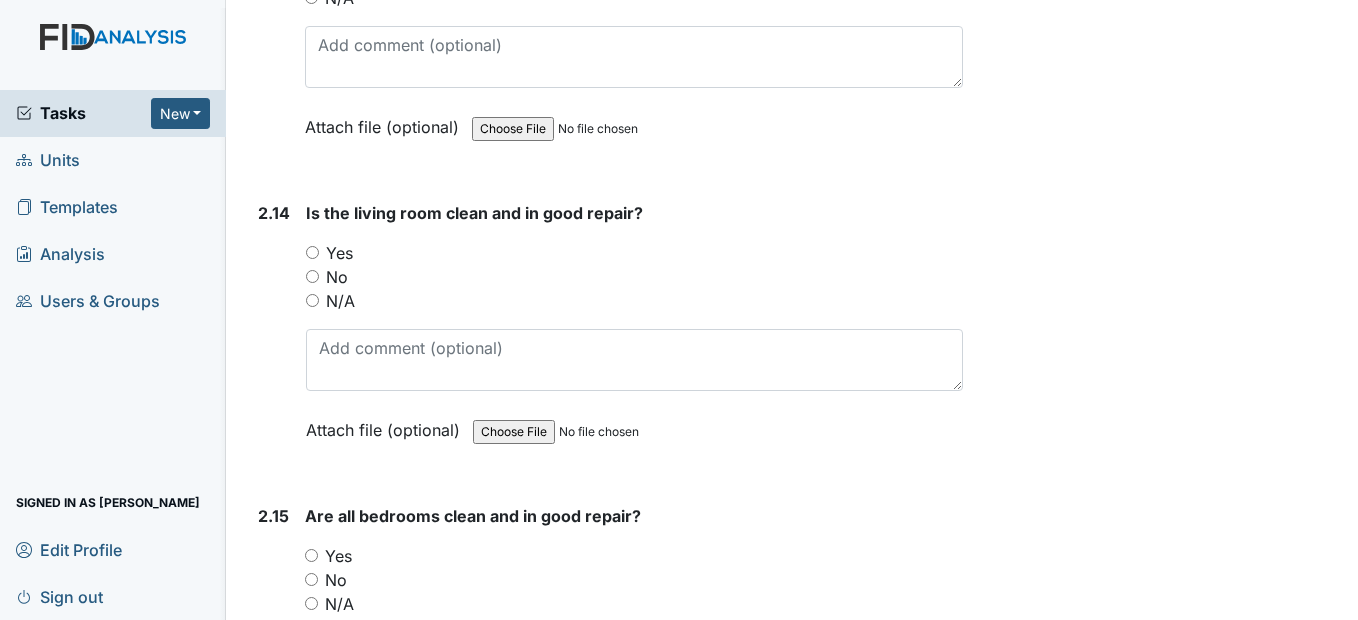 scroll, scrollTop: 5700, scrollLeft: 0, axis: vertical 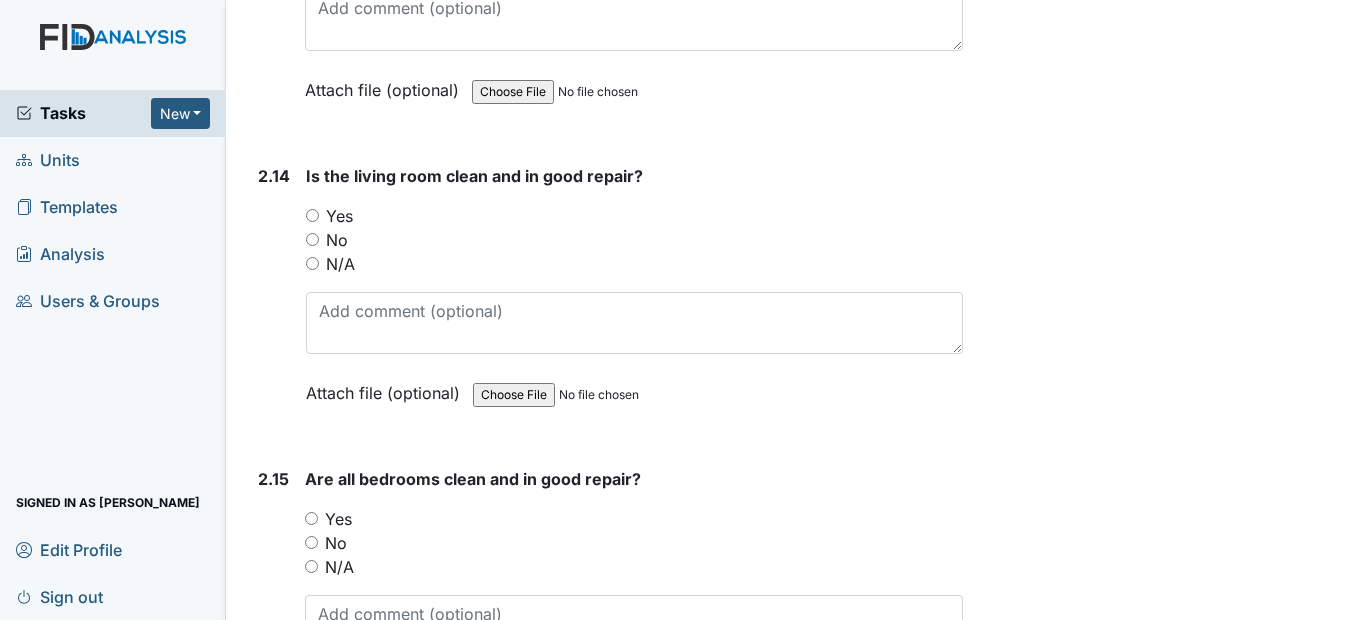 click on "Yes" at bounding box center [312, 215] 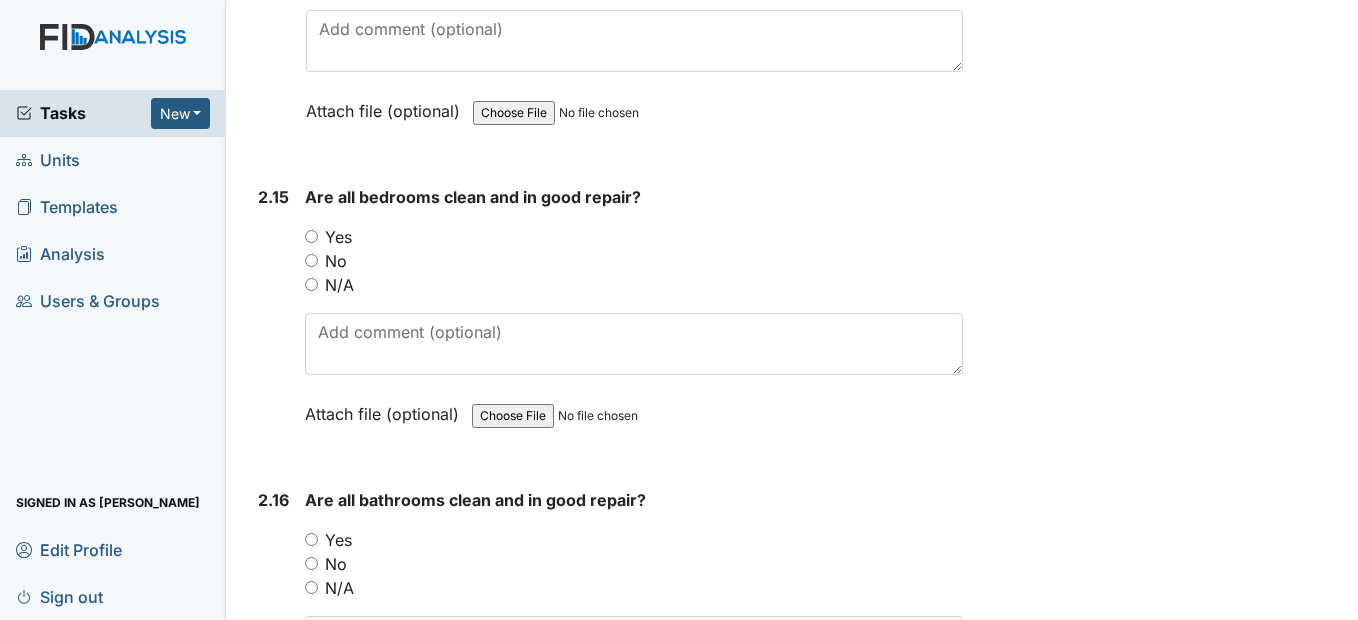 scroll, scrollTop: 6000, scrollLeft: 0, axis: vertical 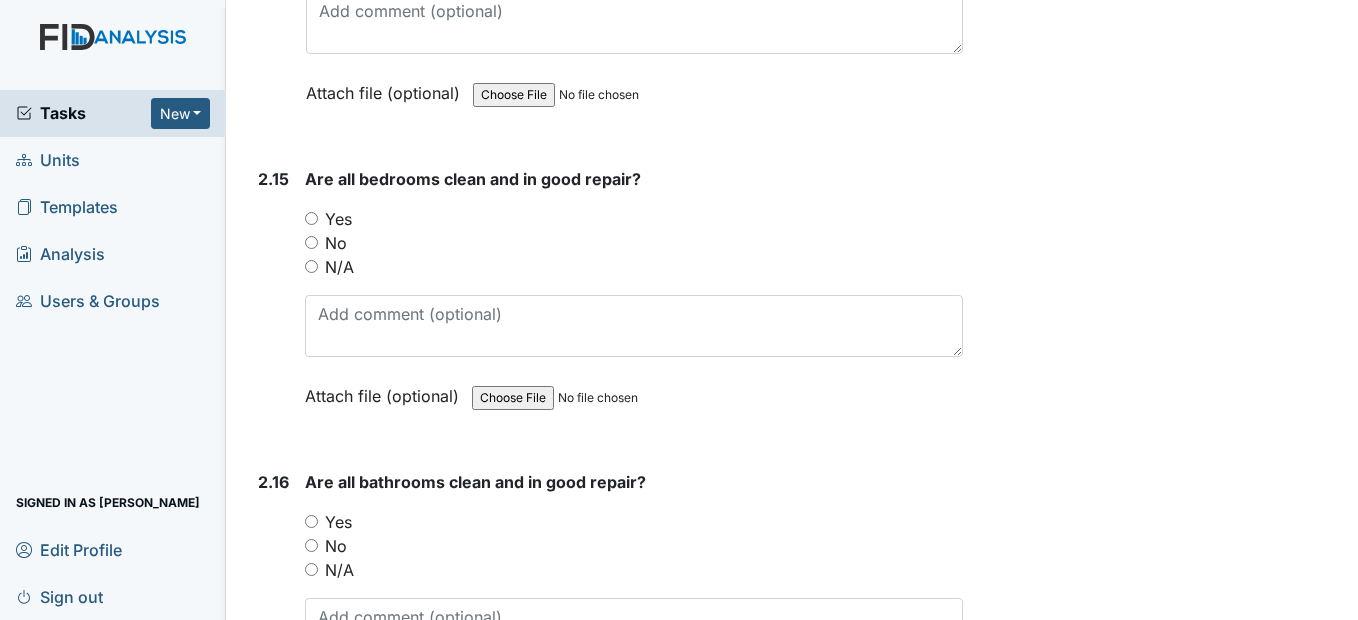 click on "Yes" at bounding box center [311, 218] 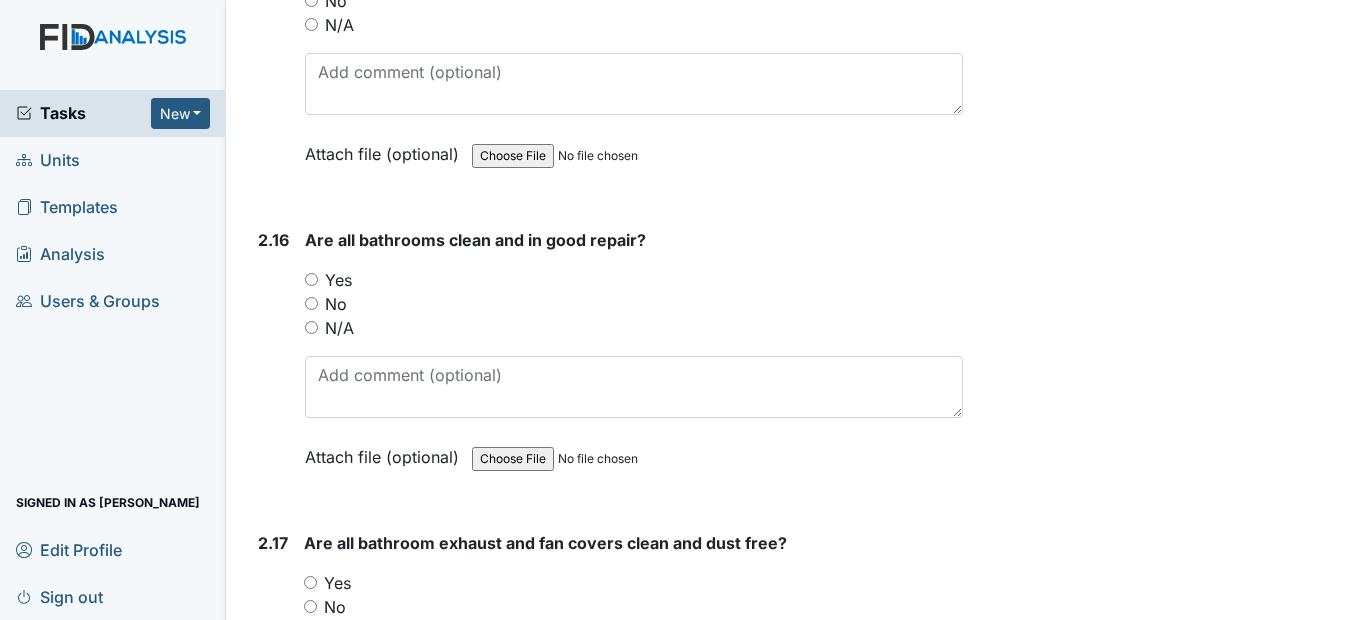 scroll, scrollTop: 6300, scrollLeft: 0, axis: vertical 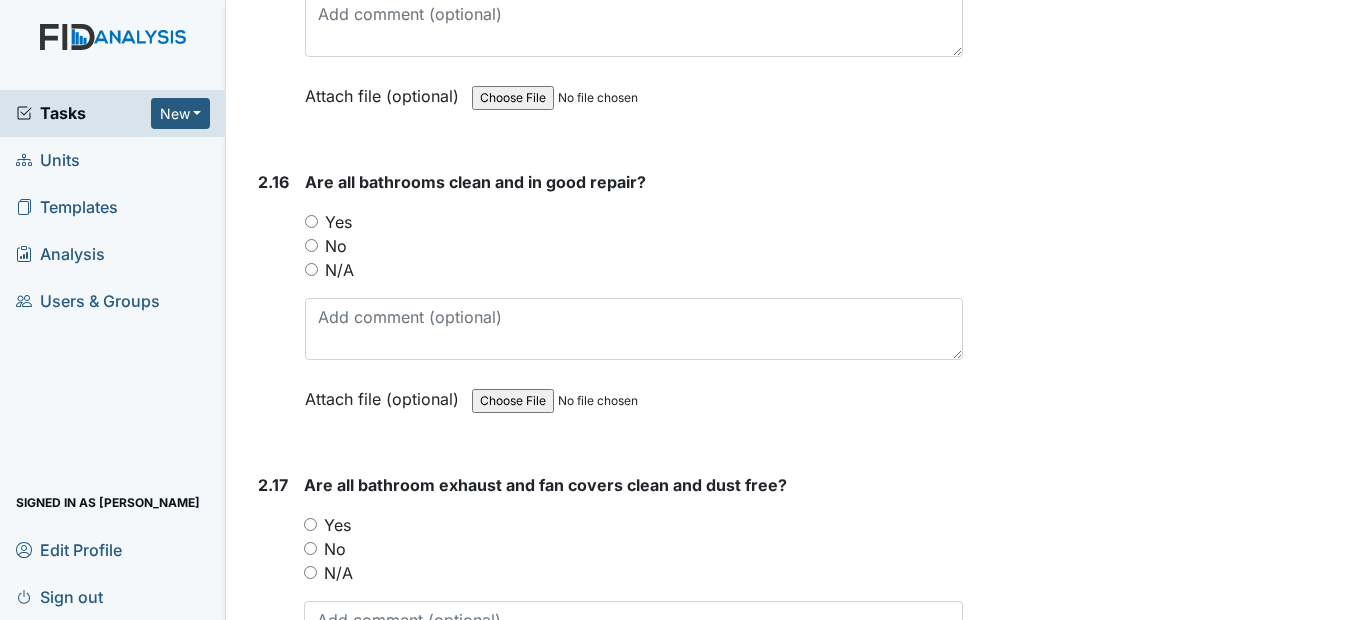 click on "Yes" at bounding box center [311, 221] 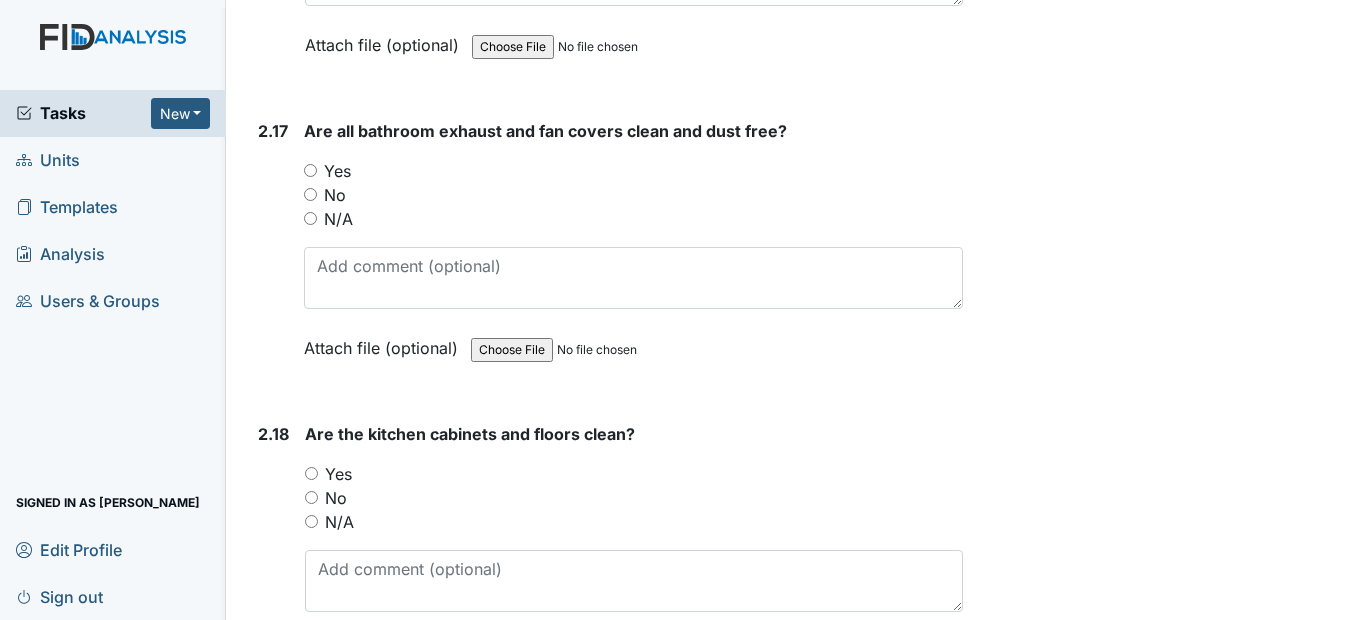 scroll, scrollTop: 6700, scrollLeft: 0, axis: vertical 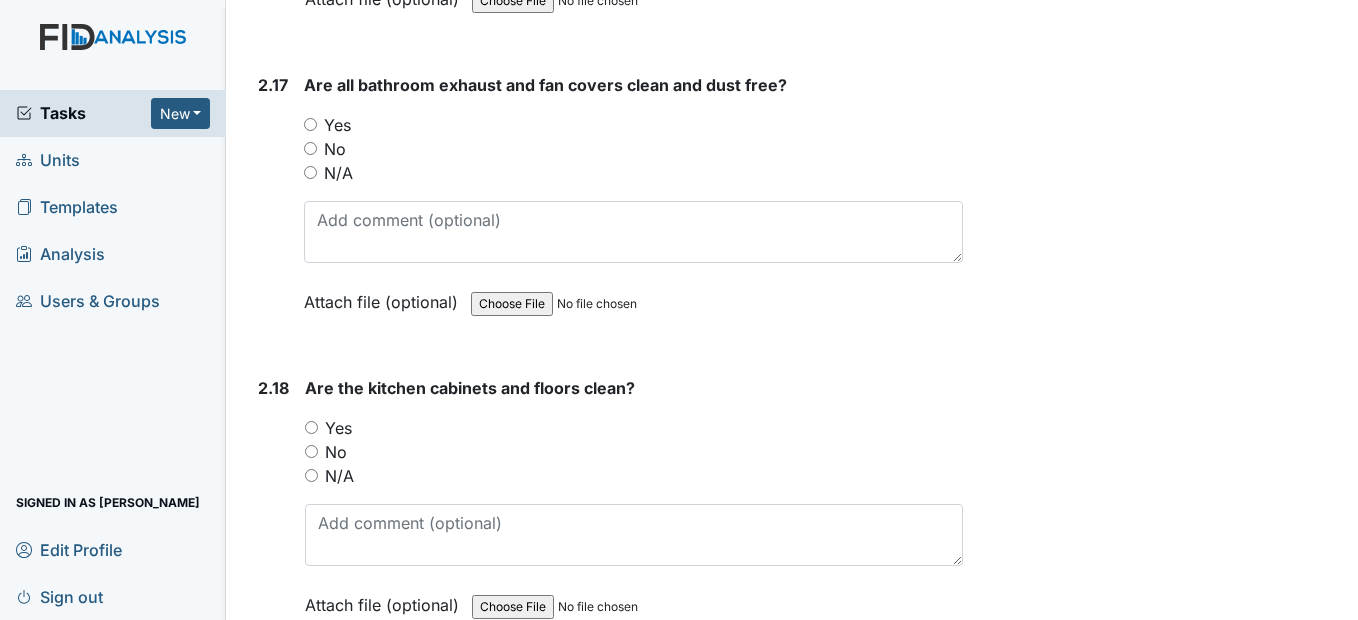 click on "Yes" at bounding box center [310, 124] 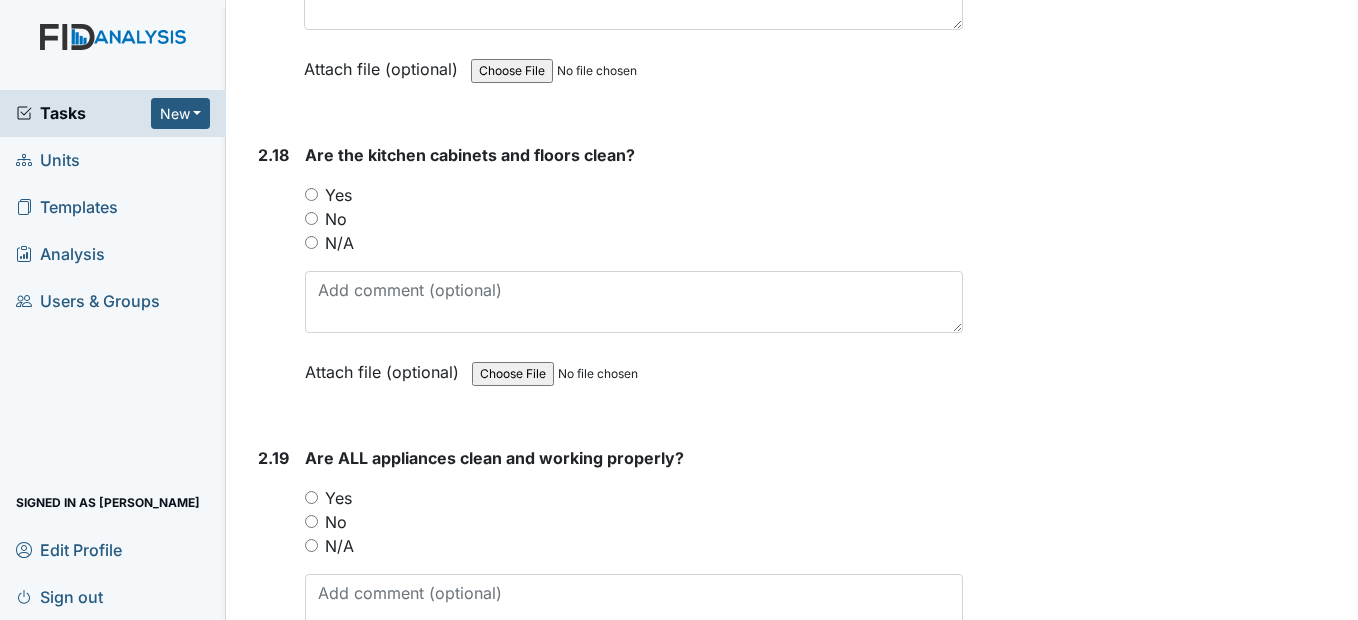 scroll, scrollTop: 7000, scrollLeft: 0, axis: vertical 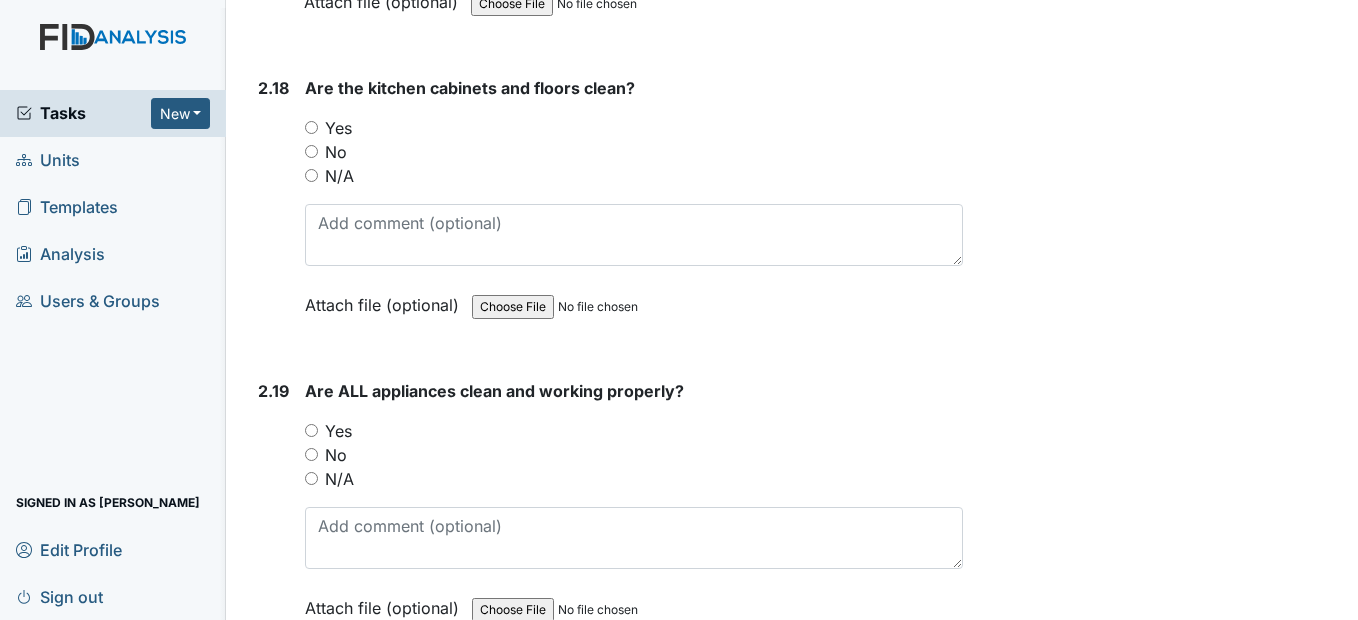 click on "Yes" at bounding box center (311, 127) 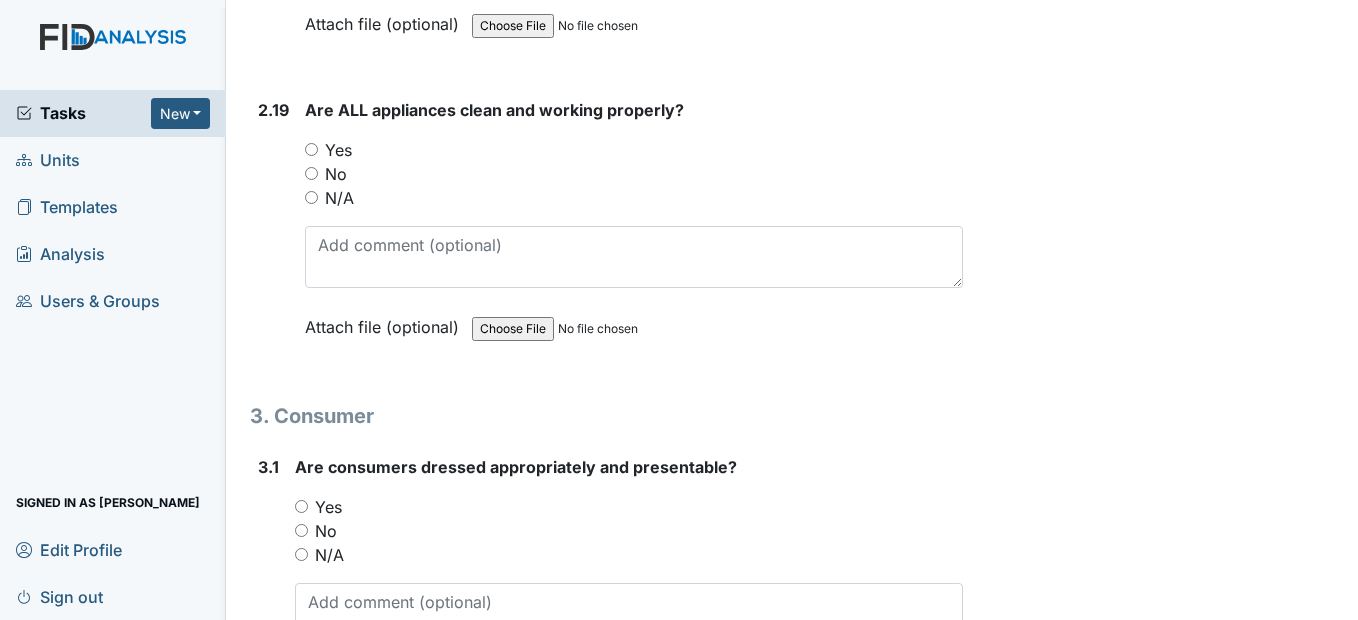 scroll, scrollTop: 7300, scrollLeft: 0, axis: vertical 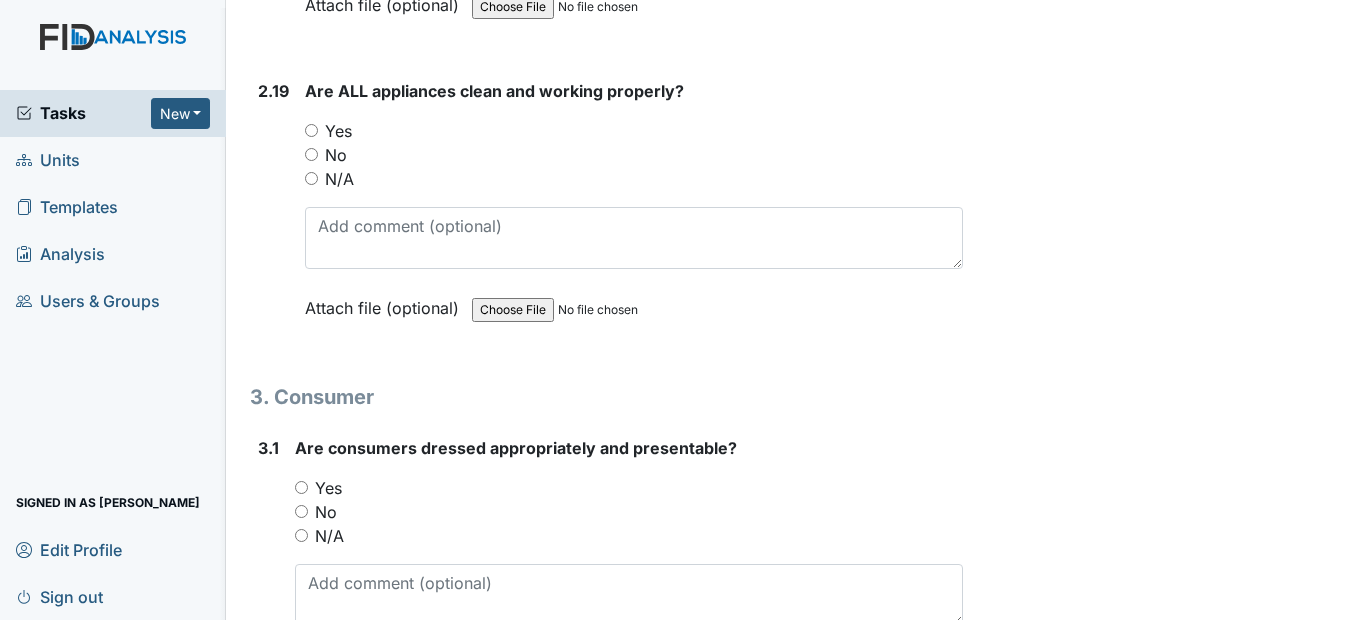 click on "Yes" at bounding box center (311, 130) 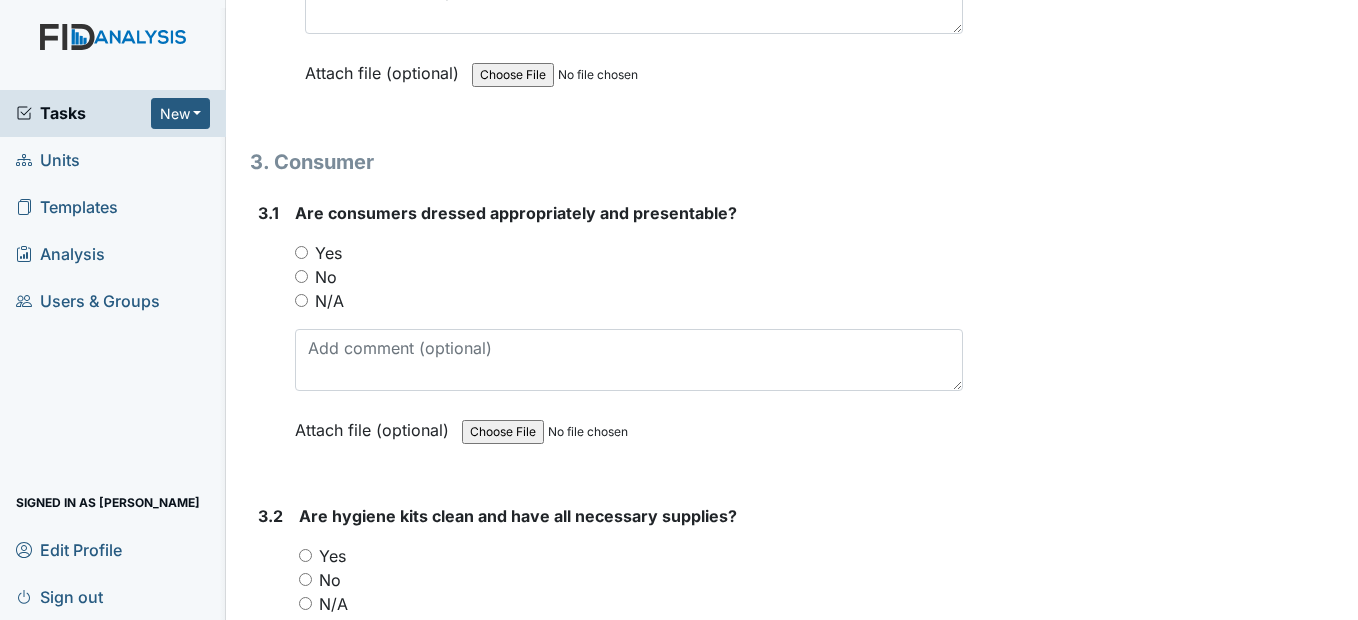 scroll, scrollTop: 7600, scrollLeft: 0, axis: vertical 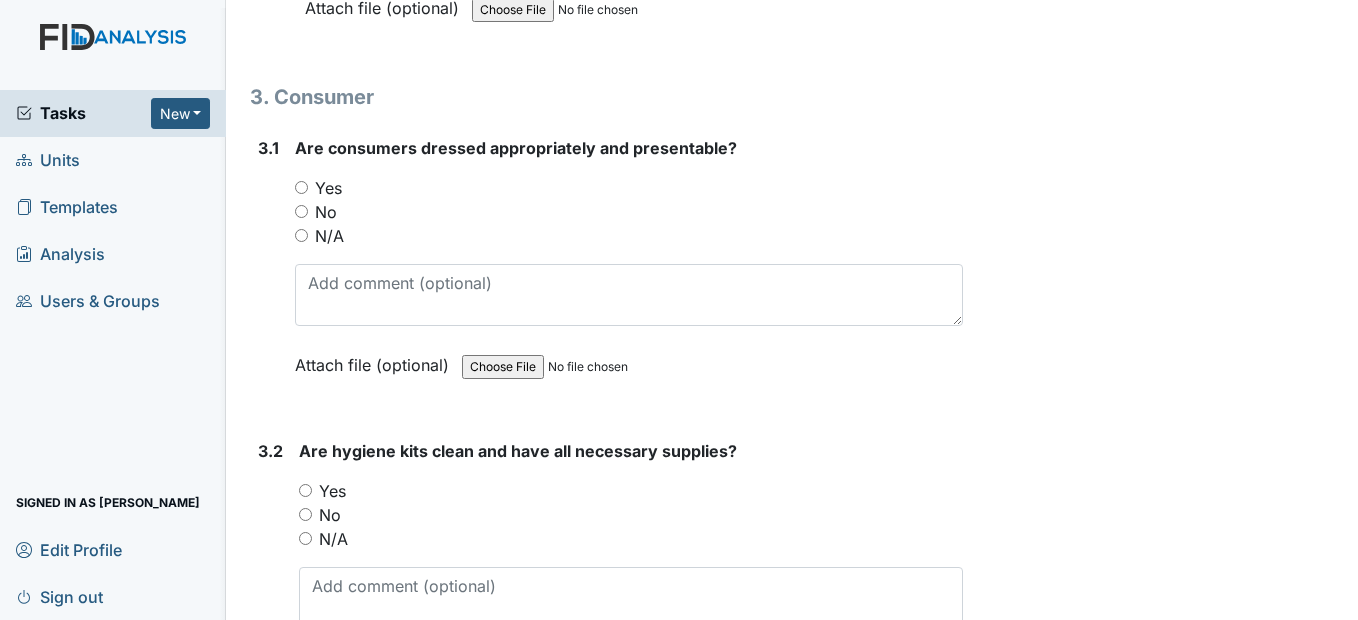 click on "Yes" at bounding box center (301, 187) 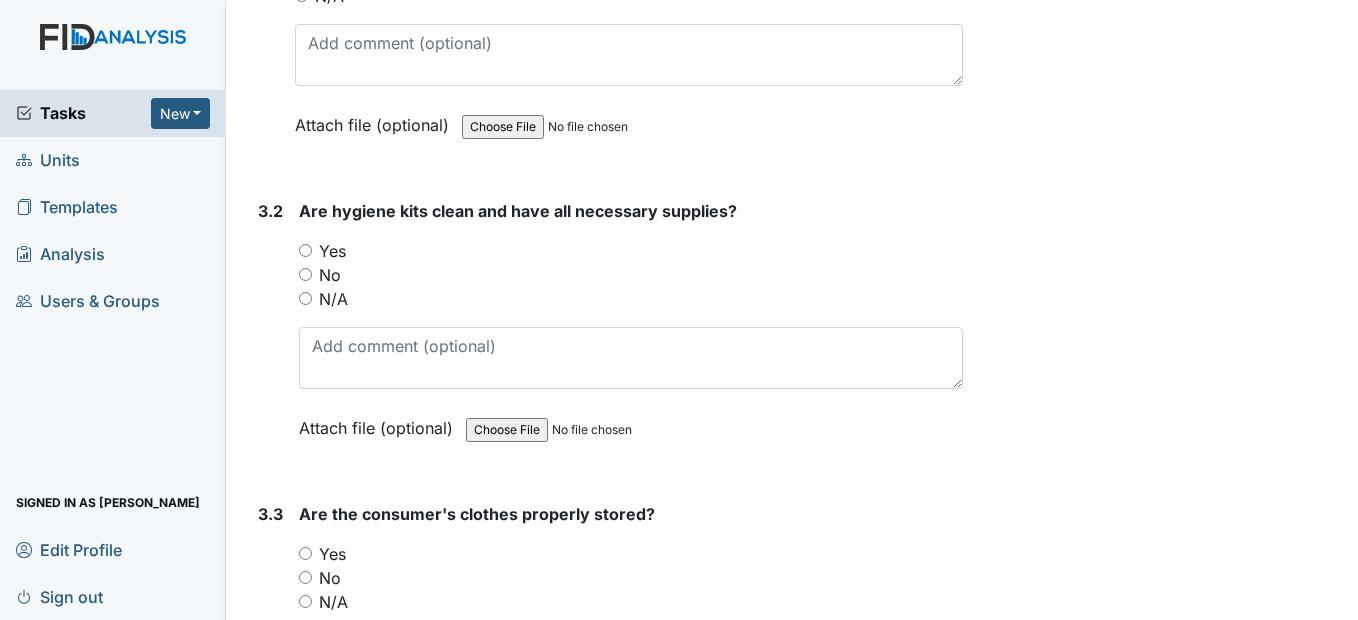 scroll, scrollTop: 7900, scrollLeft: 0, axis: vertical 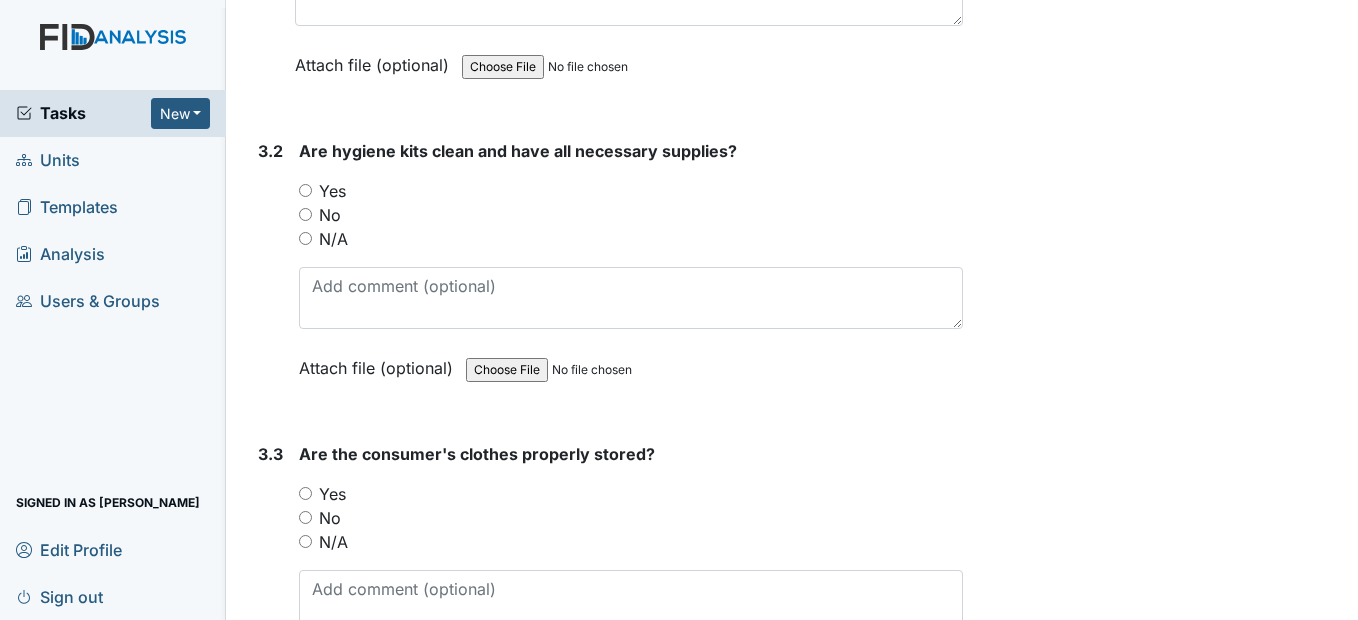 click on "Yes" at bounding box center (305, 190) 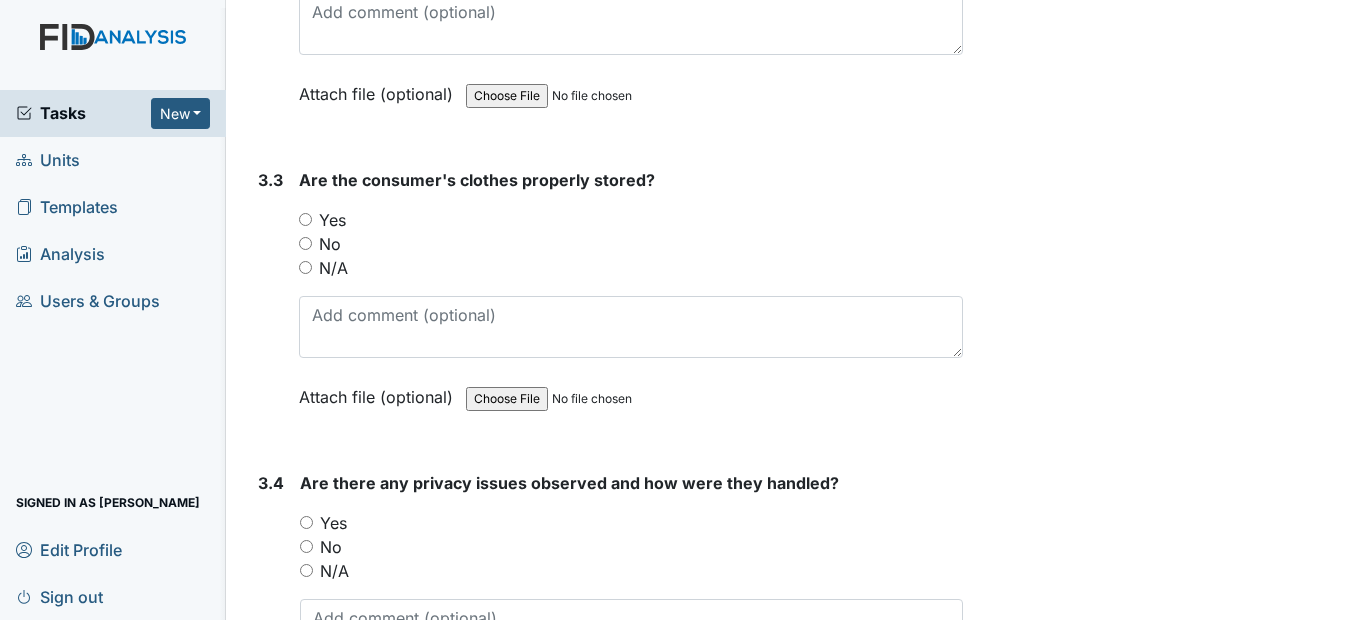scroll, scrollTop: 8200, scrollLeft: 0, axis: vertical 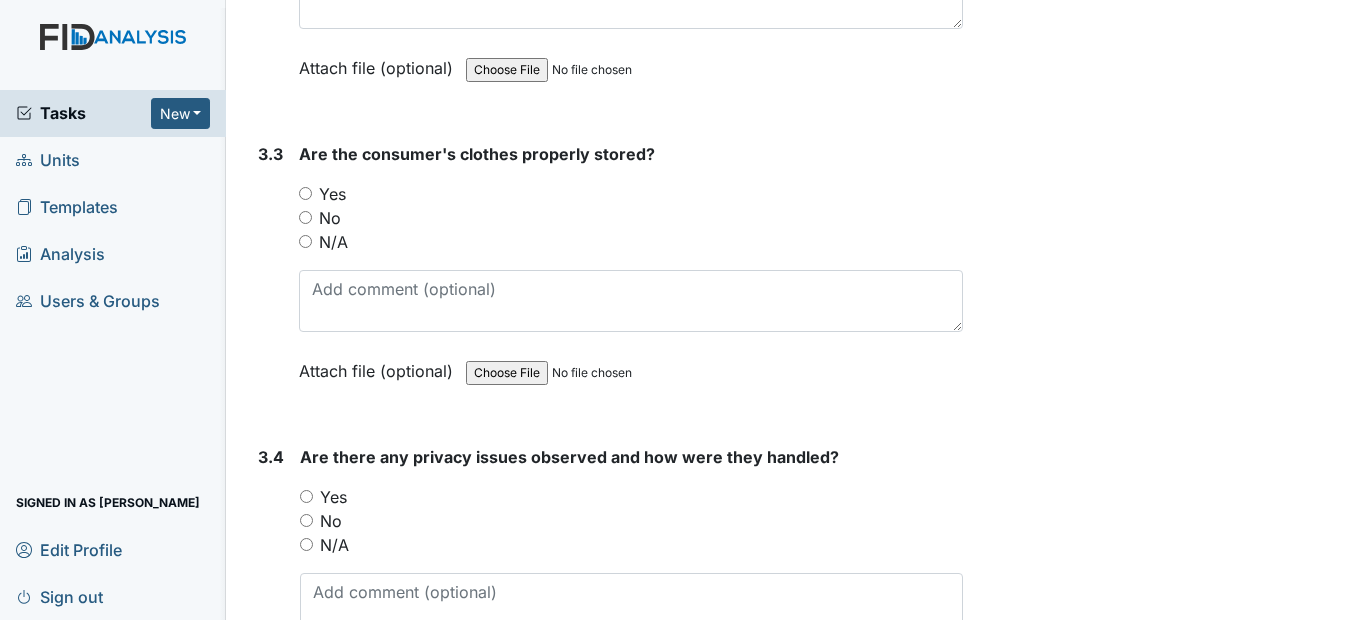 click on "Yes" at bounding box center [305, 193] 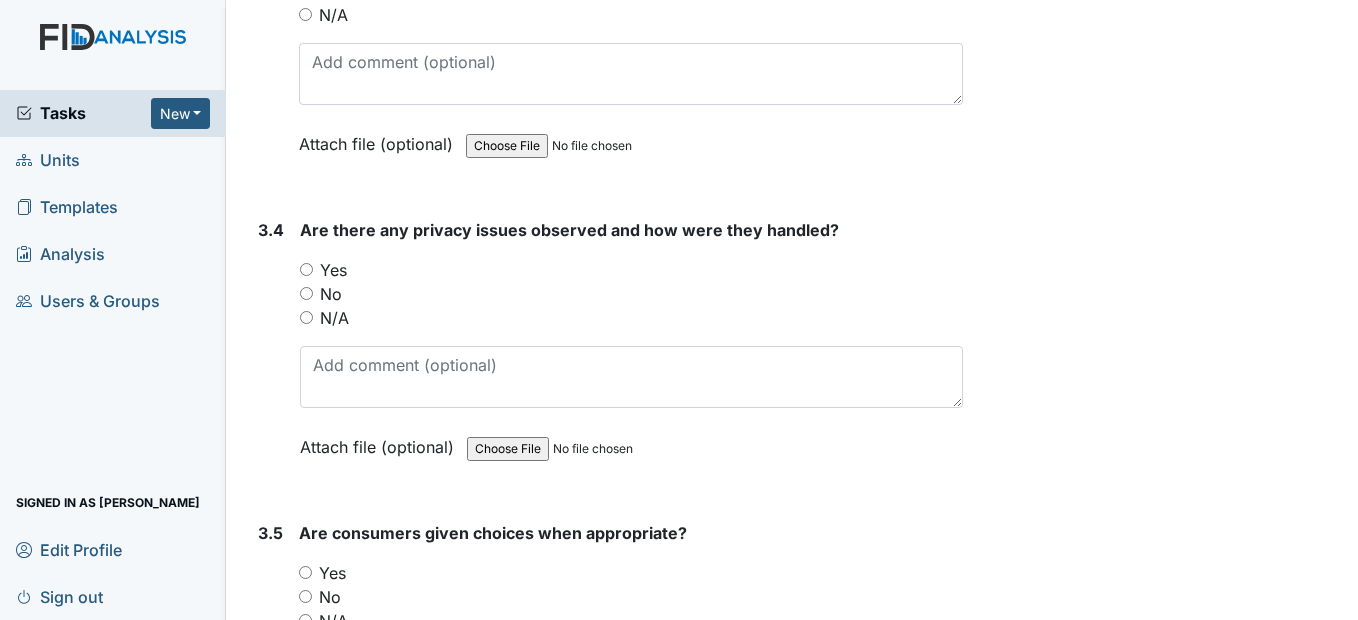 scroll, scrollTop: 8500, scrollLeft: 0, axis: vertical 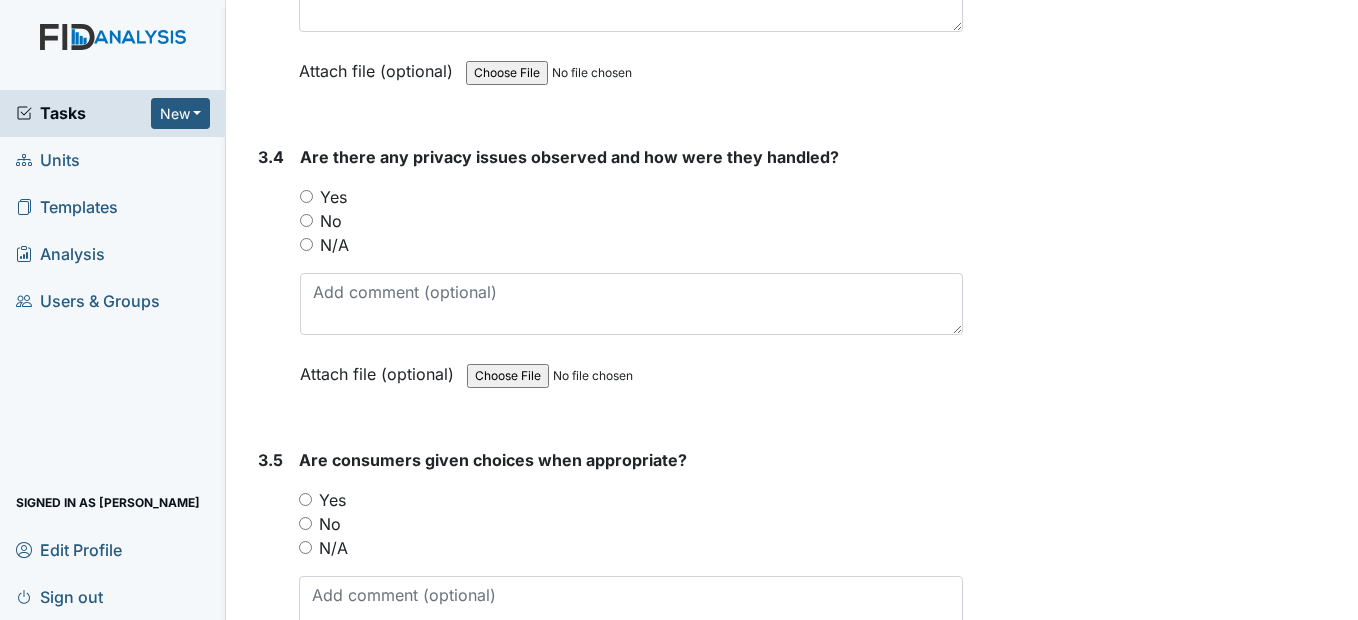 click on "No" at bounding box center [306, 220] 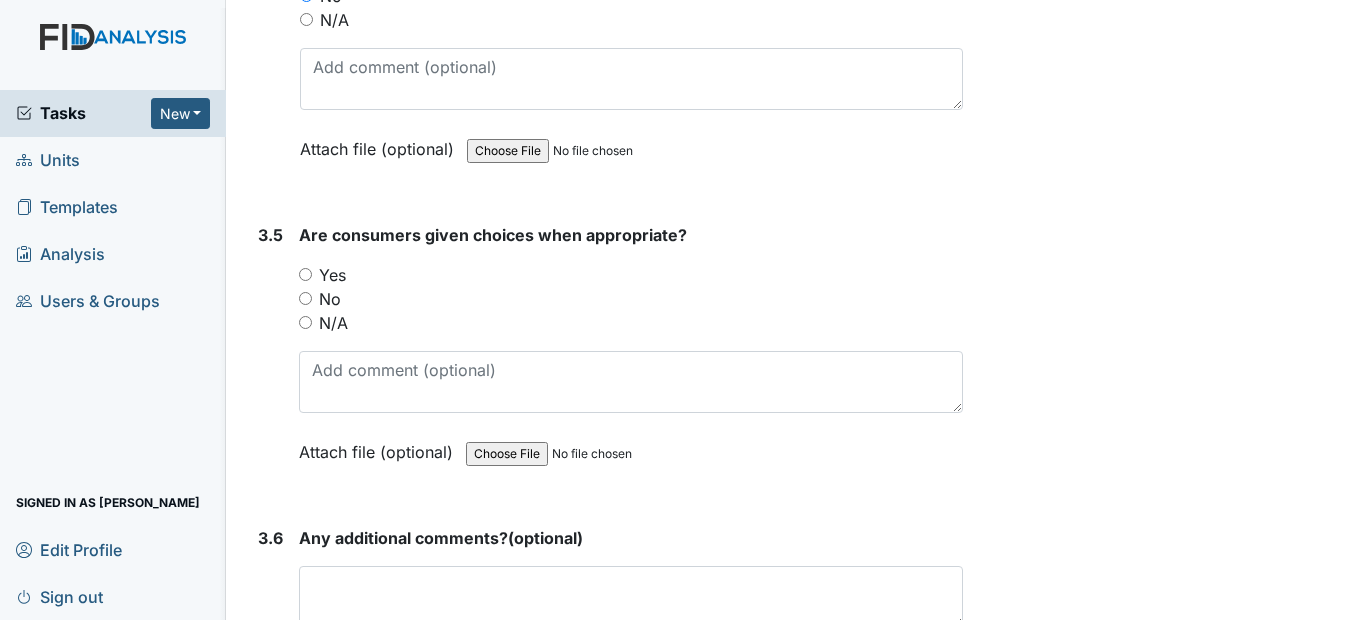 scroll, scrollTop: 8900, scrollLeft: 0, axis: vertical 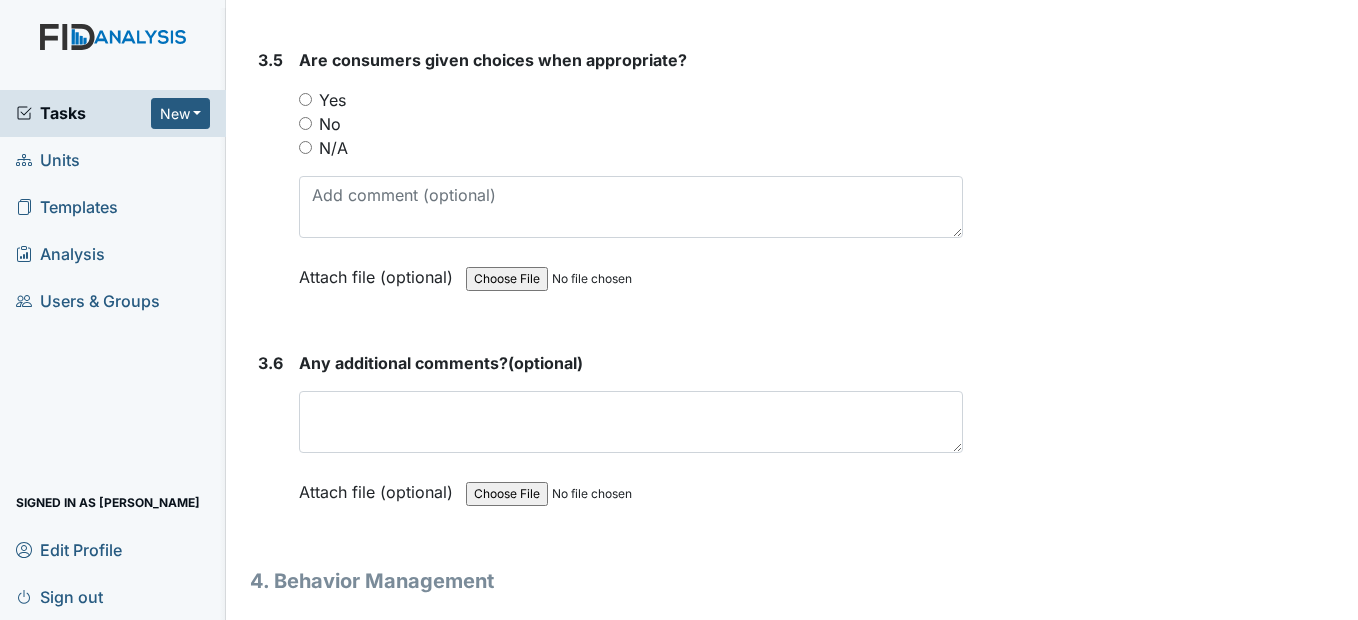click on "Yes" at bounding box center (305, 99) 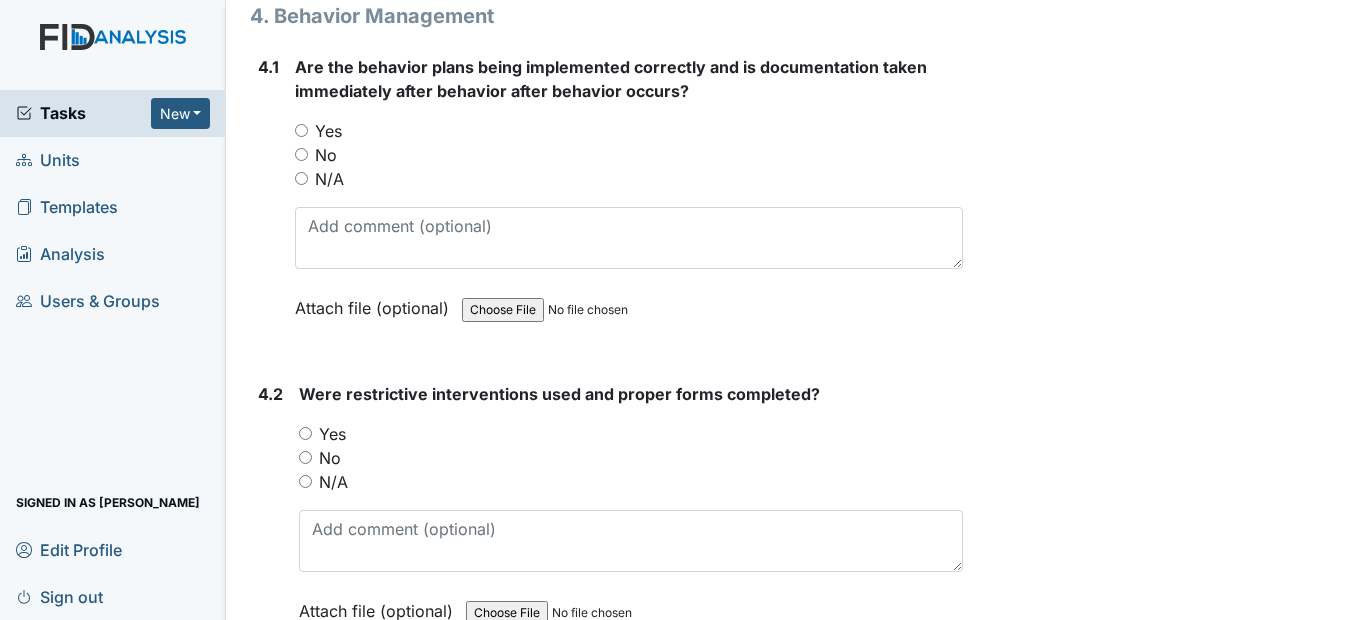 scroll, scrollTop: 9500, scrollLeft: 0, axis: vertical 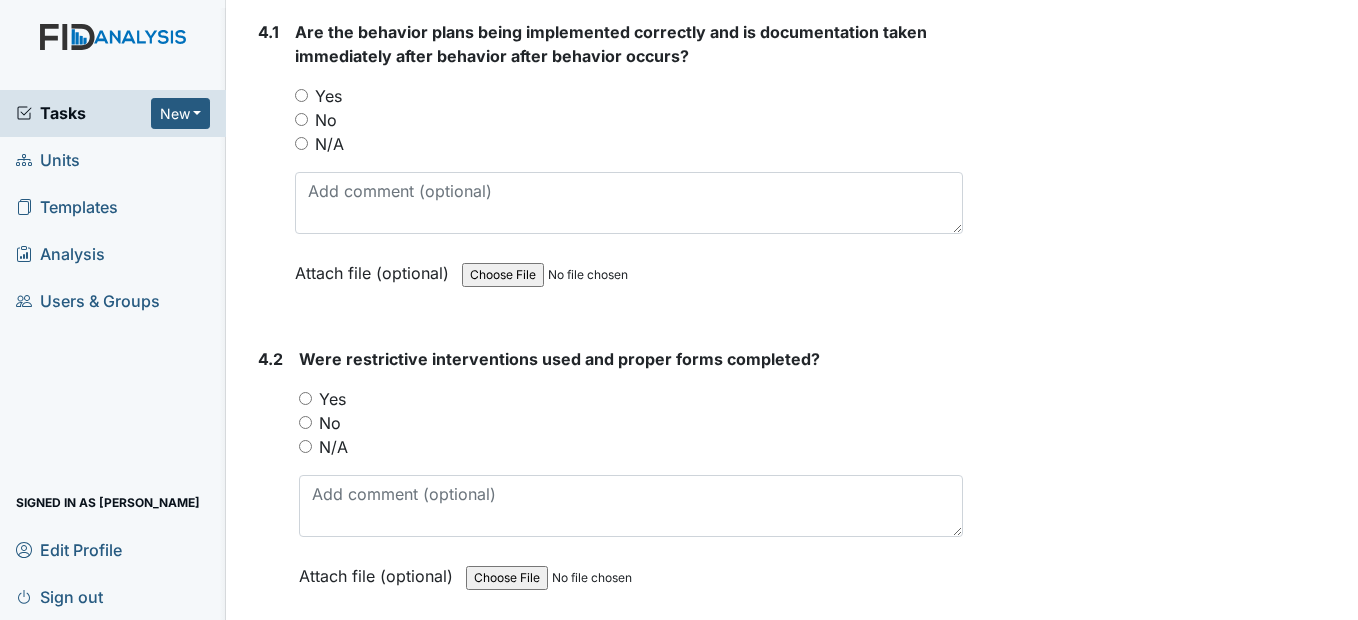 click on "Yes" at bounding box center (301, 95) 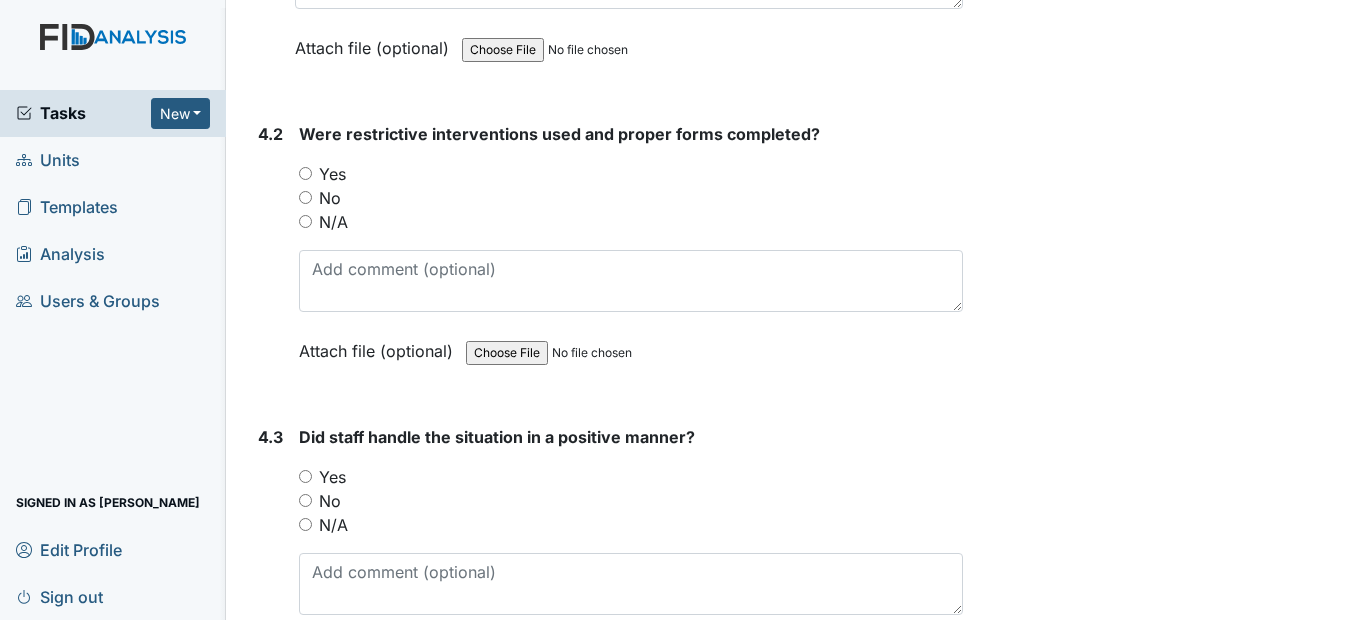 scroll, scrollTop: 9800, scrollLeft: 0, axis: vertical 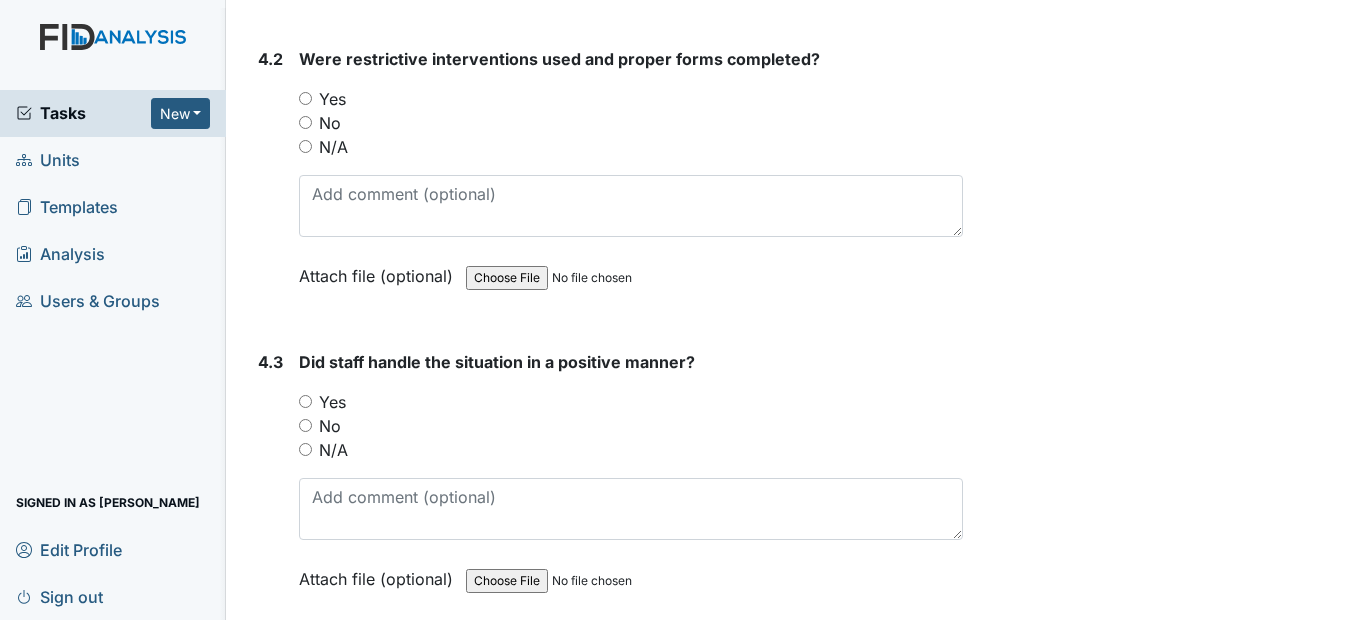 click on "N/A" at bounding box center (305, 146) 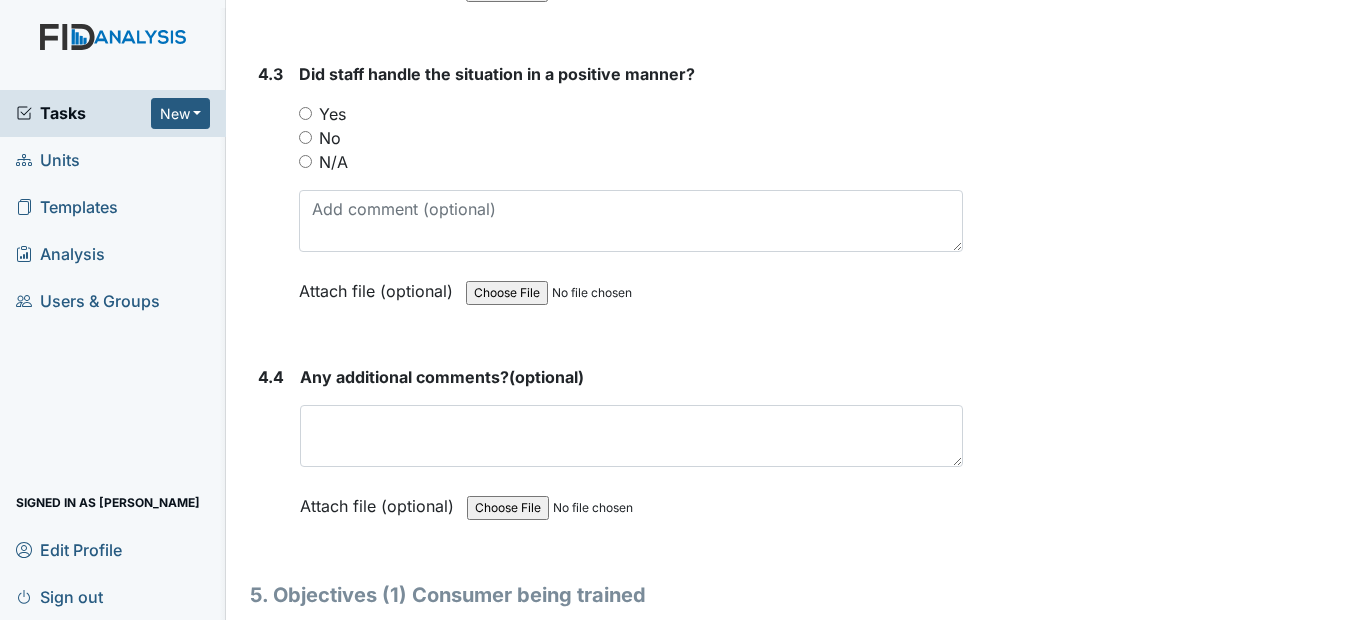 scroll, scrollTop: 10100, scrollLeft: 0, axis: vertical 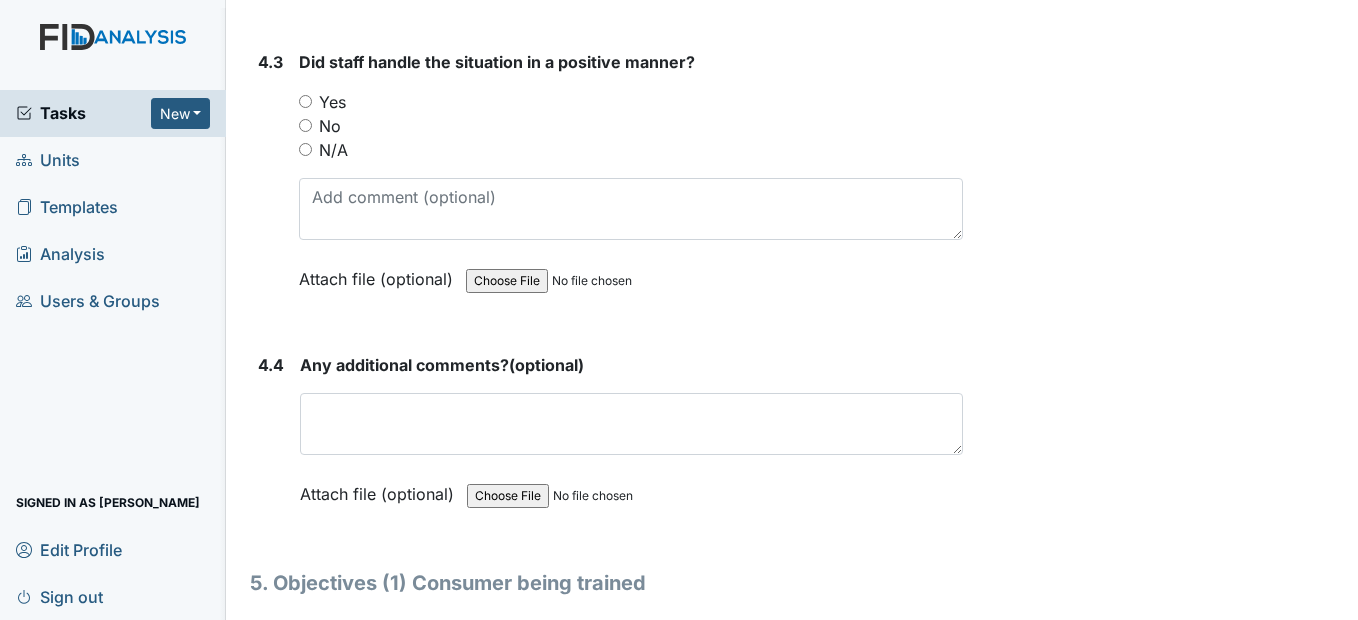click on "N/A" at bounding box center [305, 149] 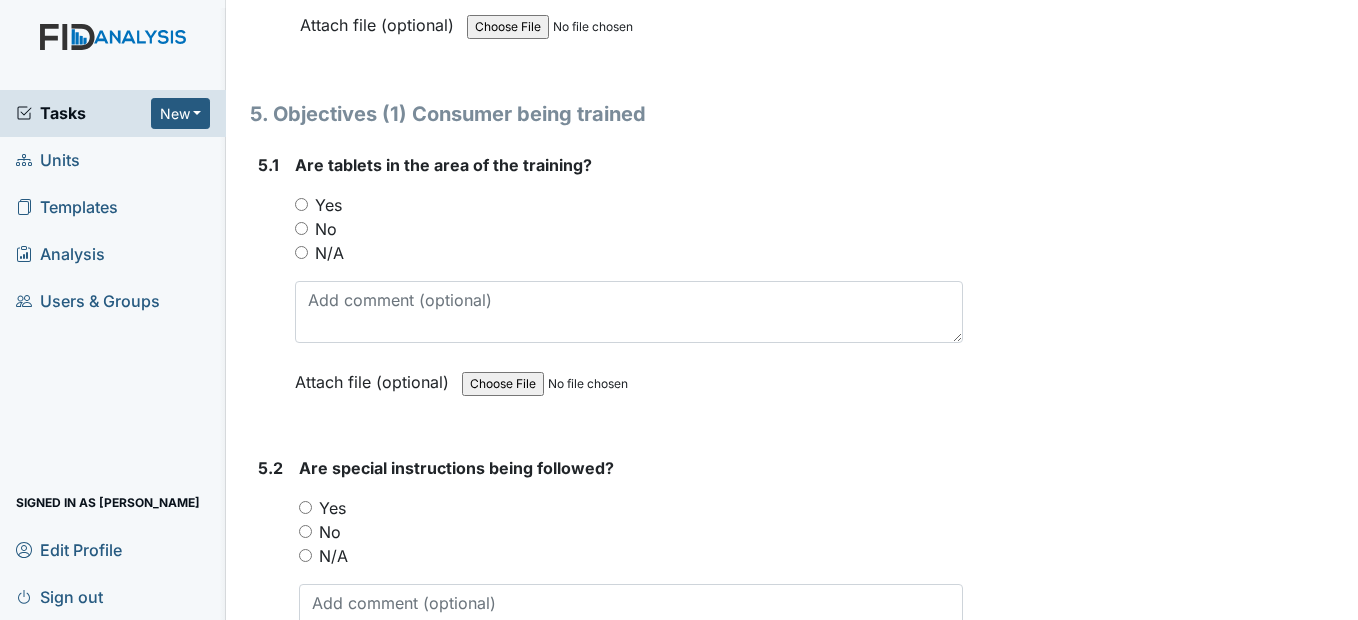 scroll, scrollTop: 10600, scrollLeft: 0, axis: vertical 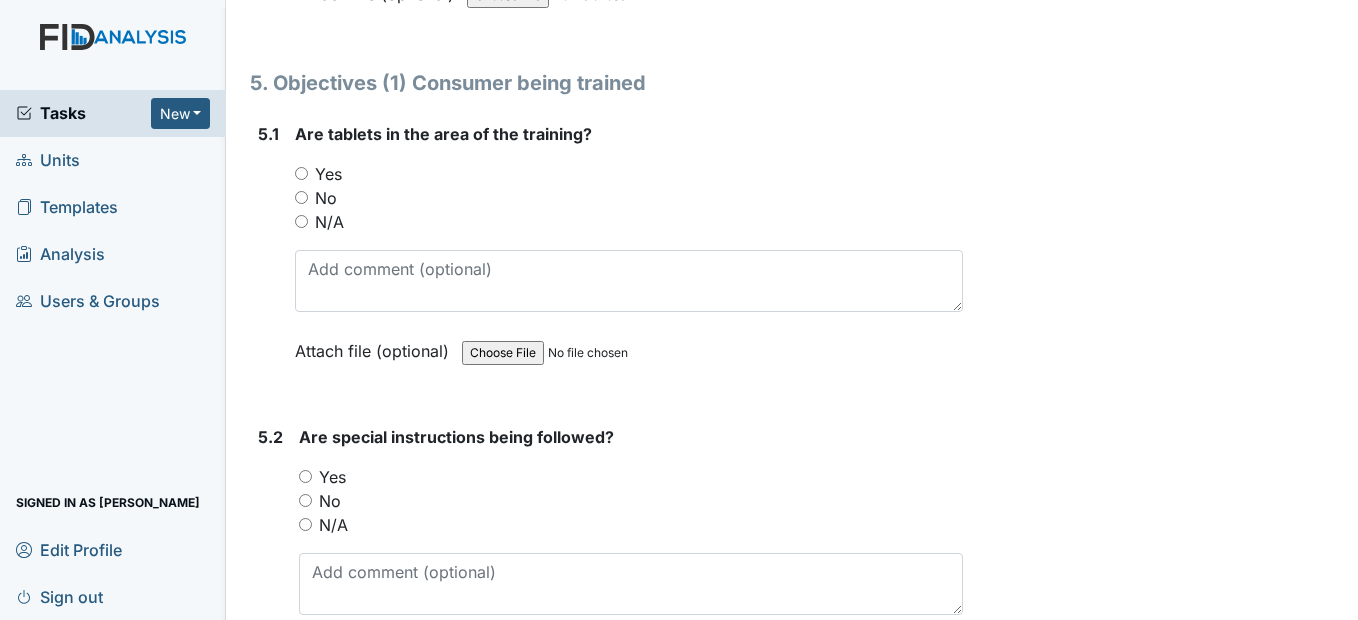 click on "Yes" at bounding box center [301, 173] 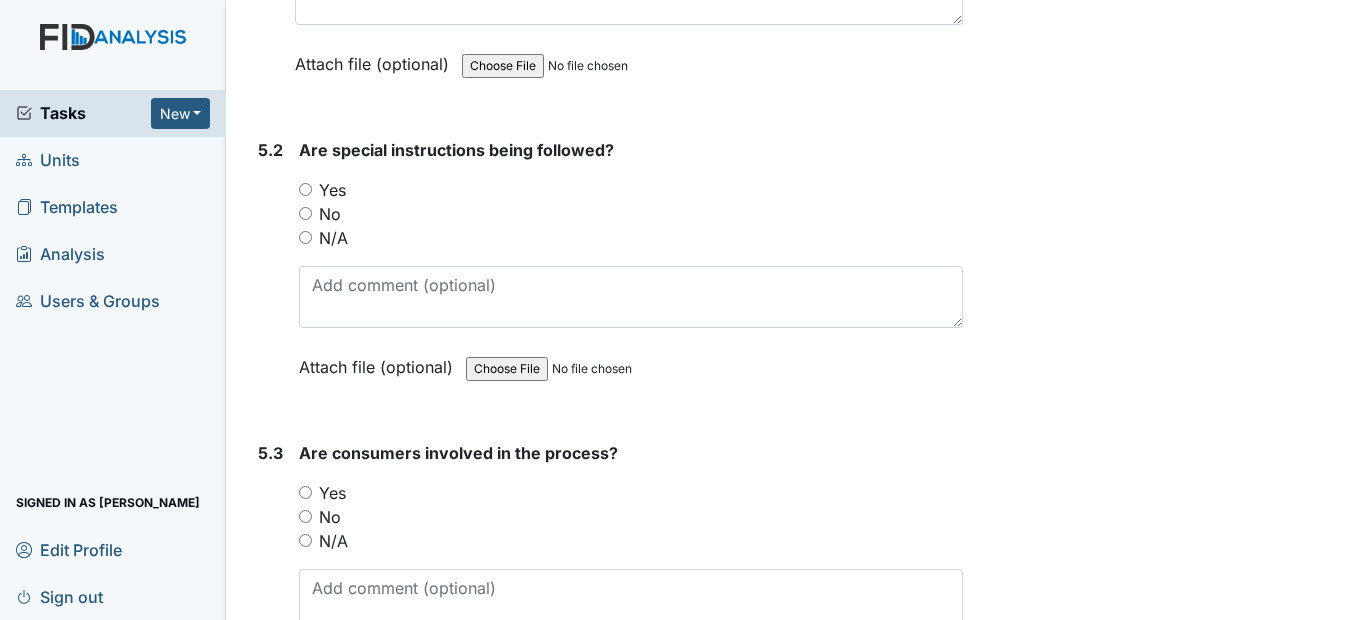 scroll, scrollTop: 10900, scrollLeft: 0, axis: vertical 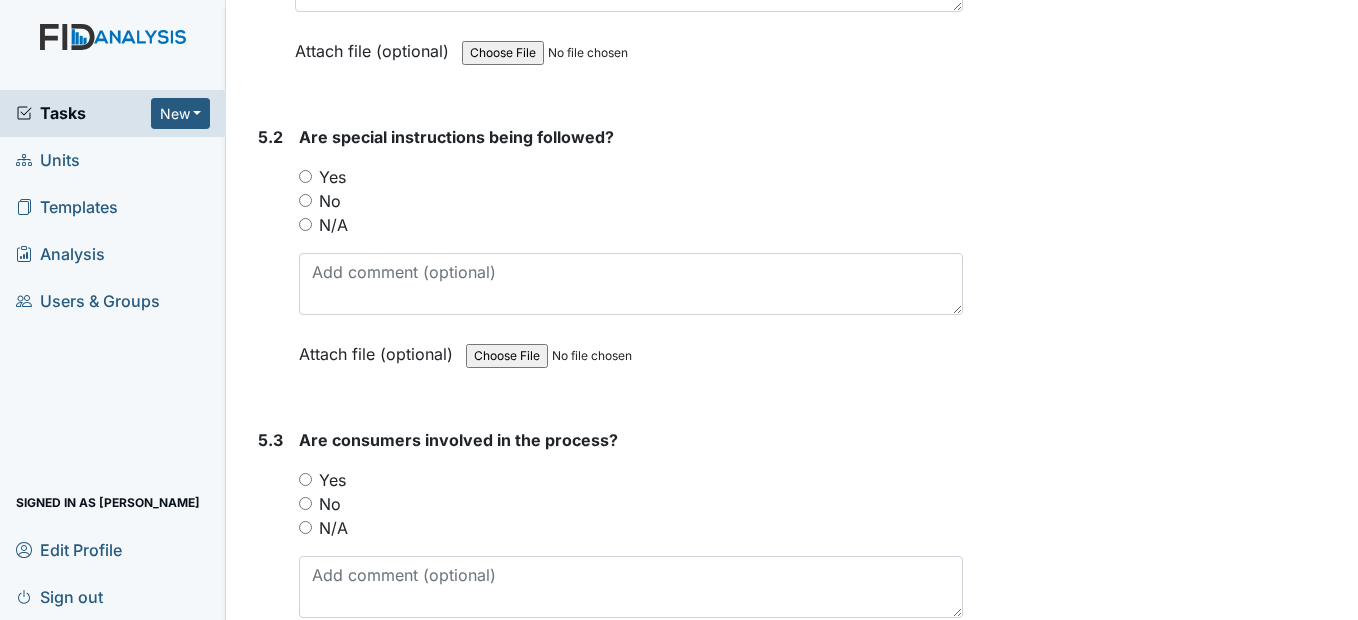 click on "Yes" at bounding box center (305, 176) 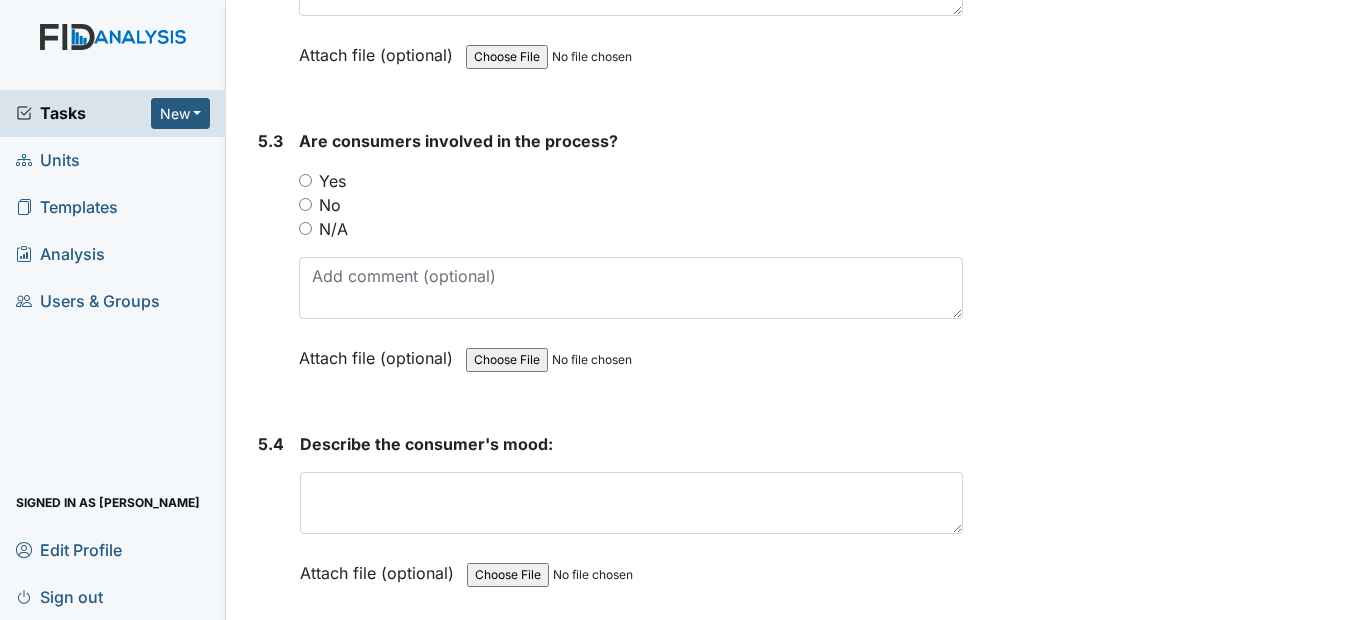 scroll, scrollTop: 11200, scrollLeft: 0, axis: vertical 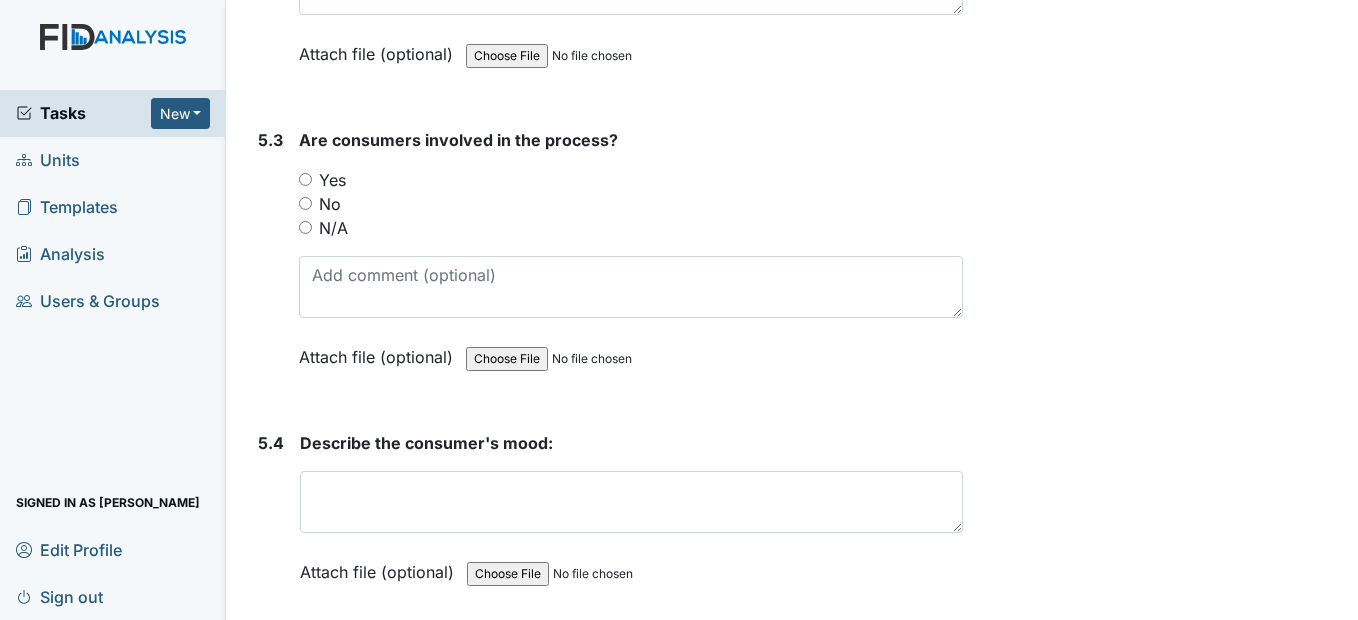 click on "Yes" at bounding box center (305, 179) 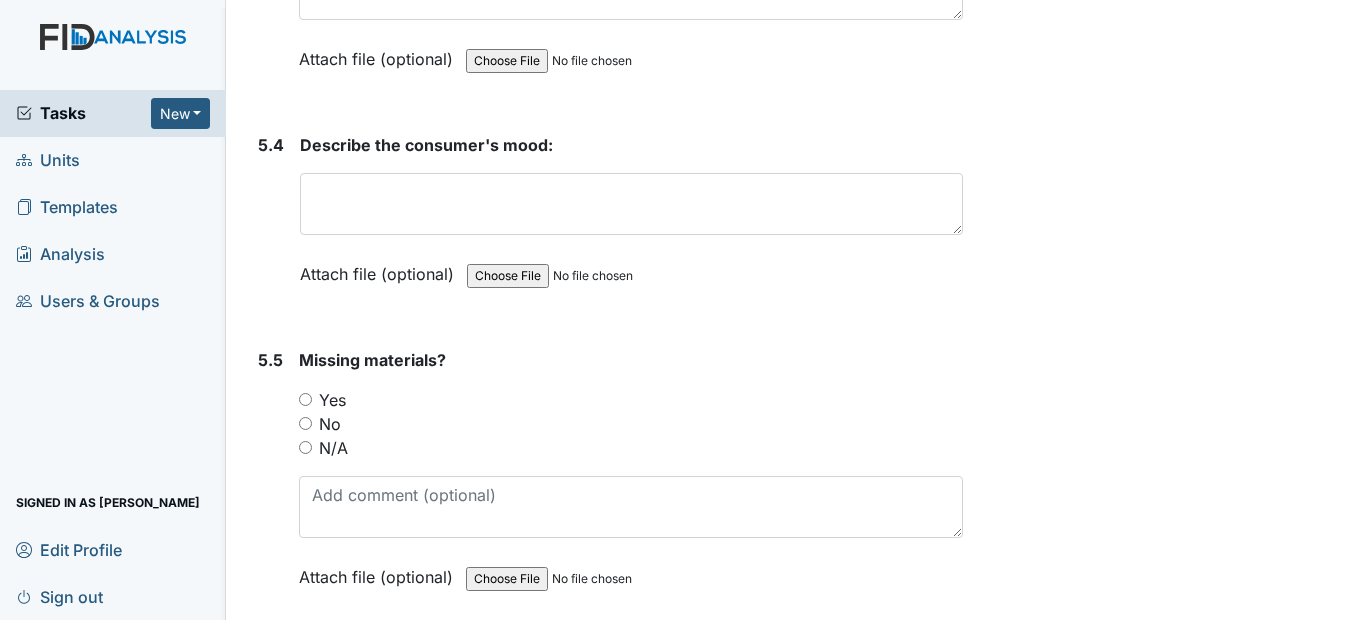 scroll, scrollTop: 11500, scrollLeft: 0, axis: vertical 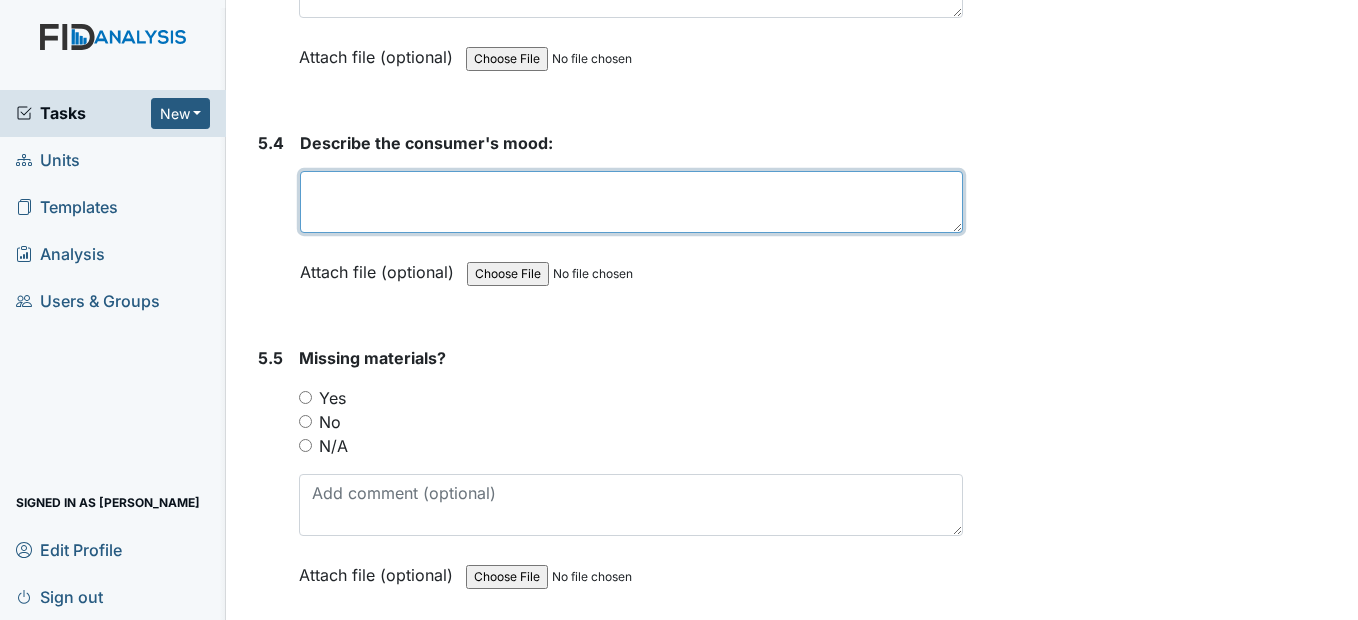 drag, startPoint x: 390, startPoint y: 236, endPoint x: 384, endPoint y: 225, distance: 12.529964 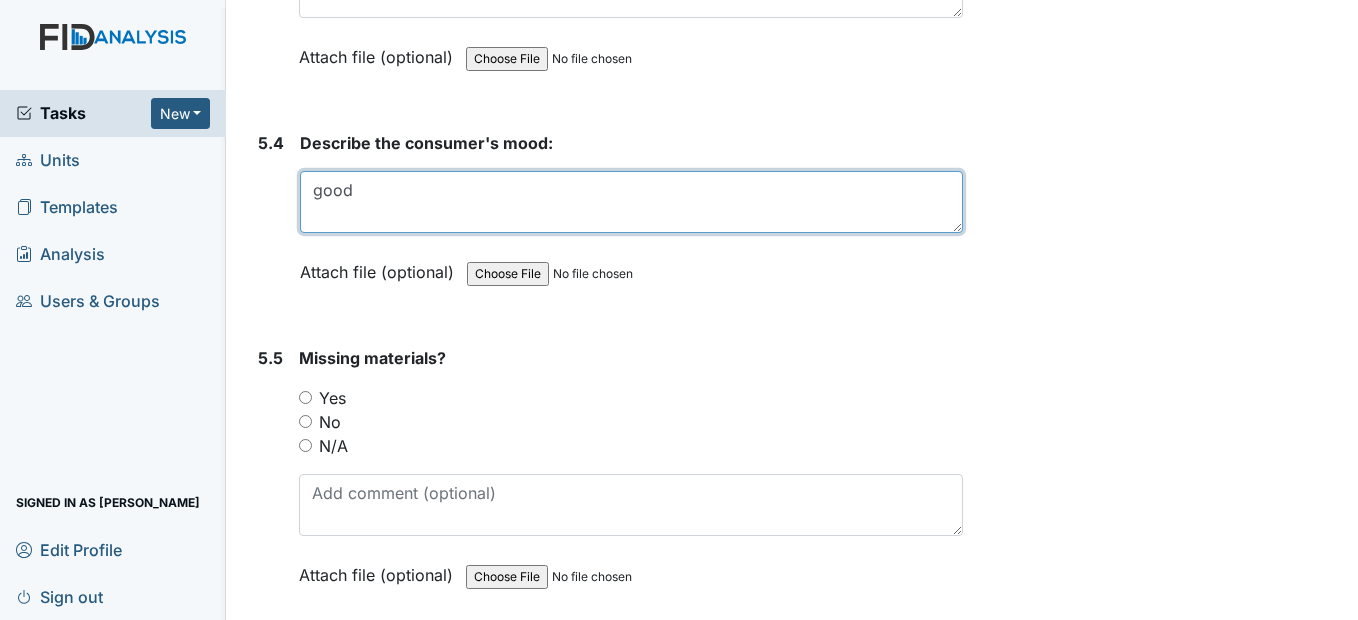 type on "good" 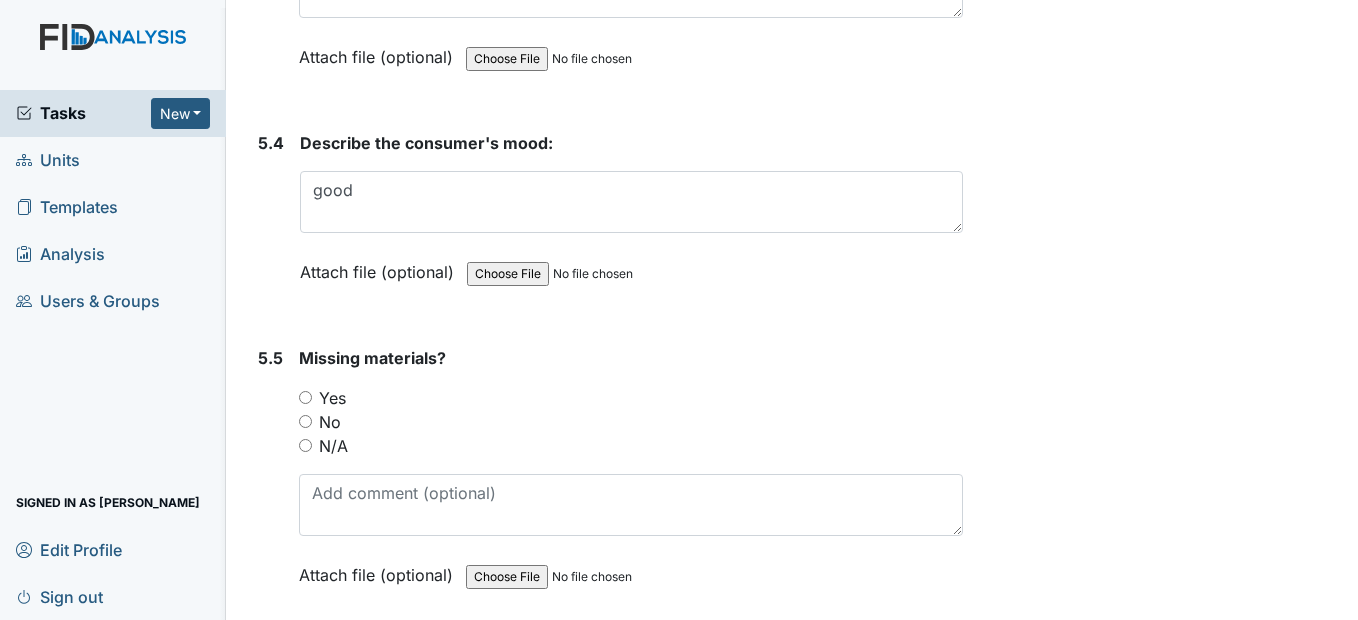 click on "No" at bounding box center [305, 421] 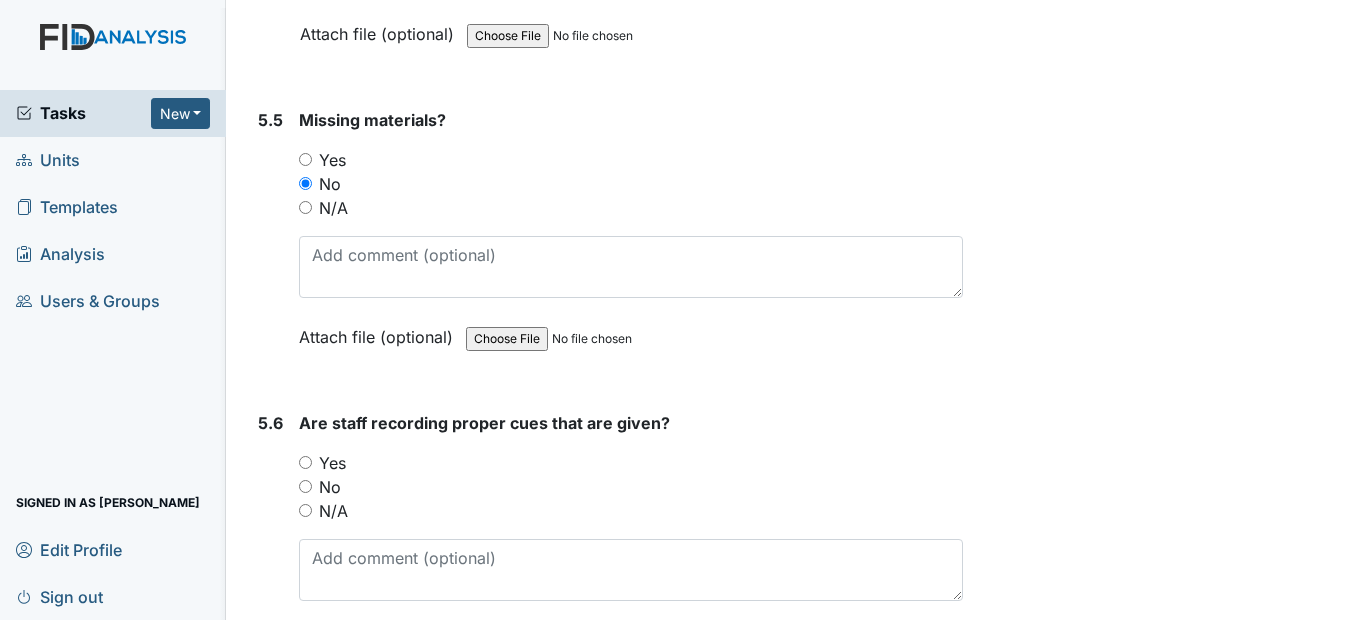 scroll, scrollTop: 11800, scrollLeft: 0, axis: vertical 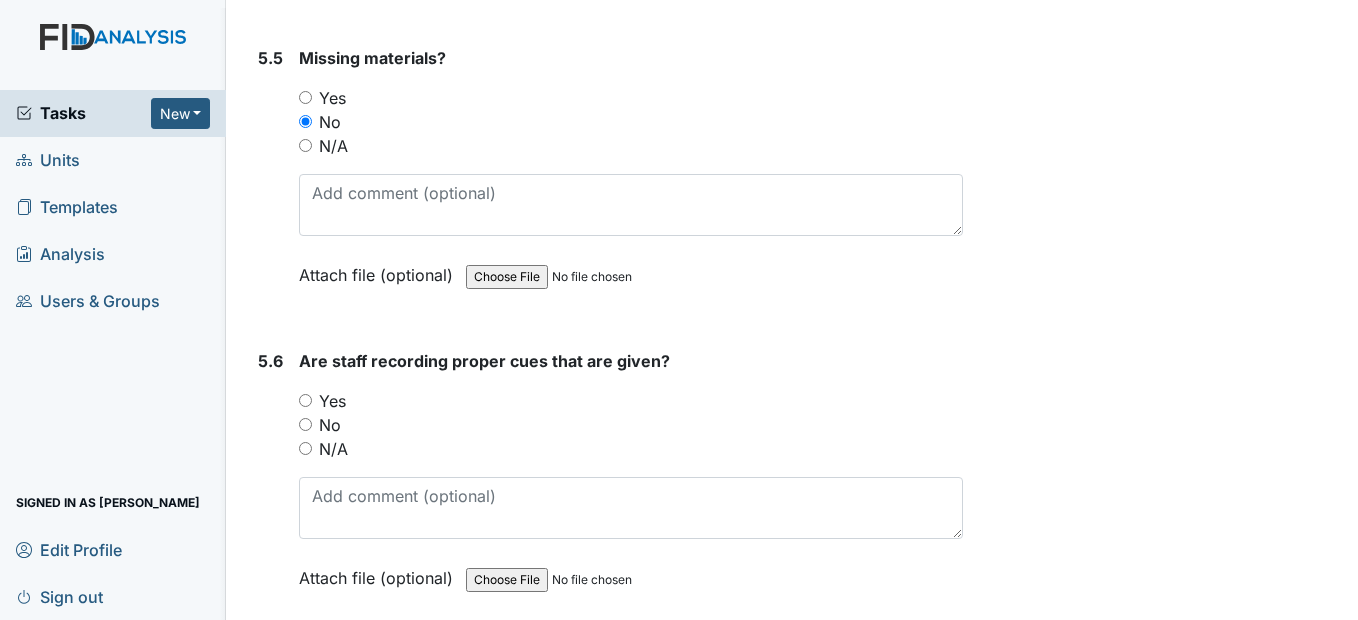 click on "Yes" at bounding box center [305, 400] 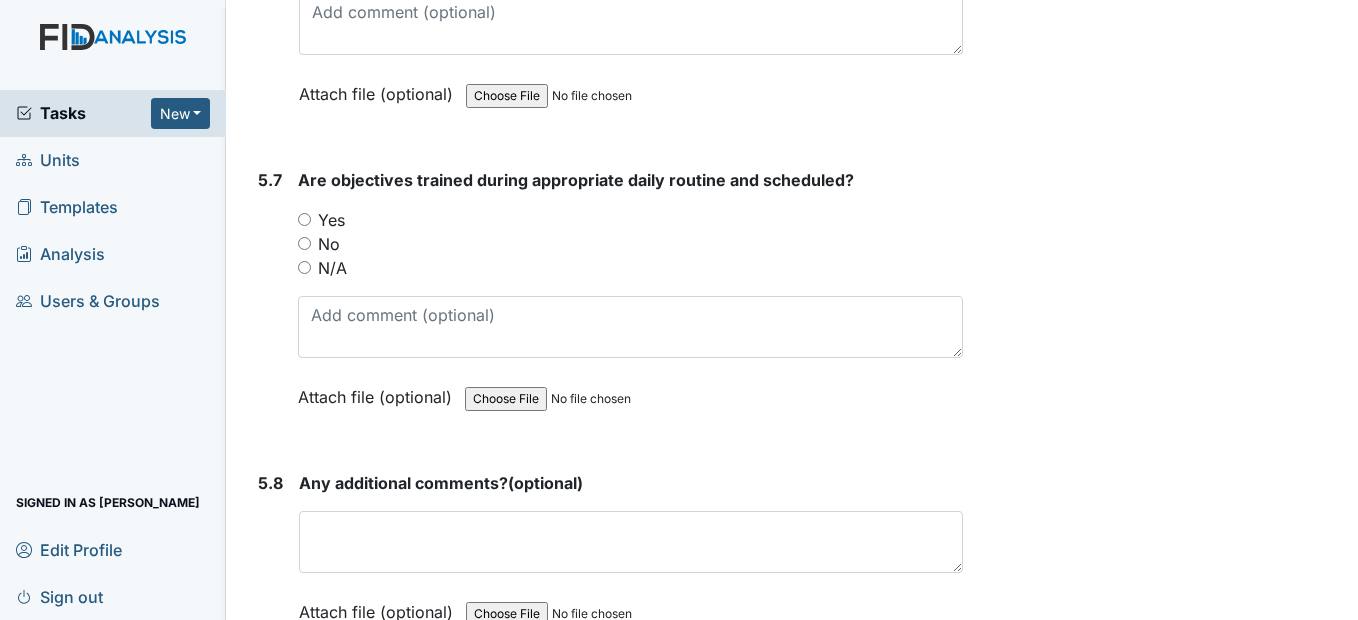 scroll, scrollTop: 12300, scrollLeft: 0, axis: vertical 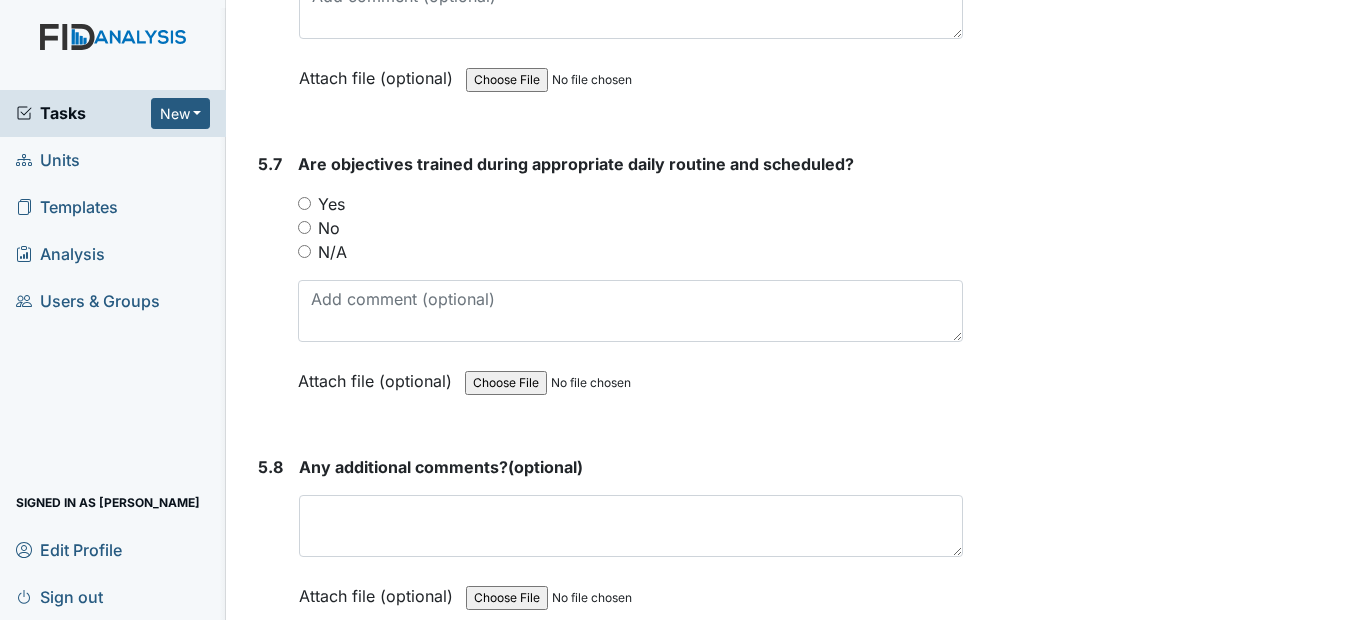 click on "Yes" at bounding box center (304, 203) 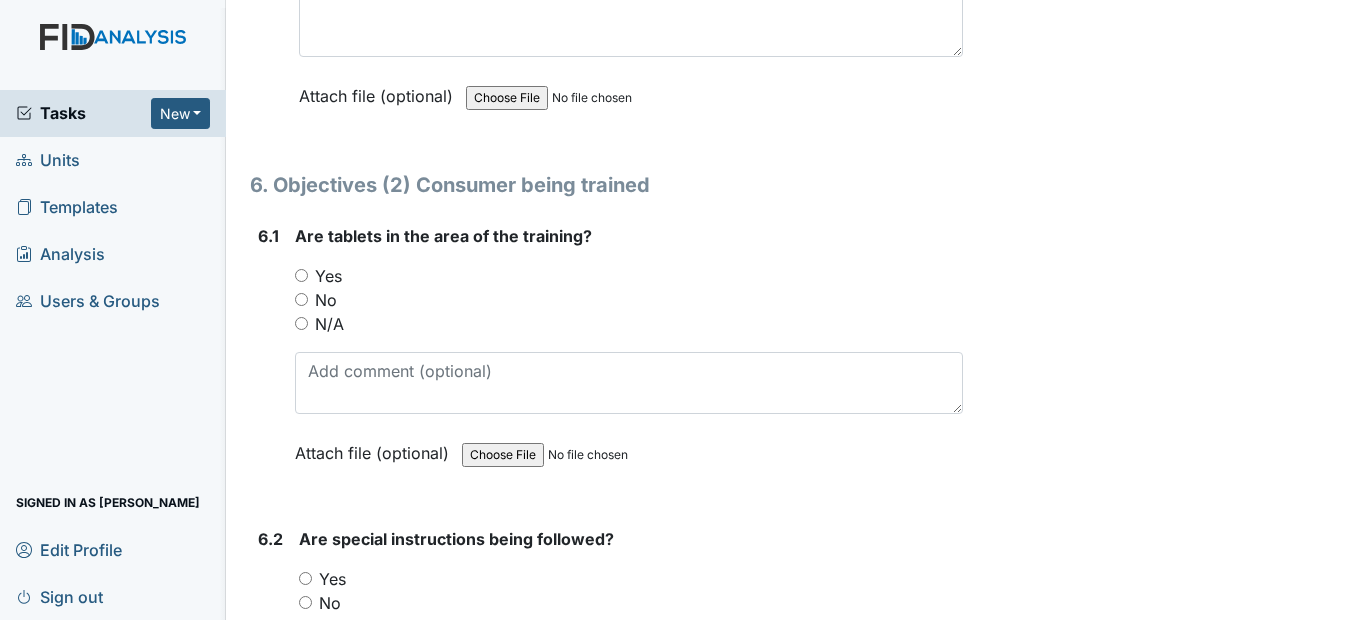 scroll, scrollTop: 12900, scrollLeft: 0, axis: vertical 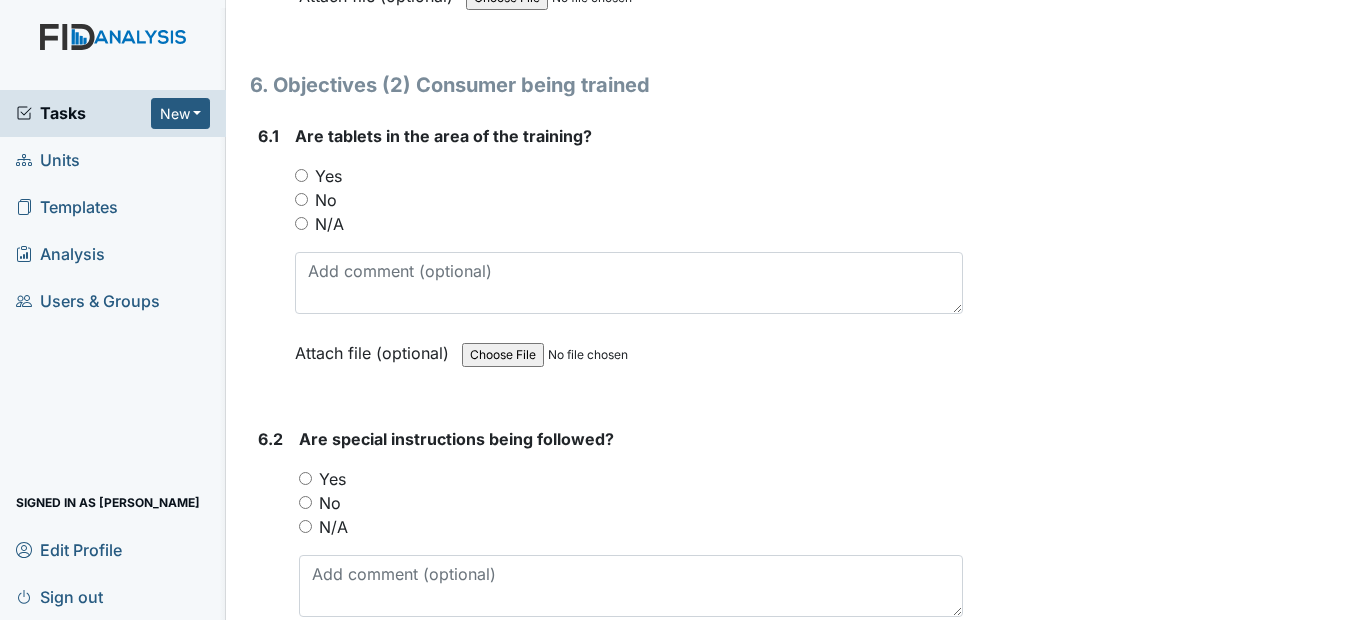 click on "Yes" at bounding box center [301, 175] 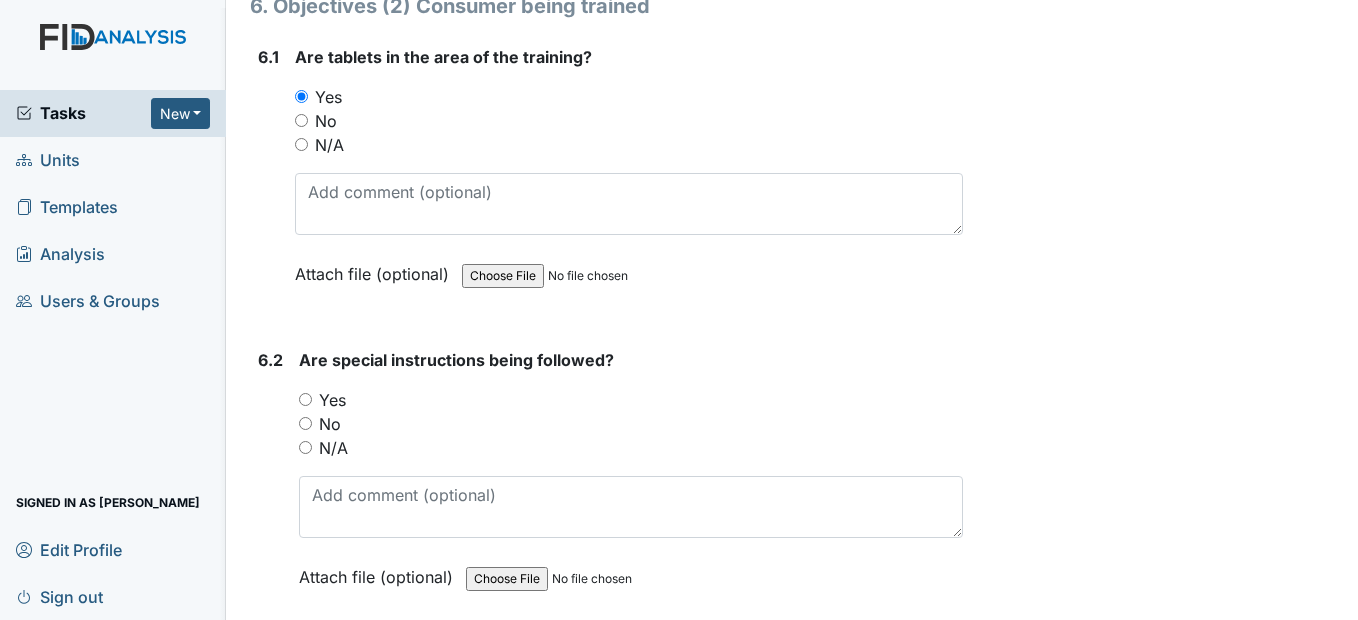 scroll, scrollTop: 13200, scrollLeft: 0, axis: vertical 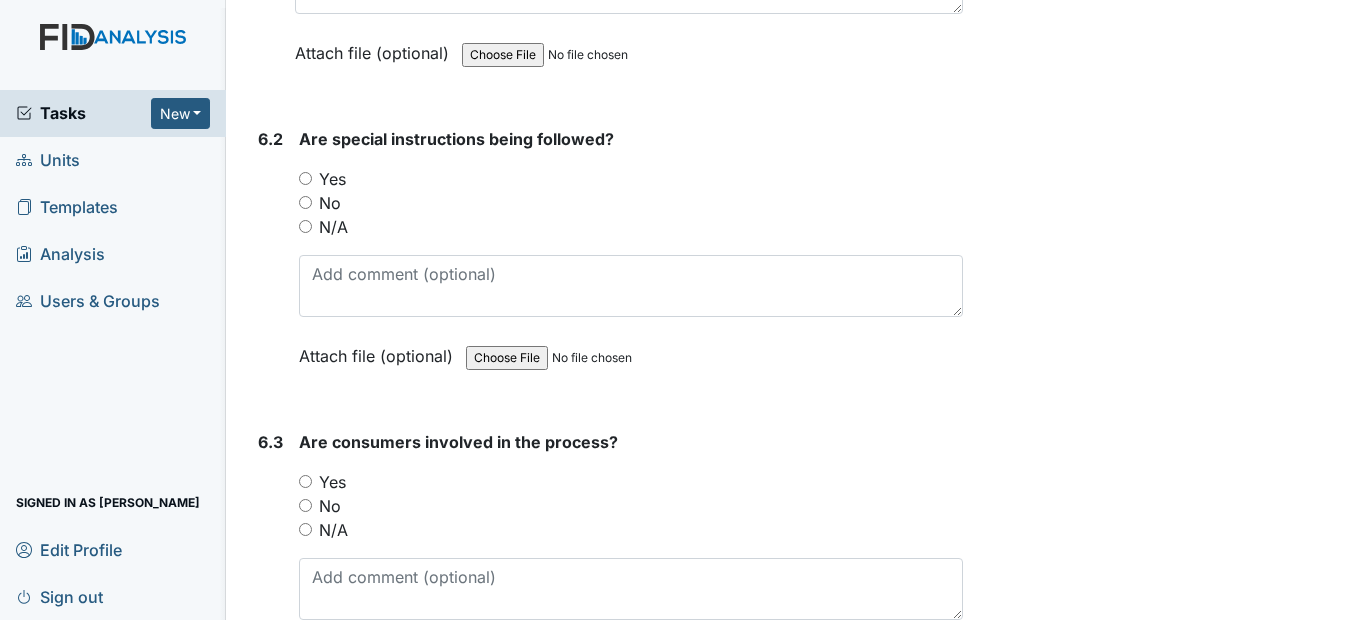 click on "Yes" at bounding box center (630, 179) 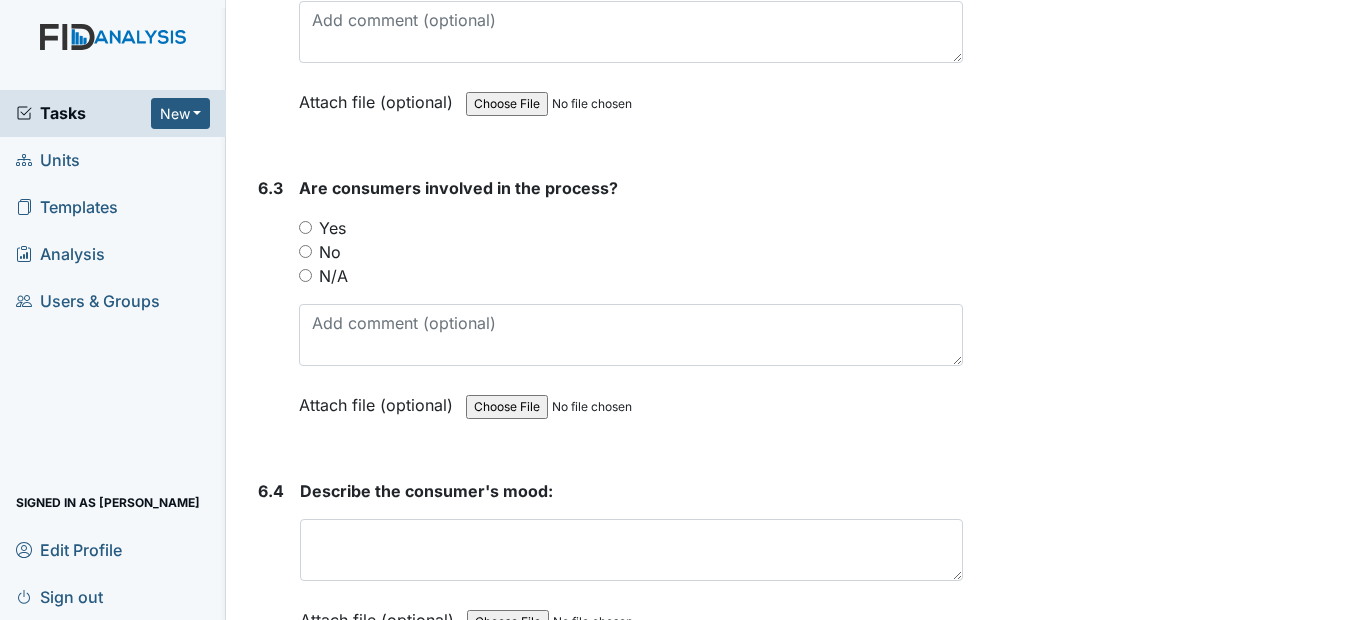 scroll, scrollTop: 13500, scrollLeft: 0, axis: vertical 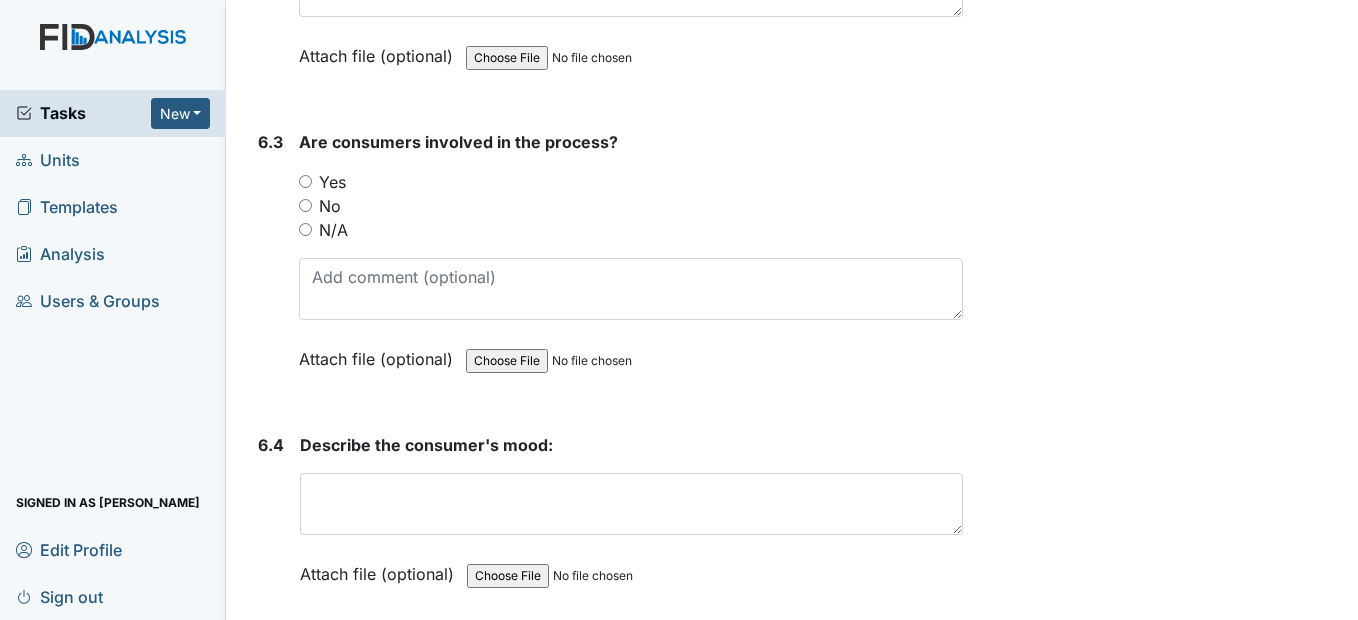 click on "Yes" at bounding box center (305, 181) 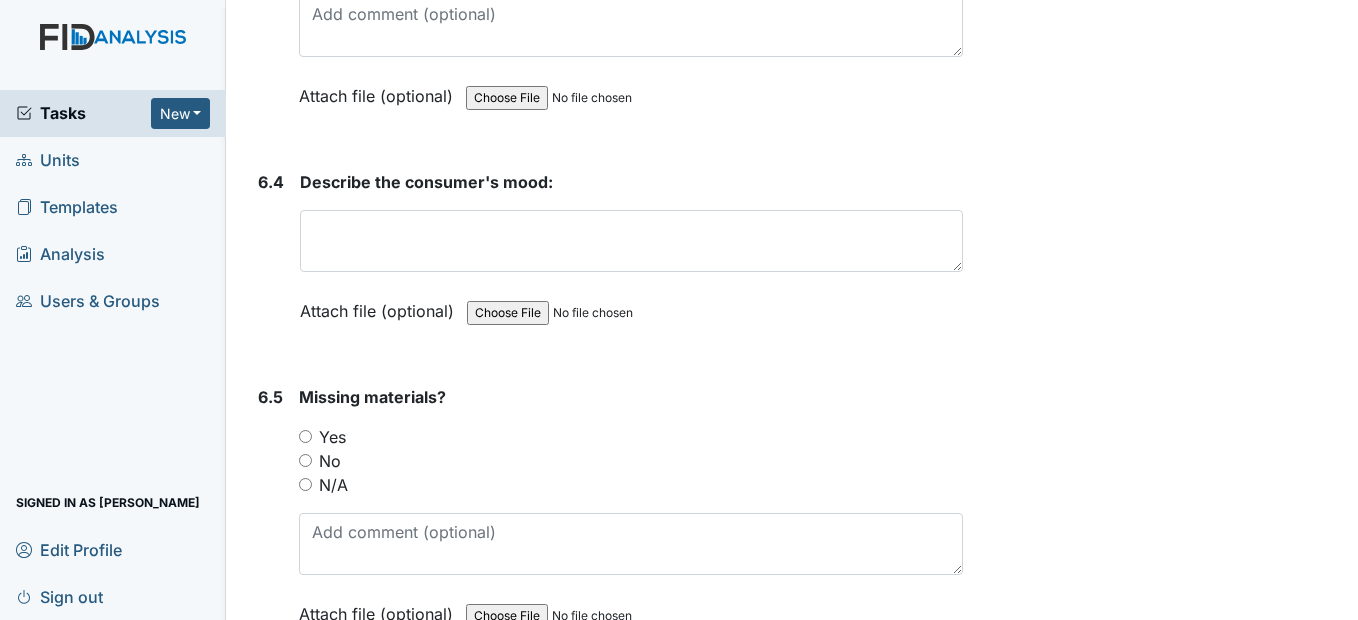scroll, scrollTop: 13800, scrollLeft: 0, axis: vertical 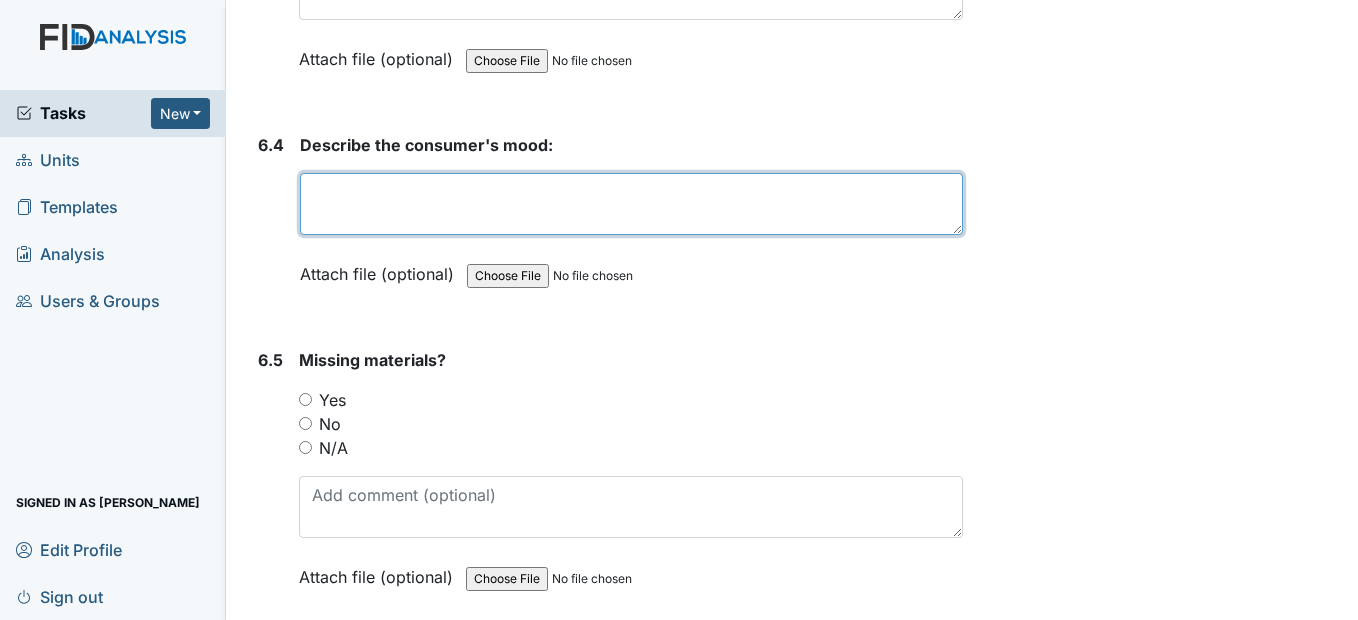 click at bounding box center (631, 204) 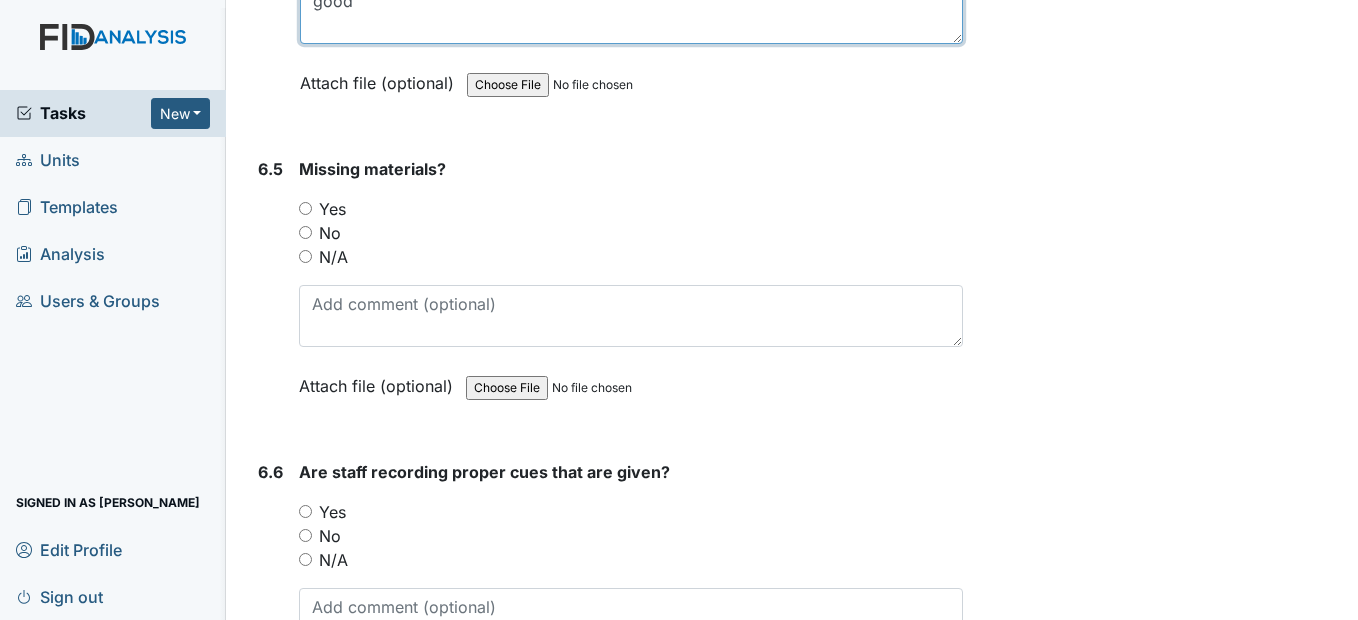 scroll, scrollTop: 14100, scrollLeft: 0, axis: vertical 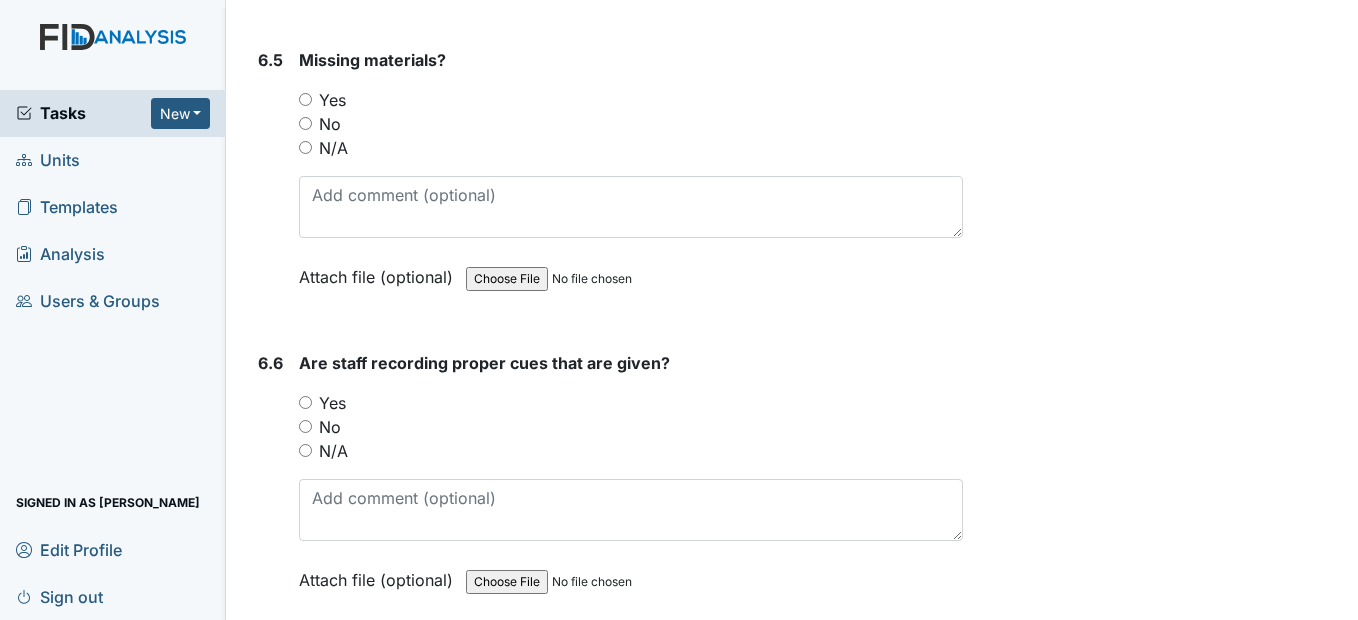 type on "good" 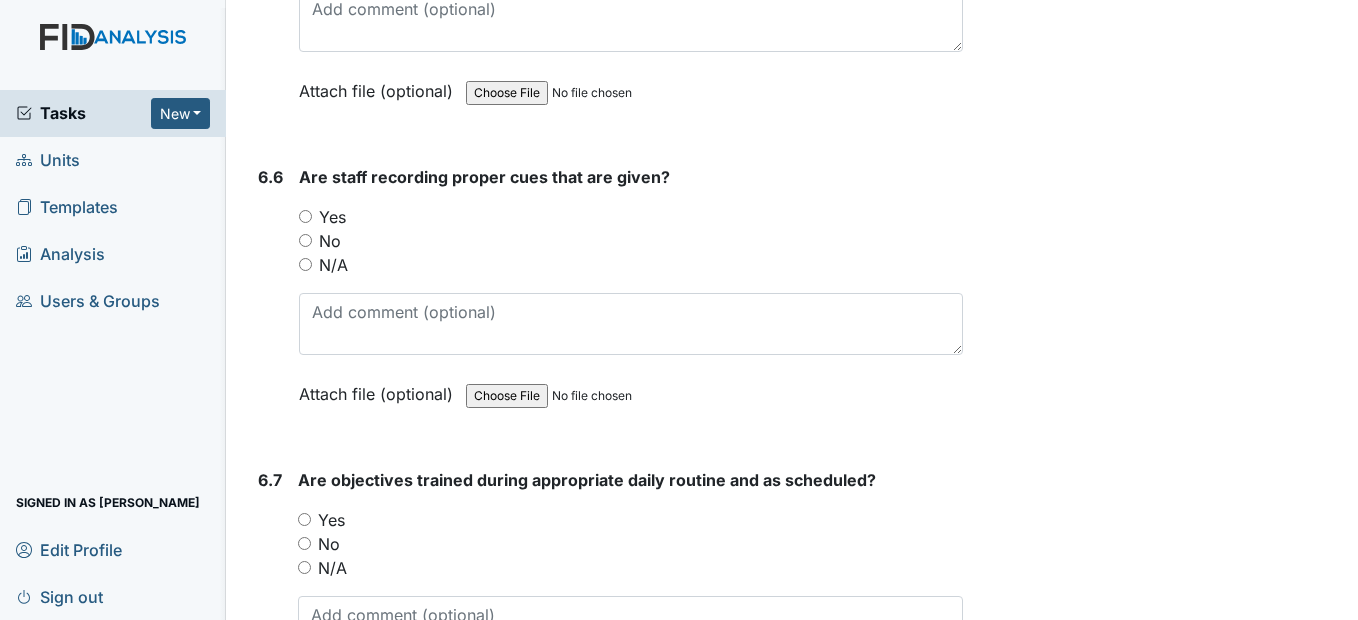 scroll, scrollTop: 14300, scrollLeft: 0, axis: vertical 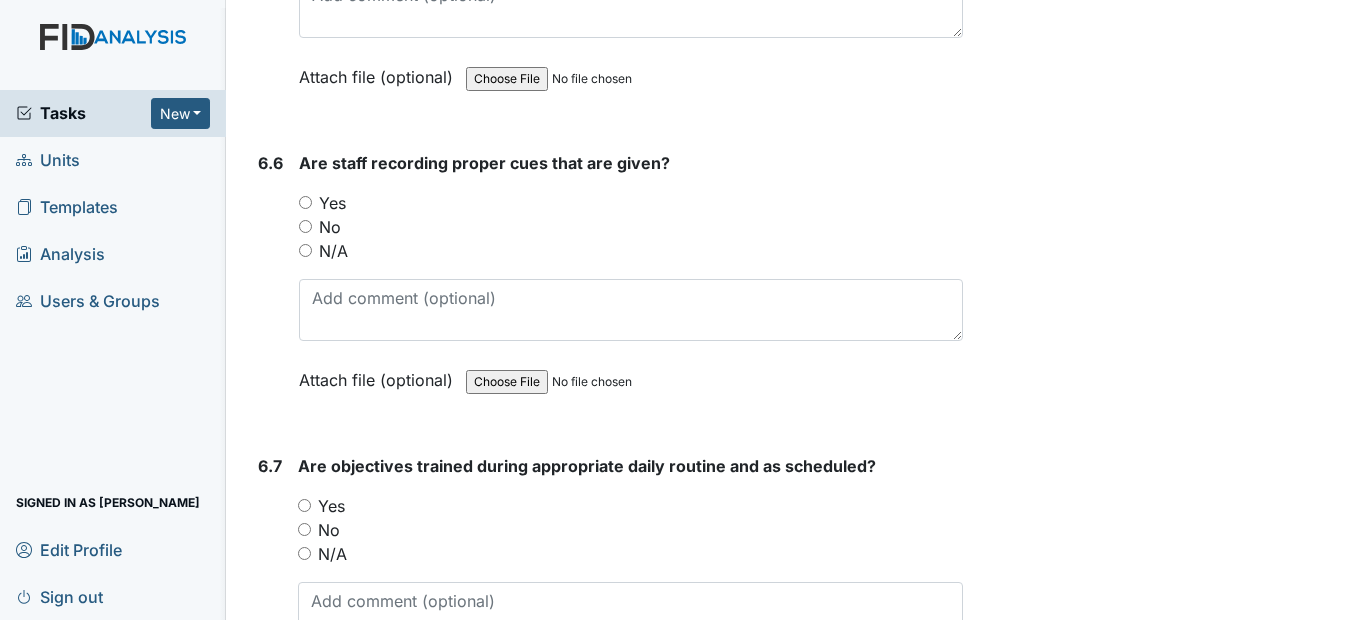 click on "Yes" at bounding box center (630, 203) 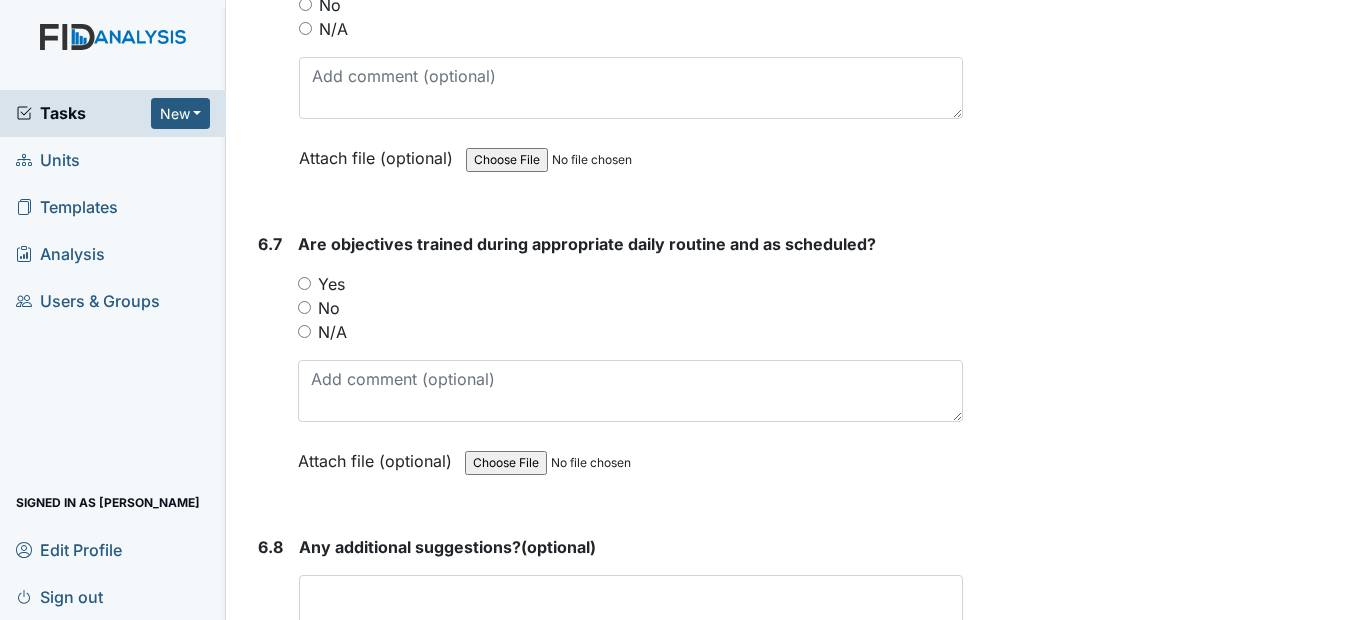 scroll, scrollTop: 14600, scrollLeft: 0, axis: vertical 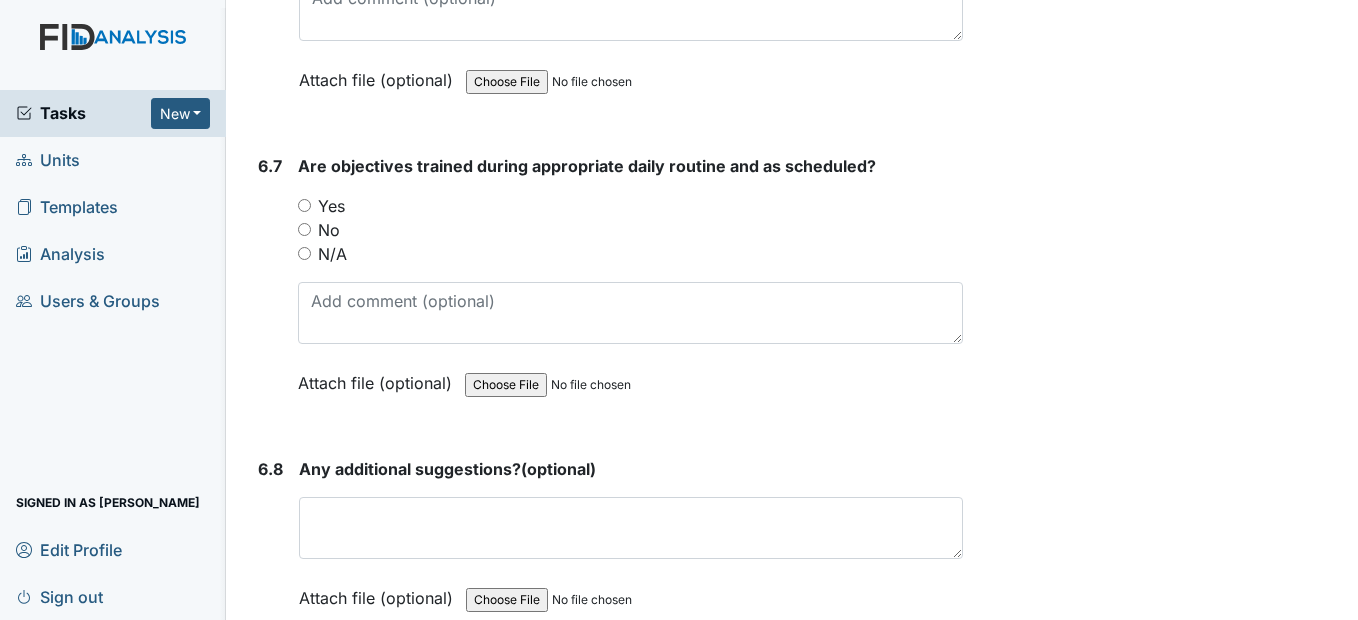 click on "Yes" at bounding box center [304, 205] 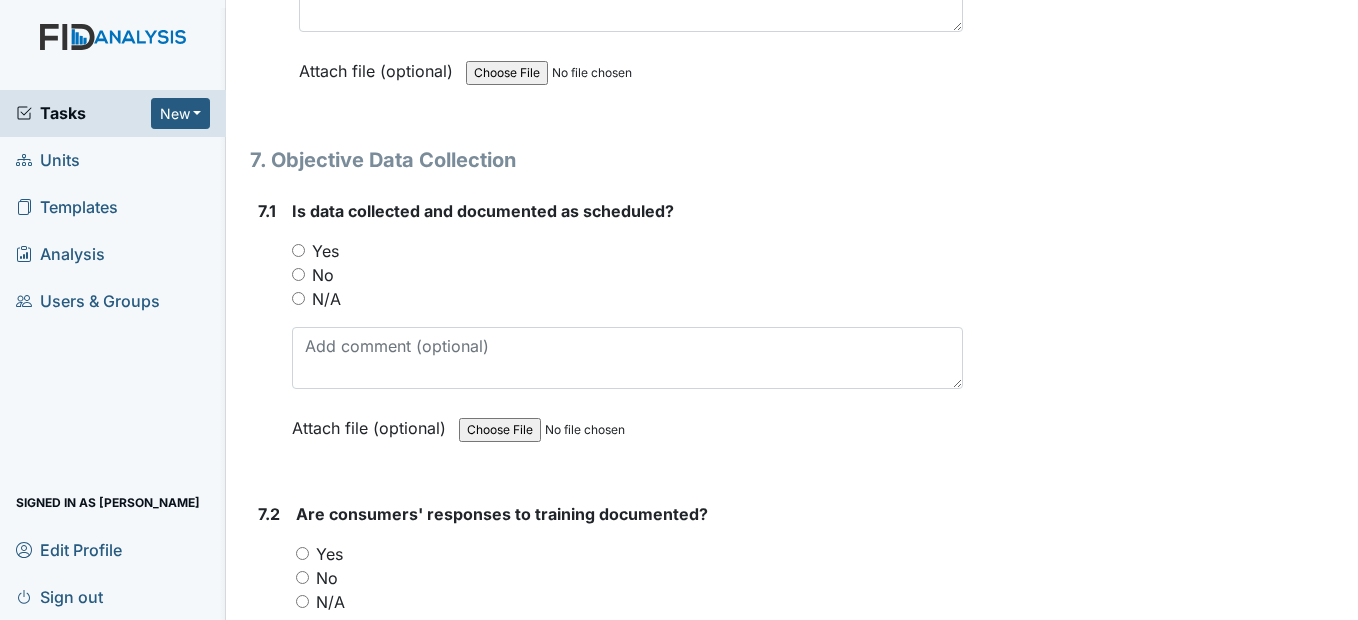 scroll, scrollTop: 15200, scrollLeft: 0, axis: vertical 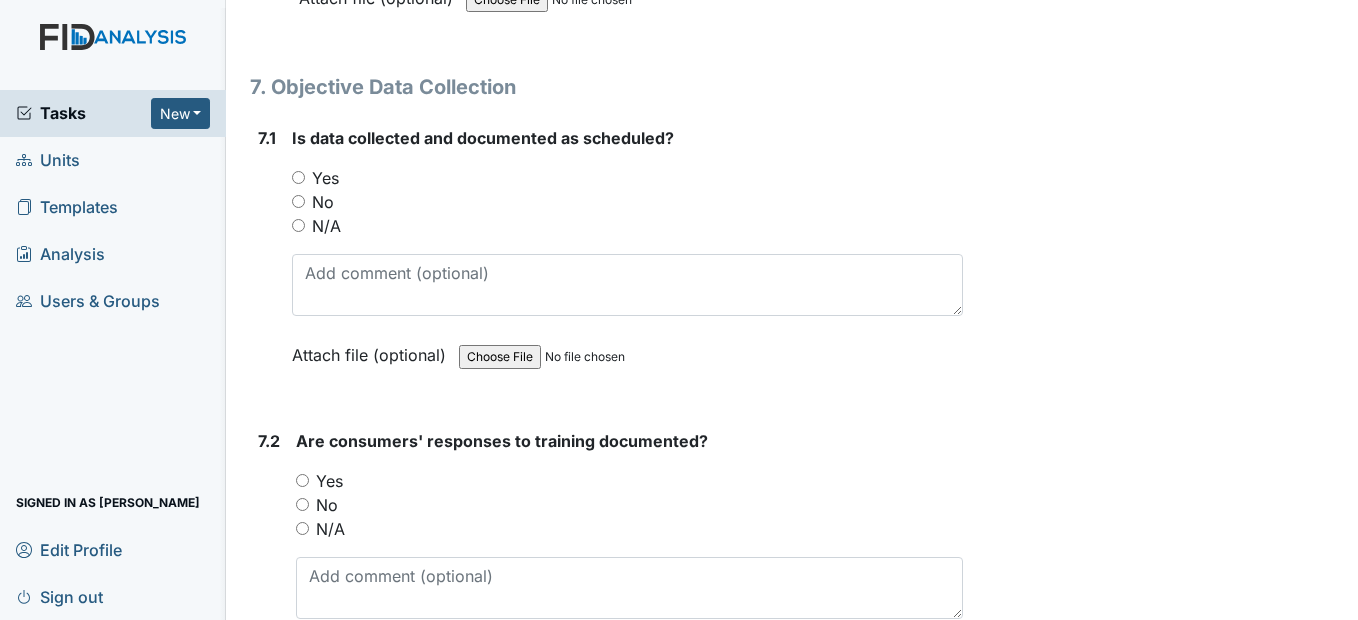 click on "Yes" at bounding box center [298, 177] 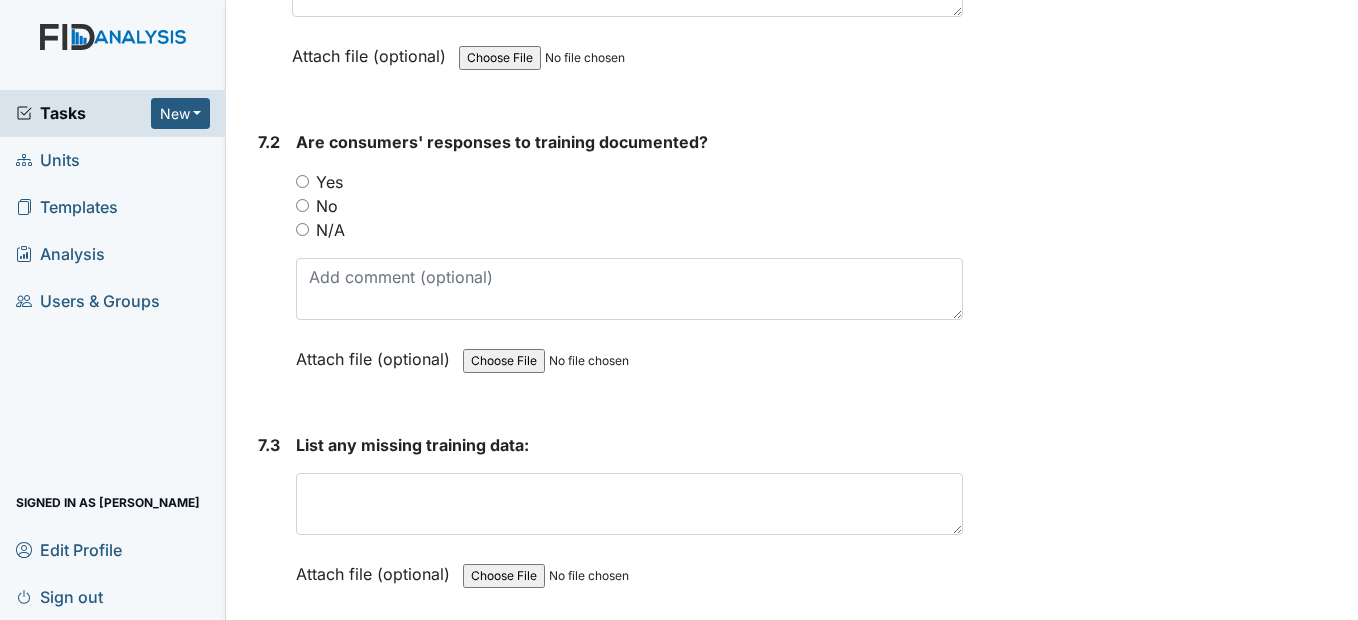 scroll, scrollTop: 15500, scrollLeft: 0, axis: vertical 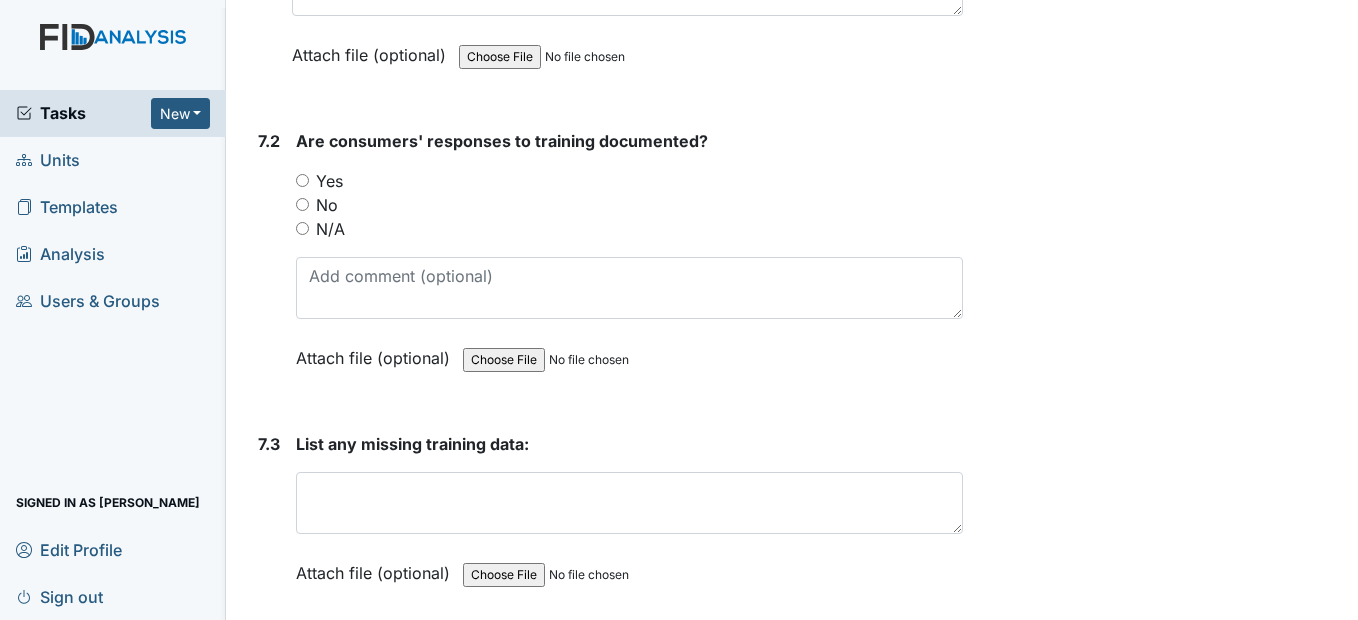 click on "Yes" at bounding box center [302, 180] 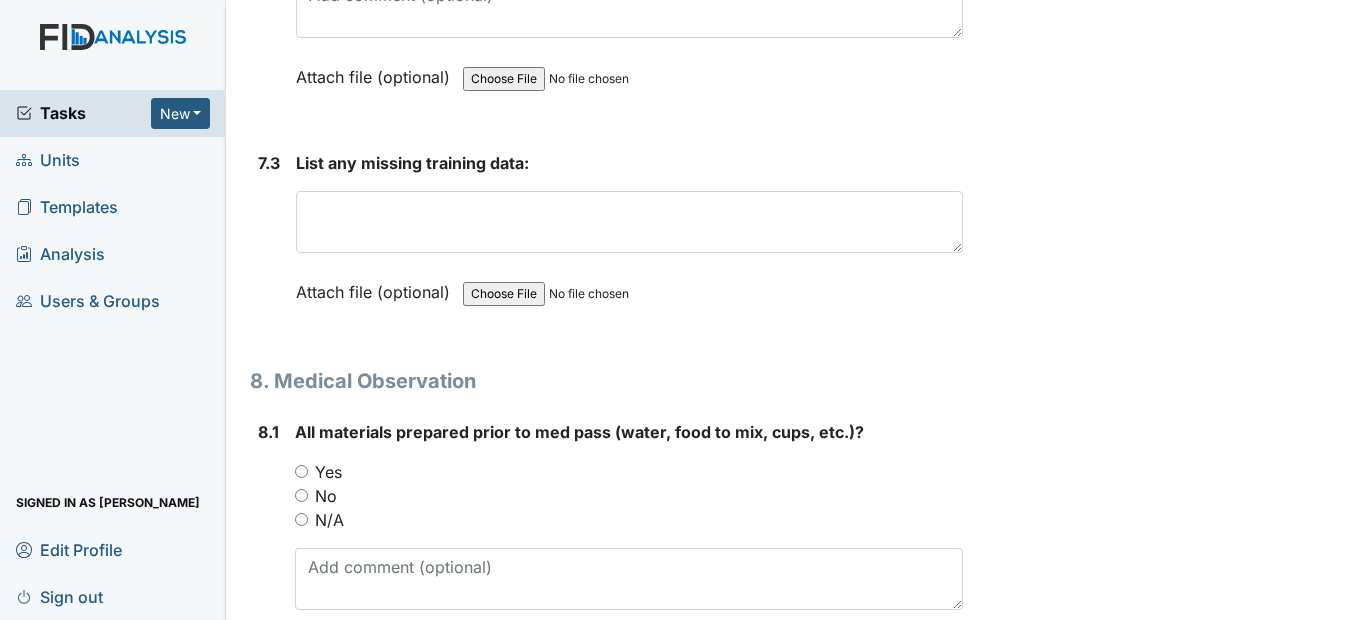 scroll, scrollTop: 15800, scrollLeft: 0, axis: vertical 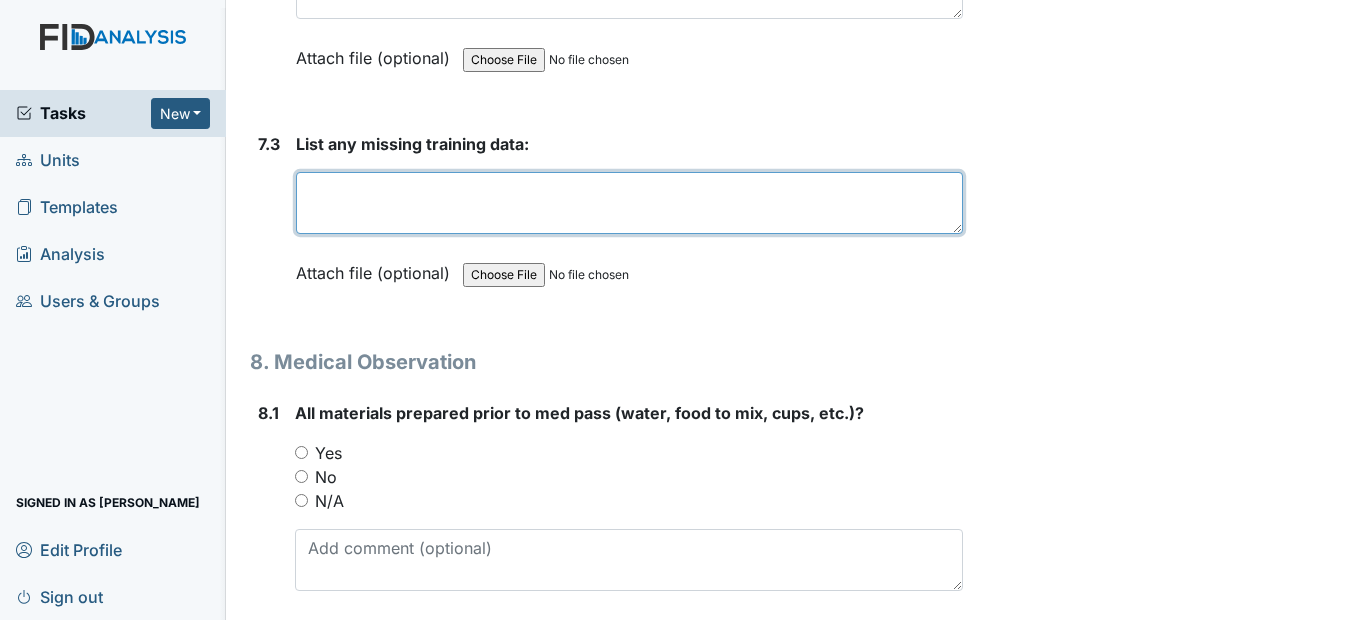 click at bounding box center [629, 203] 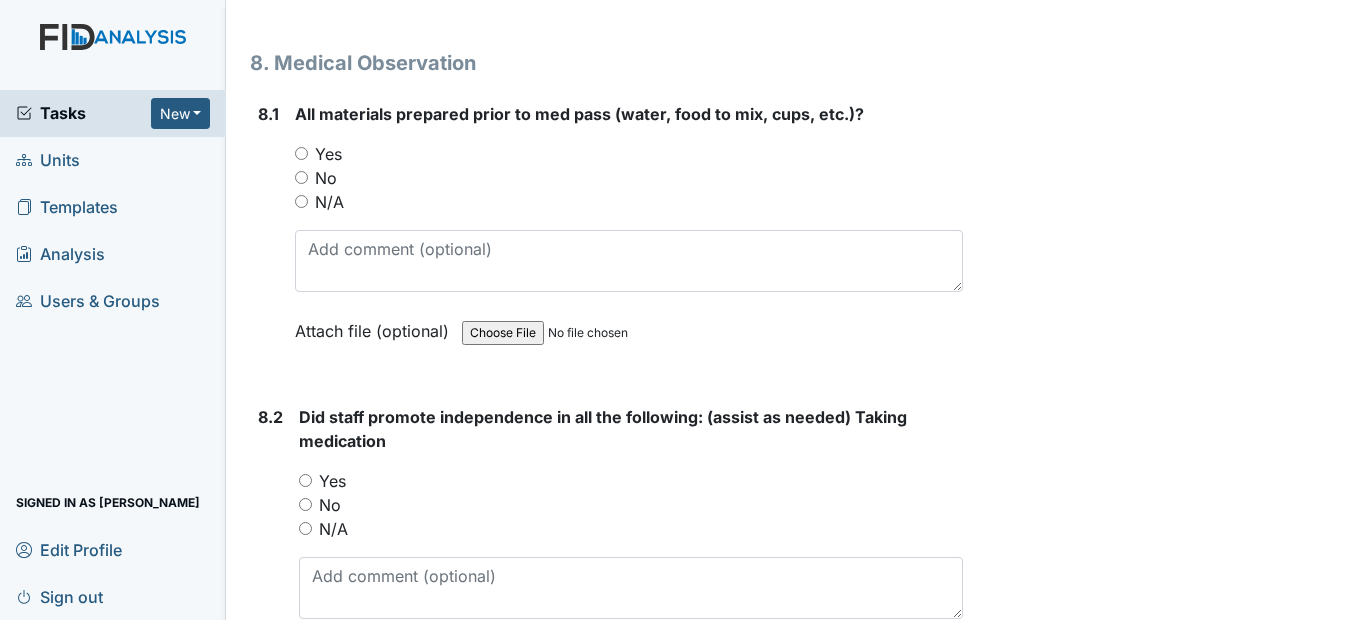 scroll, scrollTop: 16100, scrollLeft: 0, axis: vertical 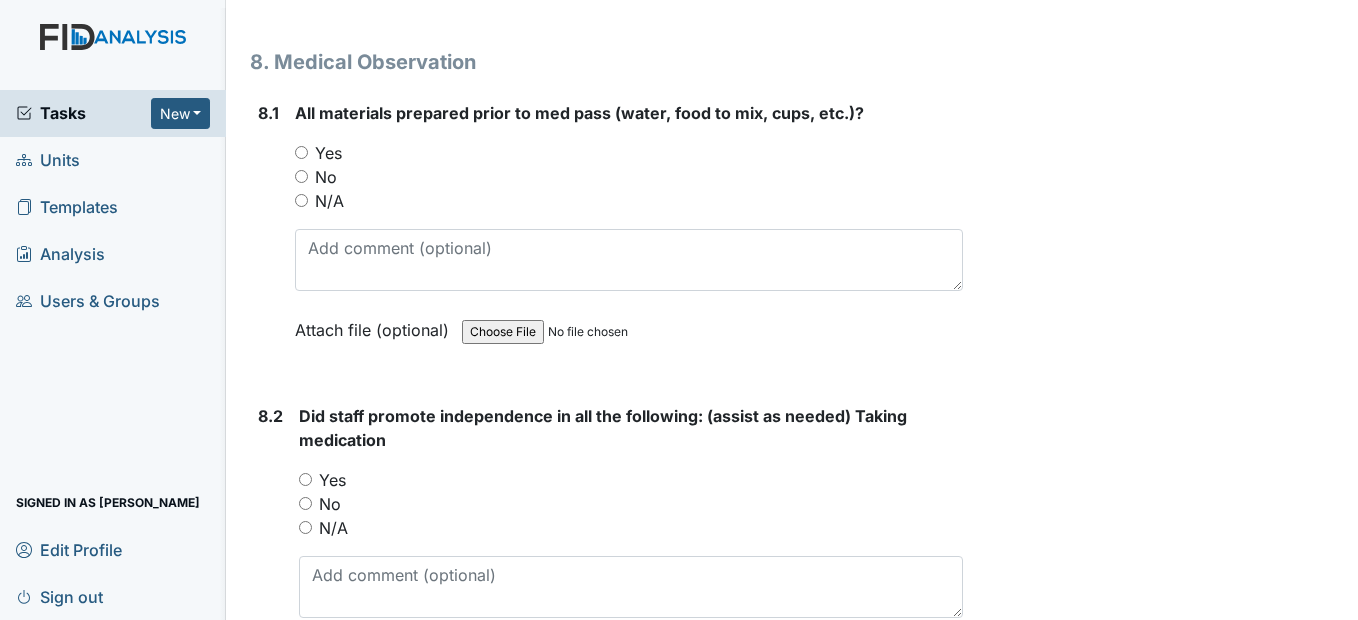 type on "none" 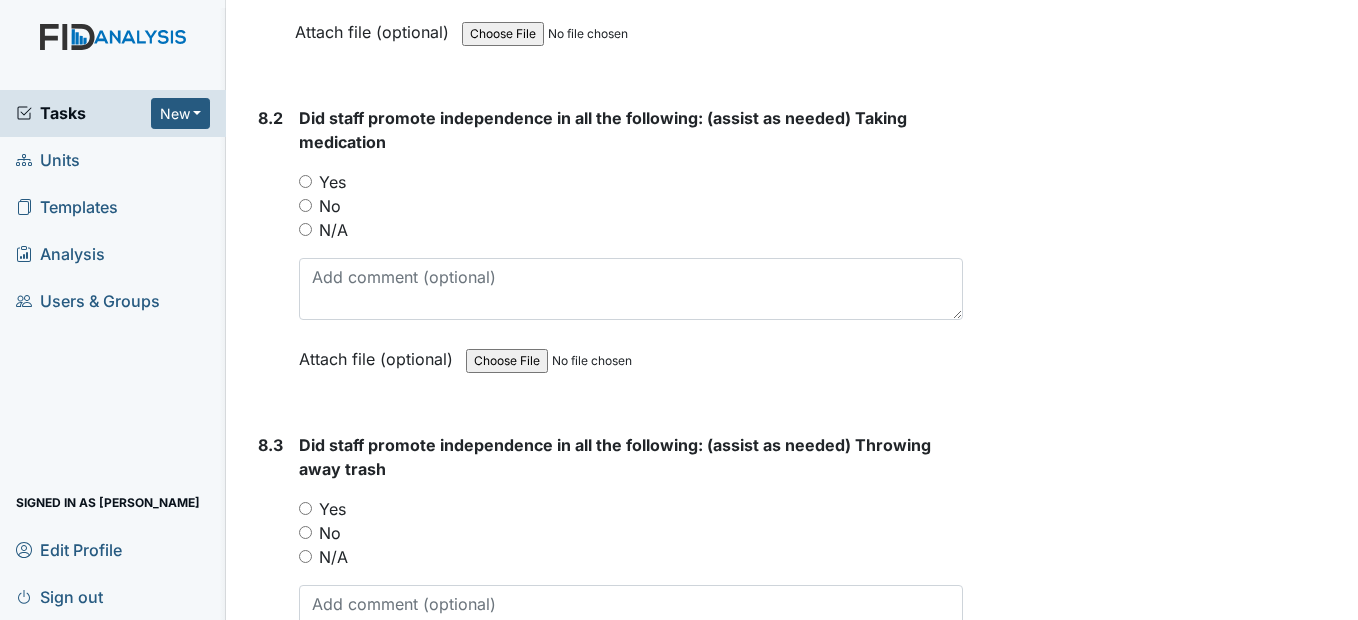 scroll, scrollTop: 16400, scrollLeft: 0, axis: vertical 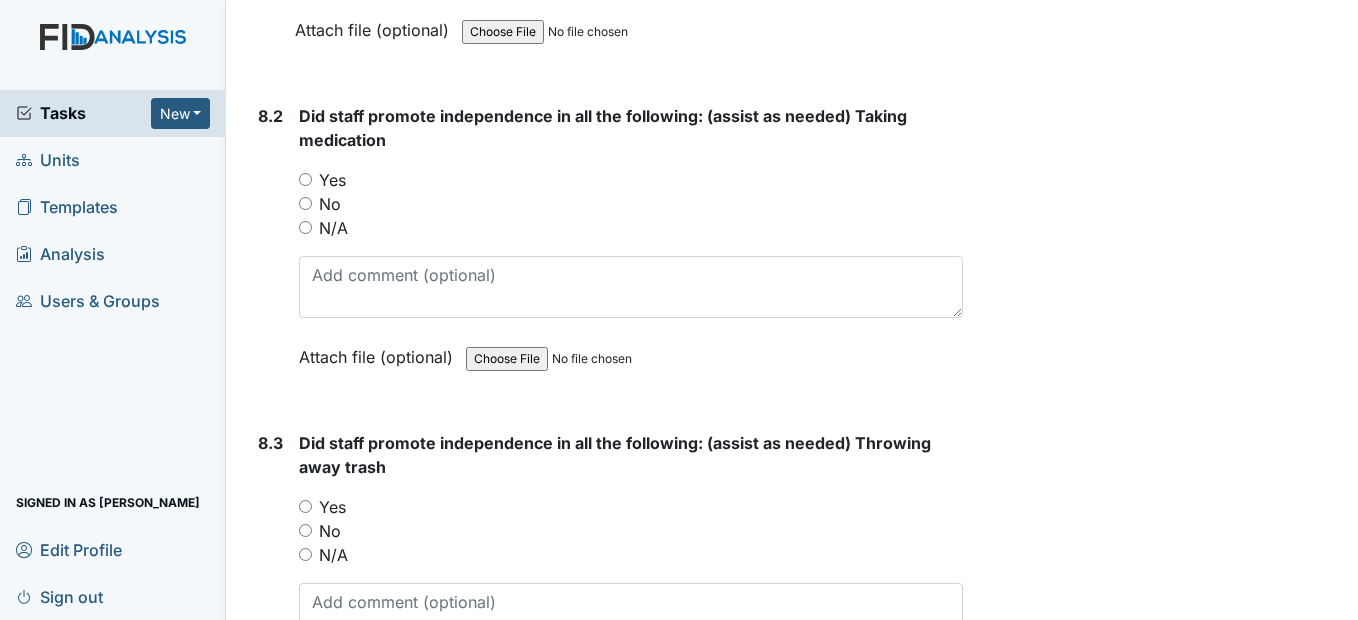 click on "Yes" at bounding box center (305, 179) 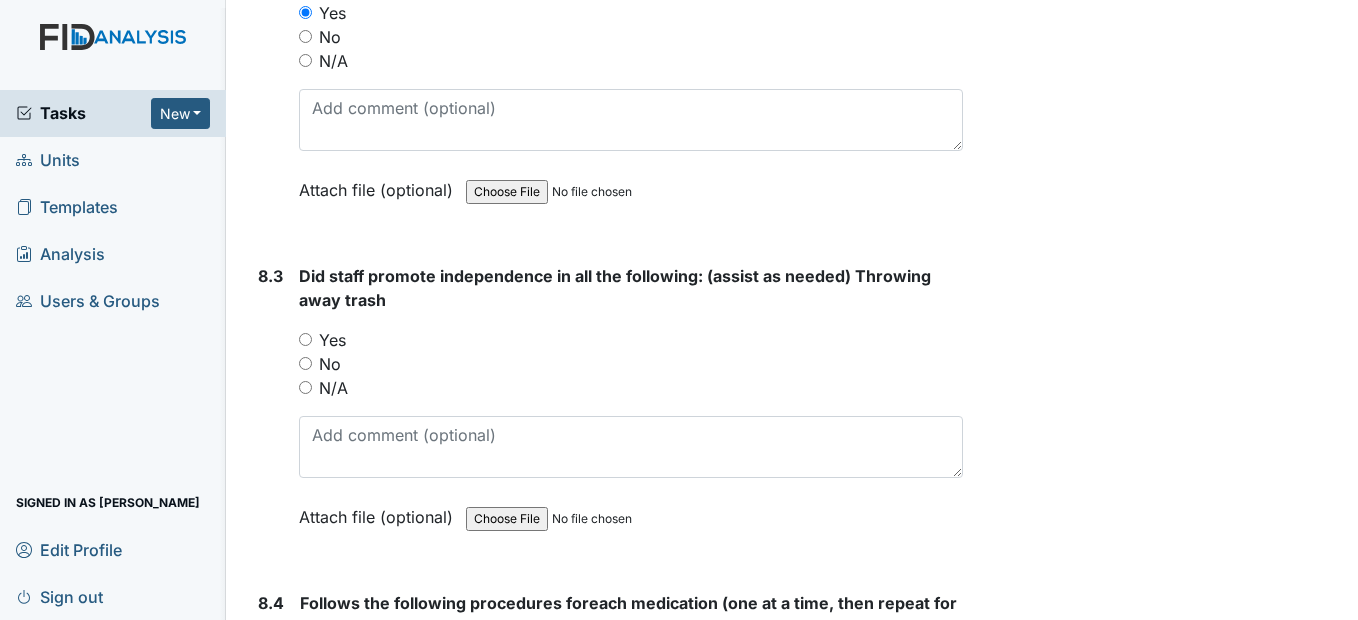 scroll, scrollTop: 16600, scrollLeft: 0, axis: vertical 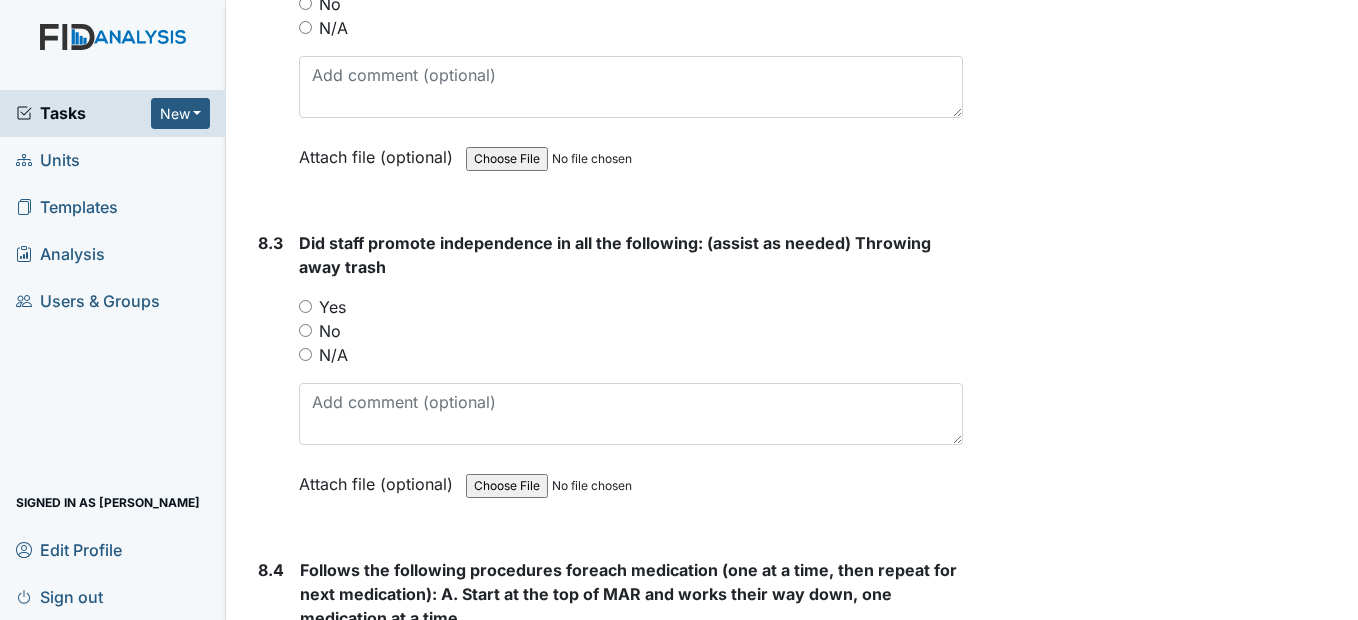 click on "Yes" at bounding box center (305, 306) 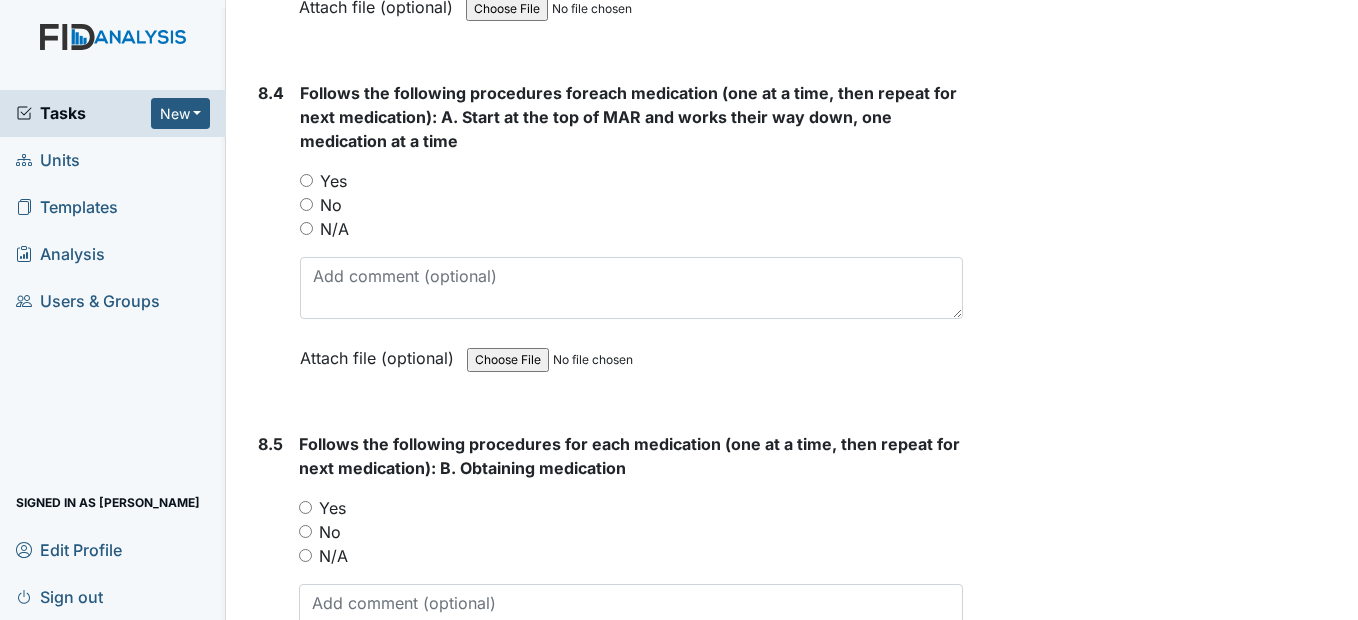 scroll, scrollTop: 17100, scrollLeft: 0, axis: vertical 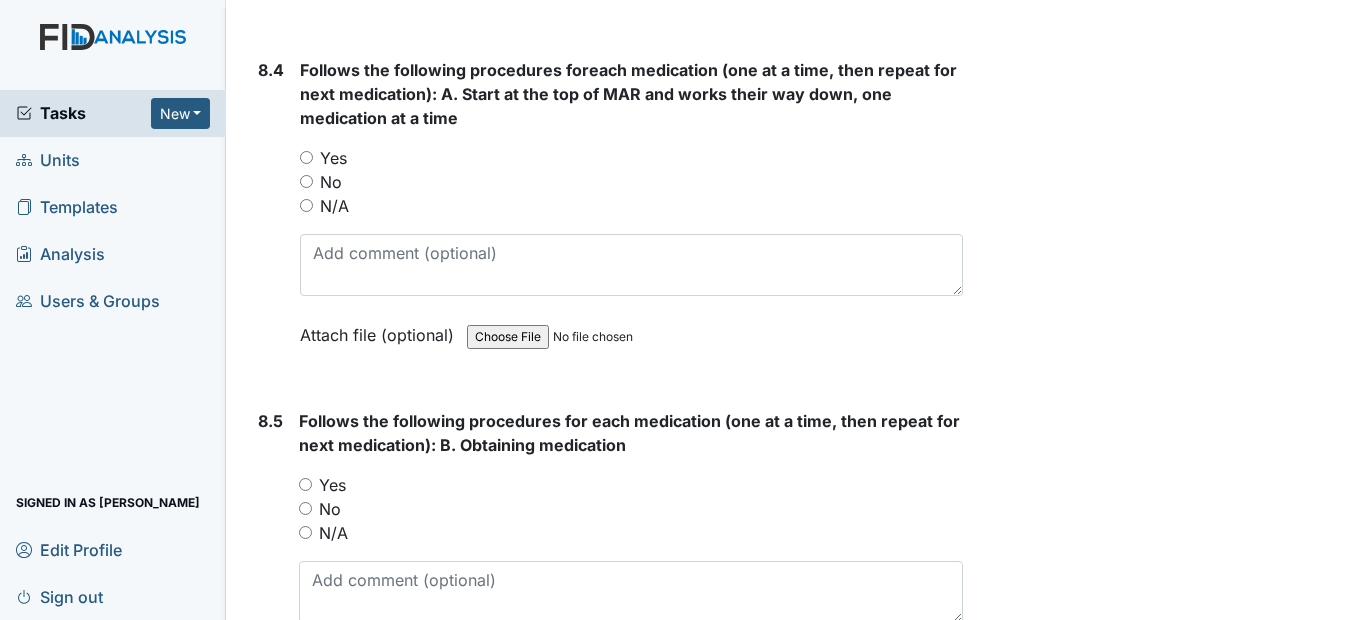 click on "Yes" at bounding box center [306, 157] 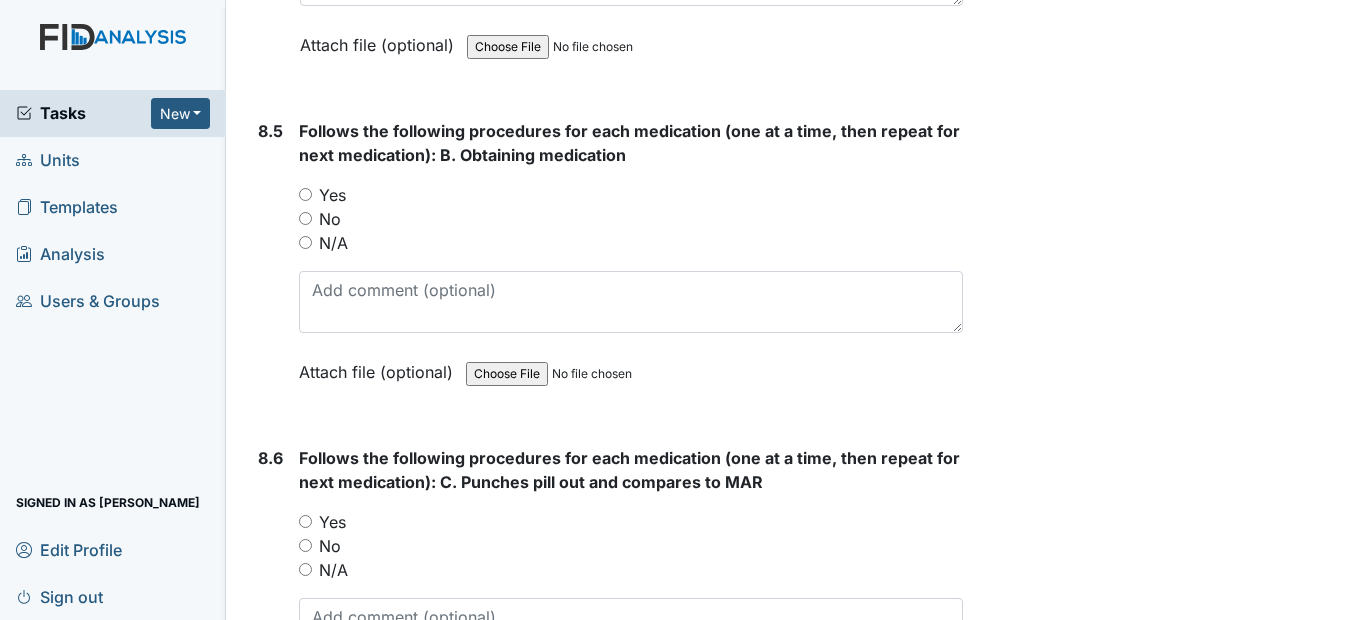 scroll, scrollTop: 17400, scrollLeft: 0, axis: vertical 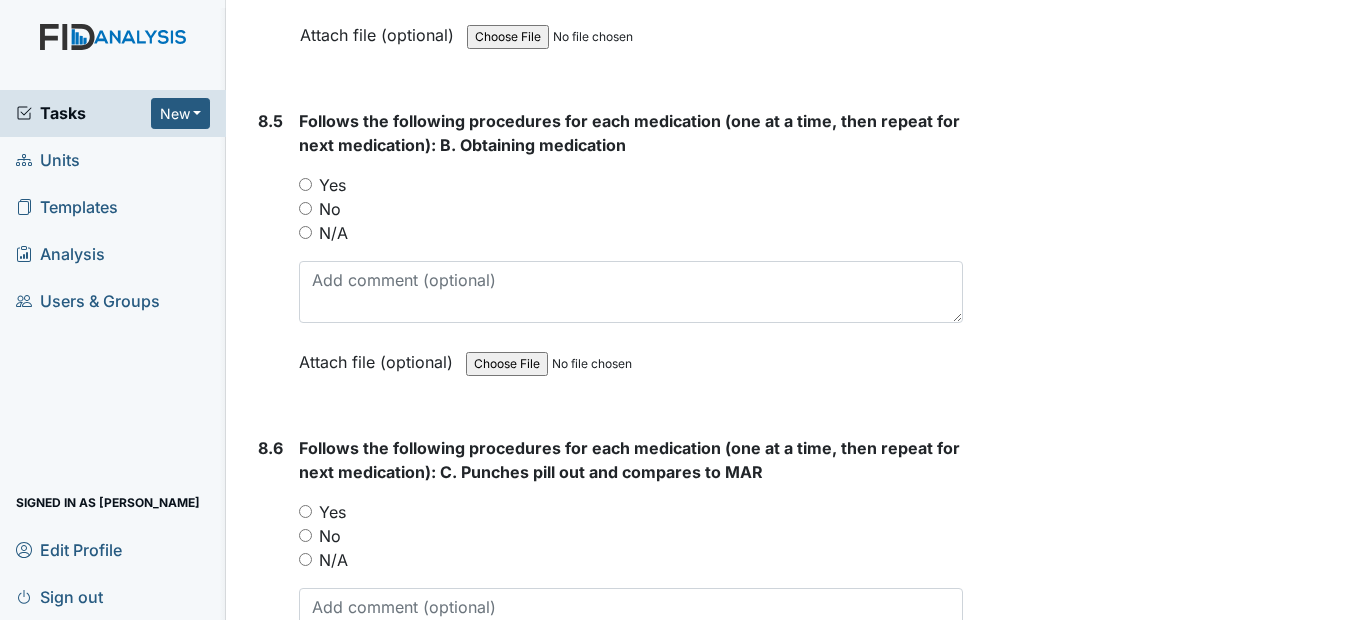 click on "Yes" at bounding box center (305, 184) 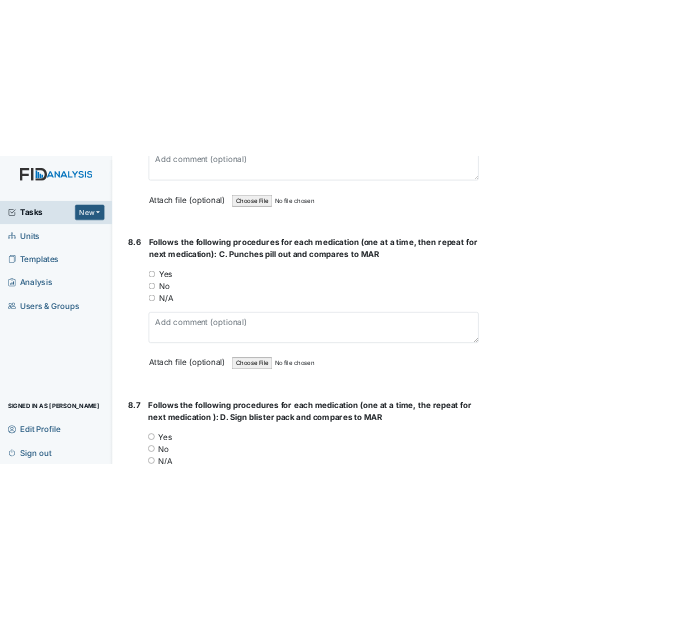 scroll, scrollTop: 17700, scrollLeft: 0, axis: vertical 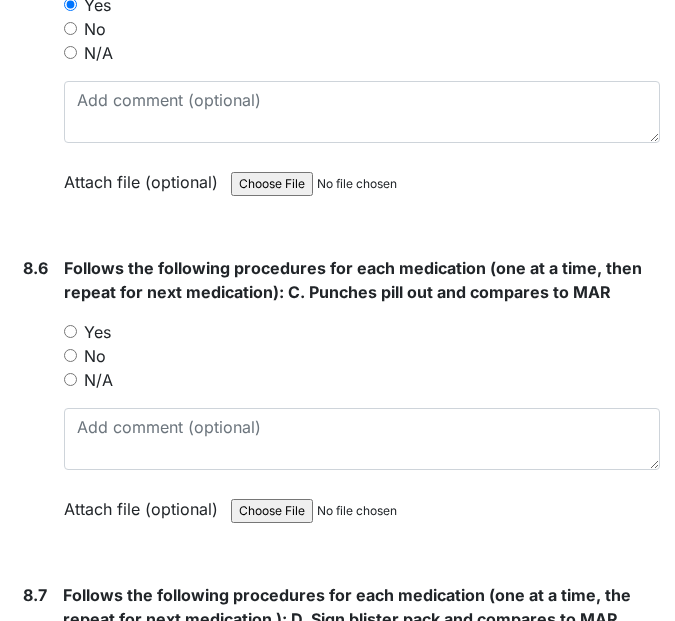 click on "Follows the following procedures for each medication (one at a time, then repeat for next medication): C. Punches pill out and compares to MAR" at bounding box center (362, 280) 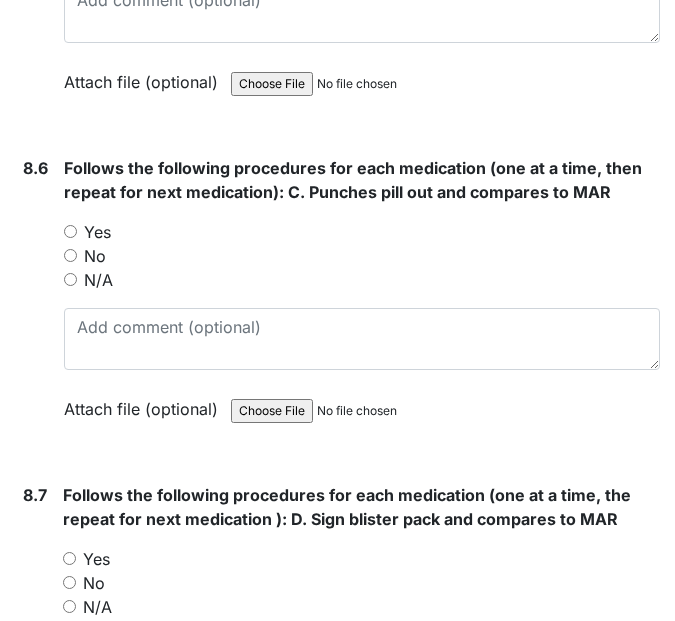 click on "Yes" at bounding box center (70, 231) 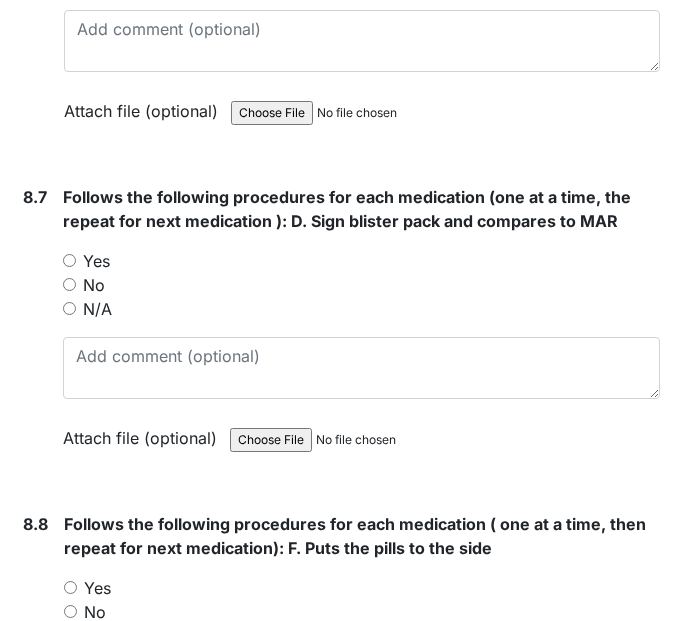 scroll, scrollTop: 18100, scrollLeft: 0, axis: vertical 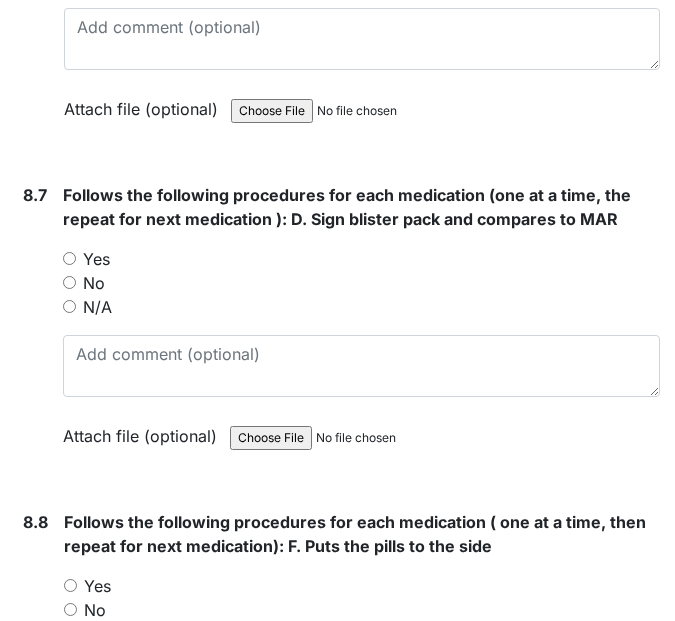 click on "Yes" at bounding box center [69, 258] 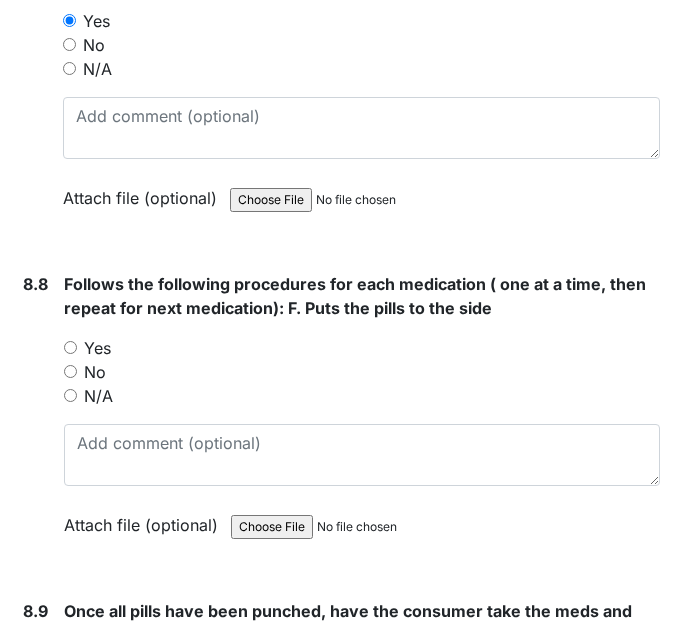 scroll, scrollTop: 18400, scrollLeft: 0, axis: vertical 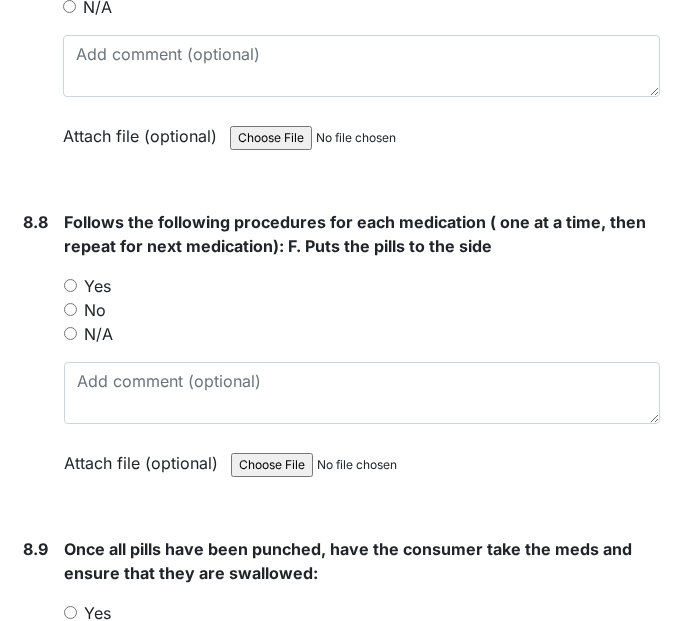 click on "Yes" at bounding box center (70, 285) 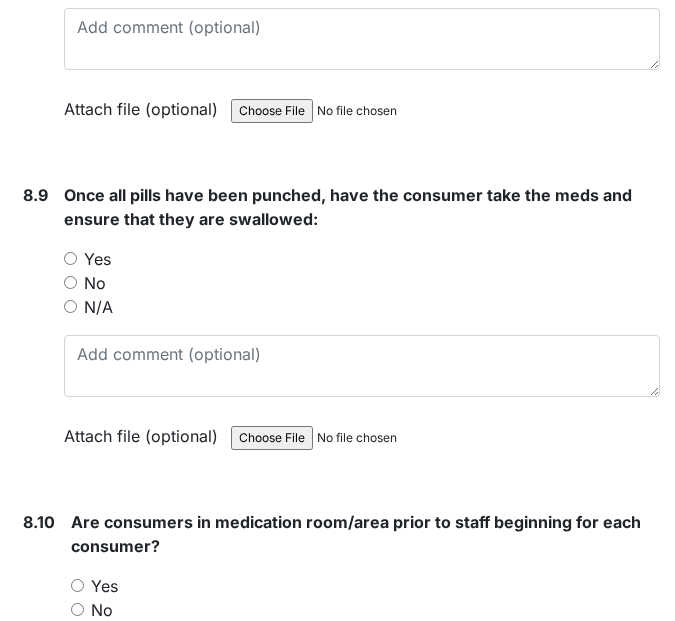 scroll, scrollTop: 18800, scrollLeft: 0, axis: vertical 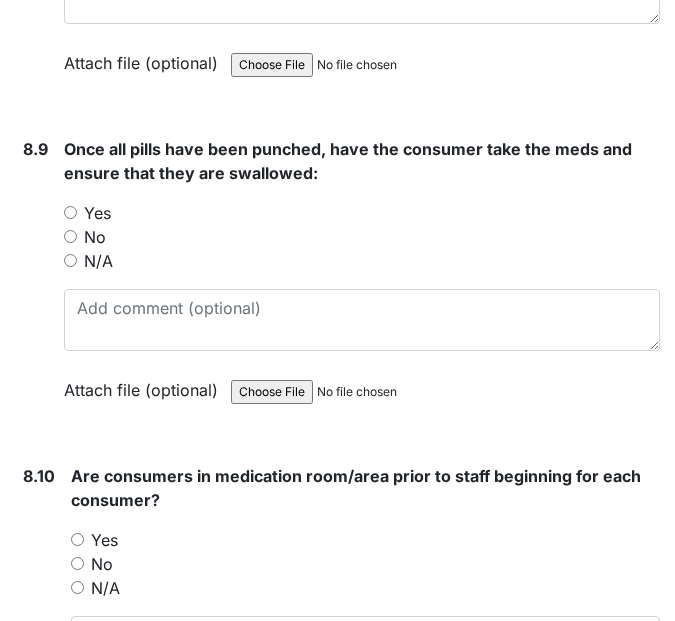 click on "Yes" at bounding box center [70, 212] 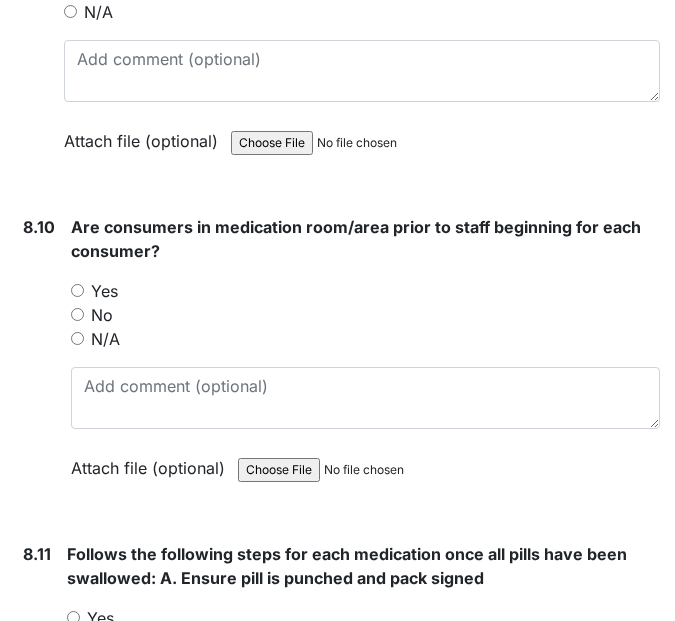 scroll, scrollTop: 19100, scrollLeft: 0, axis: vertical 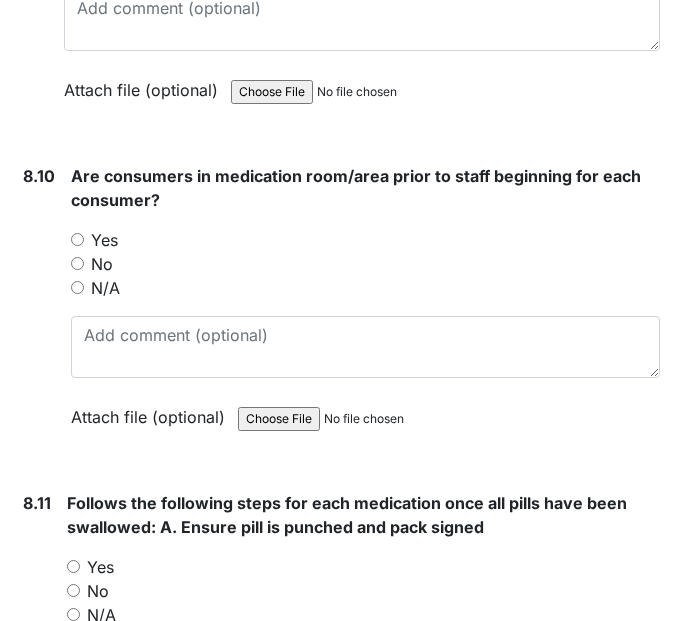 click on "Yes" at bounding box center [77, 239] 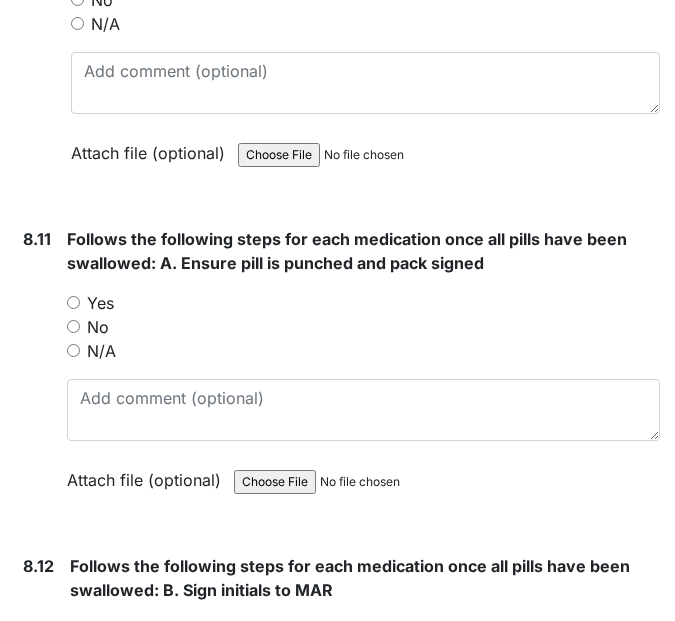 scroll, scrollTop: 19400, scrollLeft: 0, axis: vertical 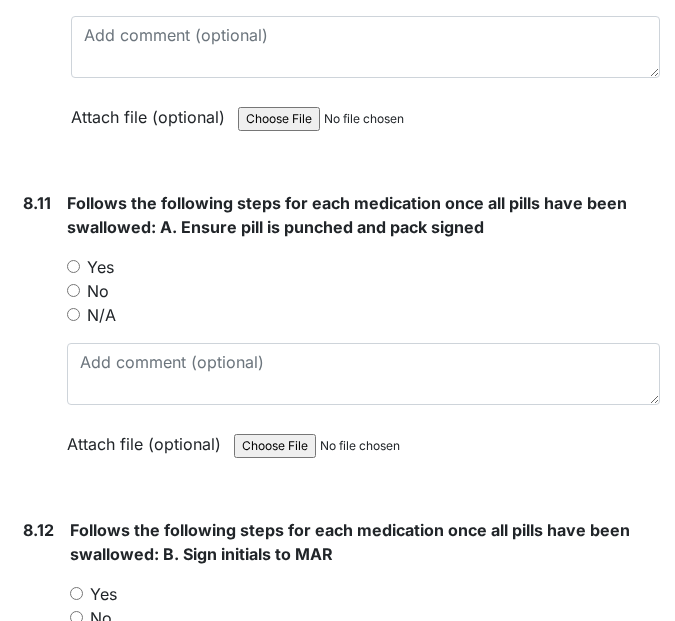 click on "Yes" at bounding box center (73, 266) 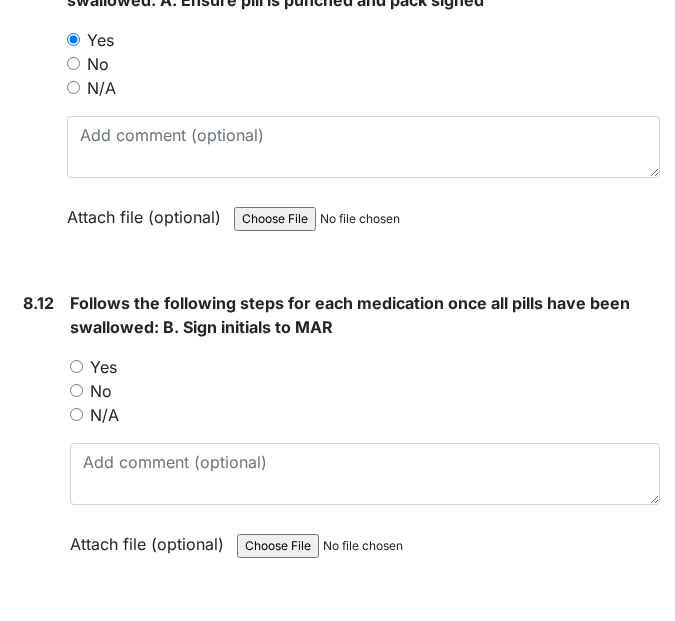 scroll, scrollTop: 19700, scrollLeft: 0, axis: vertical 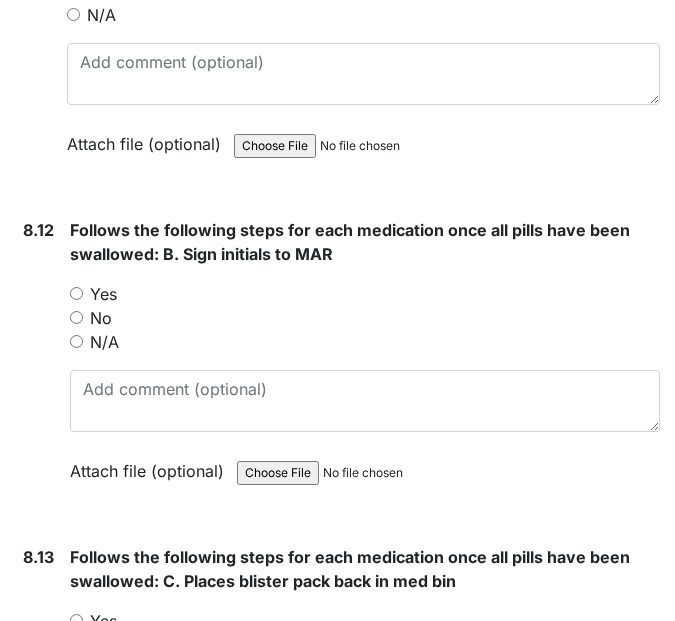 click on "Yes" at bounding box center [76, 293] 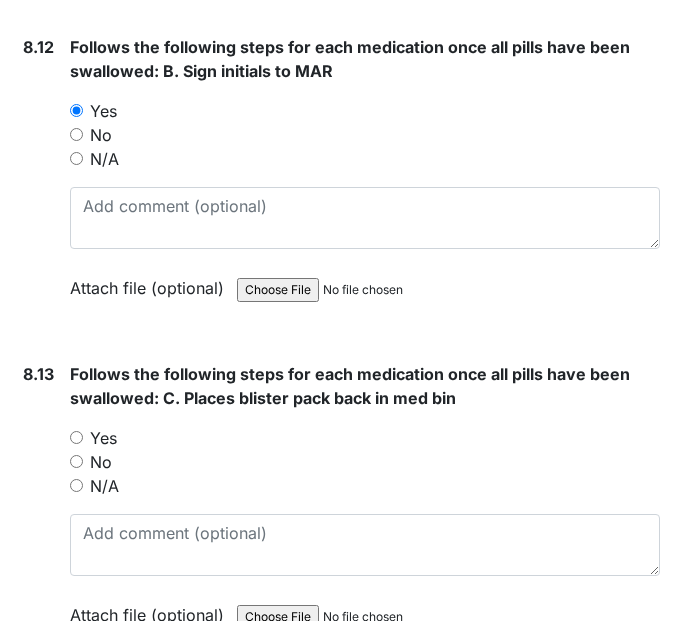 scroll, scrollTop: 20000, scrollLeft: 0, axis: vertical 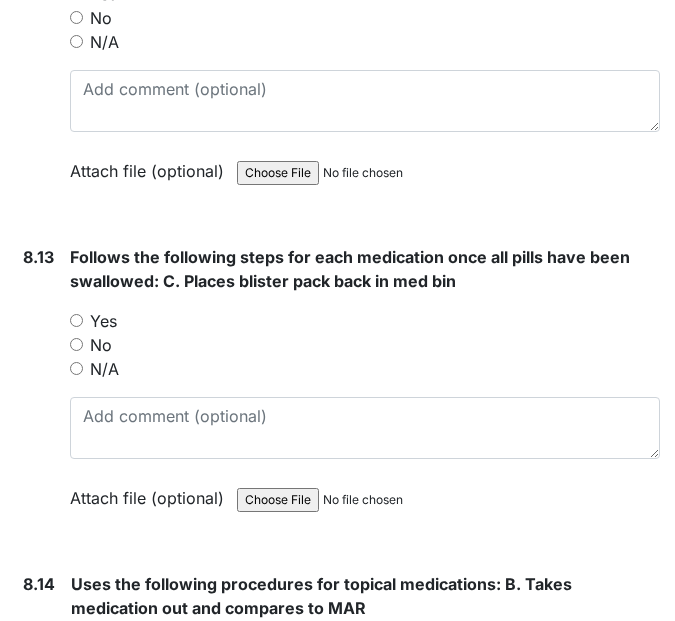 click on "Yes" at bounding box center [76, 320] 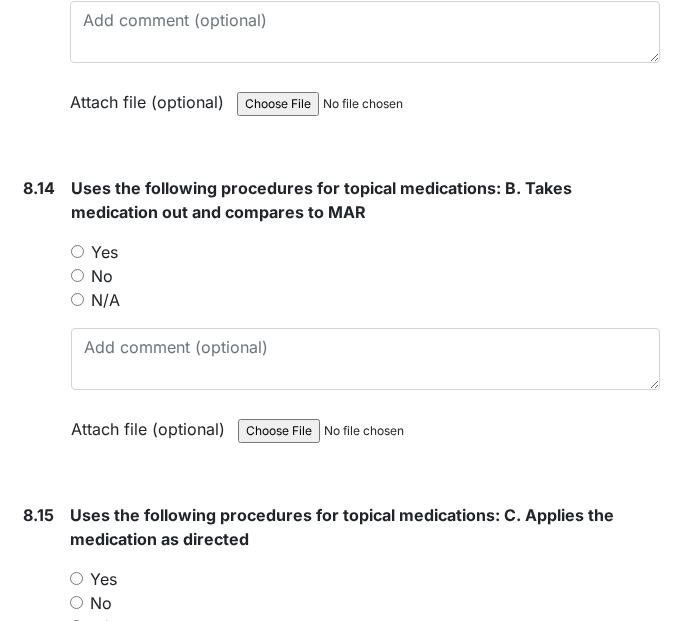 scroll, scrollTop: 20400, scrollLeft: 0, axis: vertical 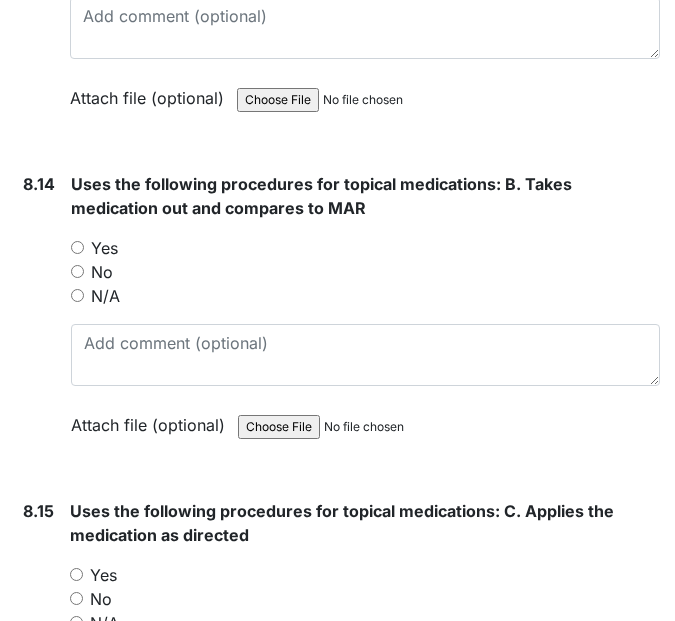 click on "Yes" at bounding box center (77, 247) 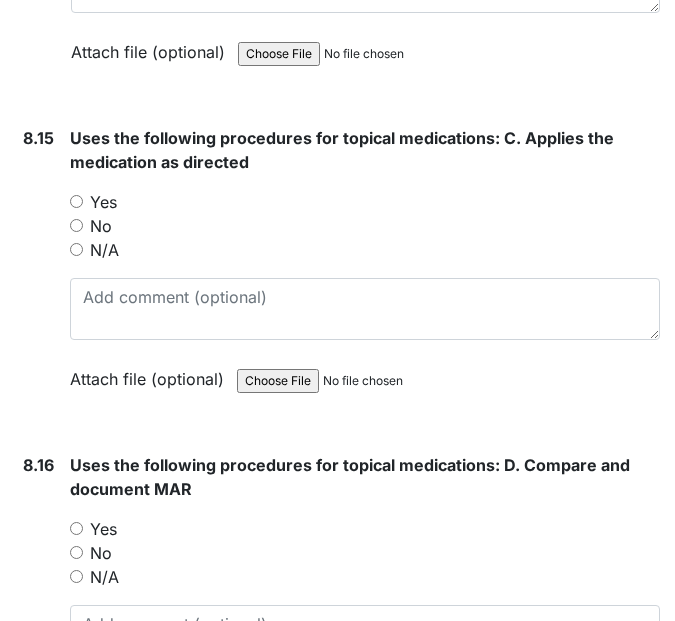 scroll, scrollTop: 20800, scrollLeft: 0, axis: vertical 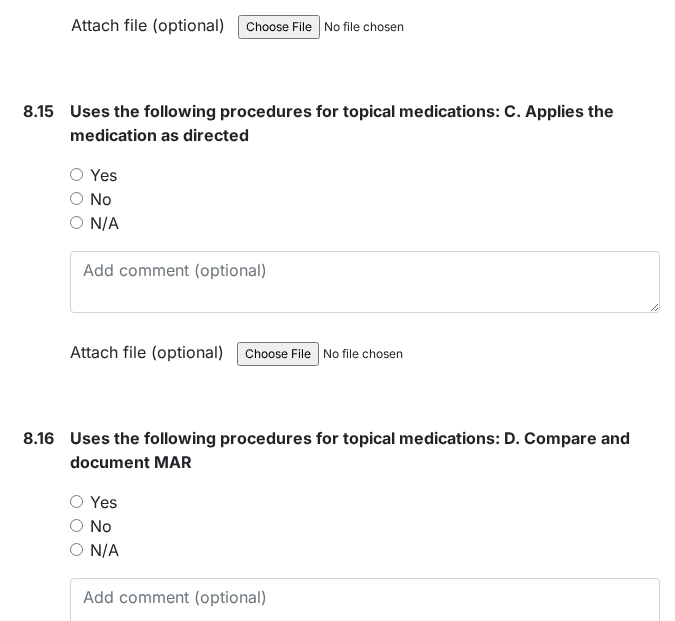 click on "Yes" at bounding box center [76, 174] 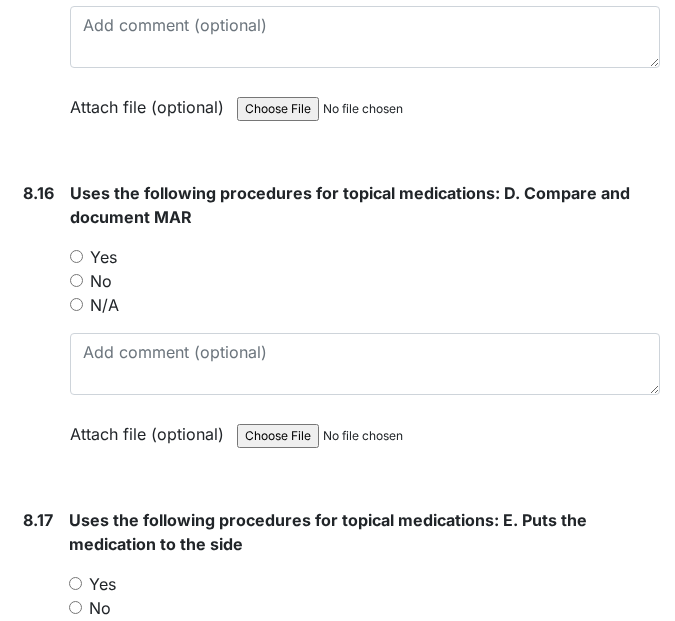 scroll, scrollTop: 21100, scrollLeft: 0, axis: vertical 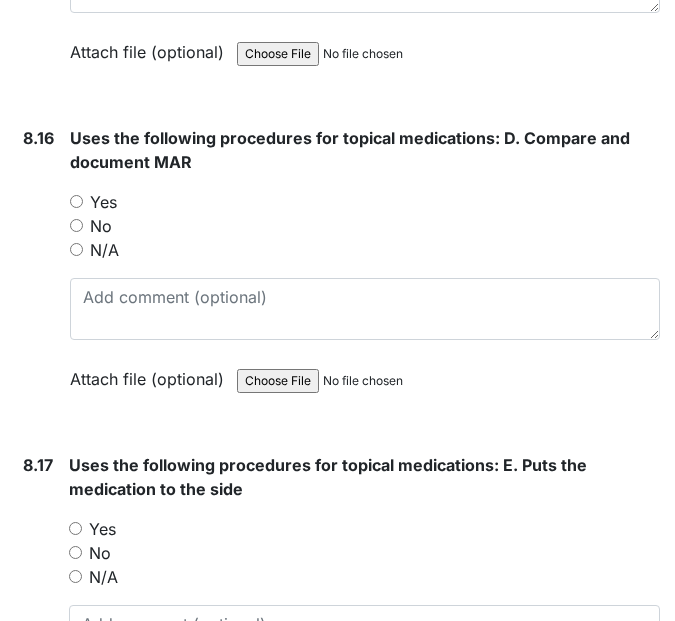 click on "Yes" at bounding box center [76, 201] 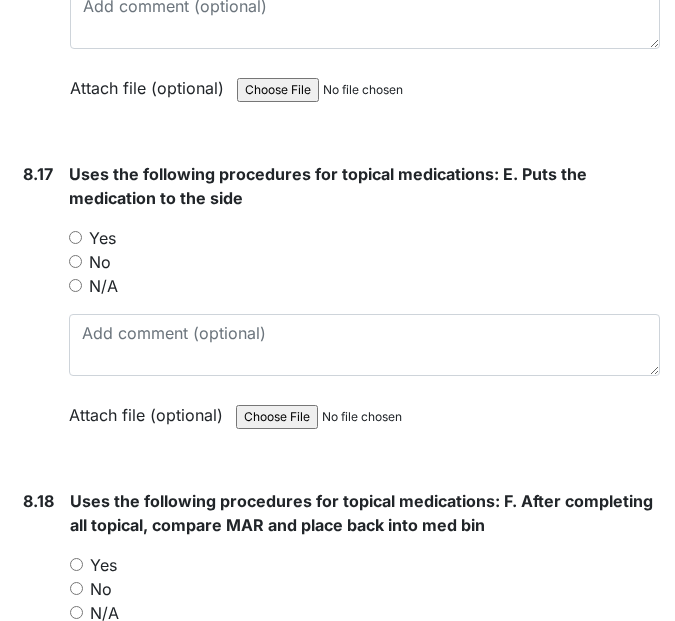 scroll, scrollTop: 21400, scrollLeft: 0, axis: vertical 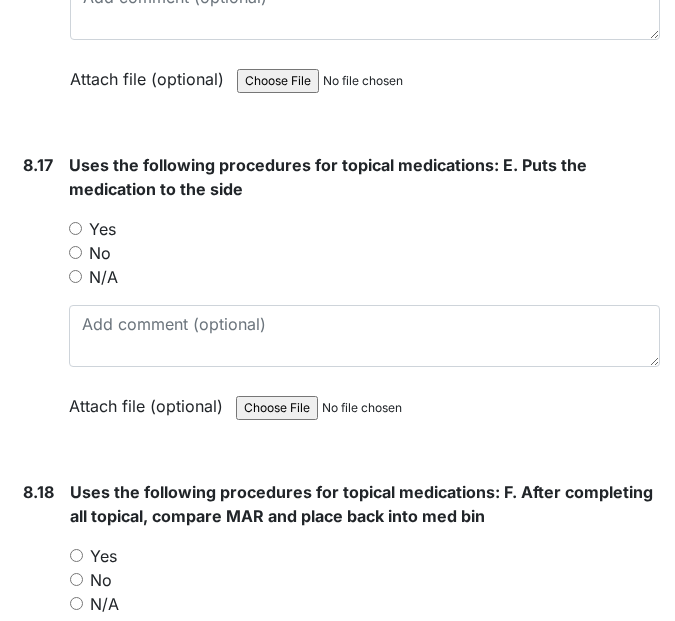 click on "Yes" at bounding box center (75, 228) 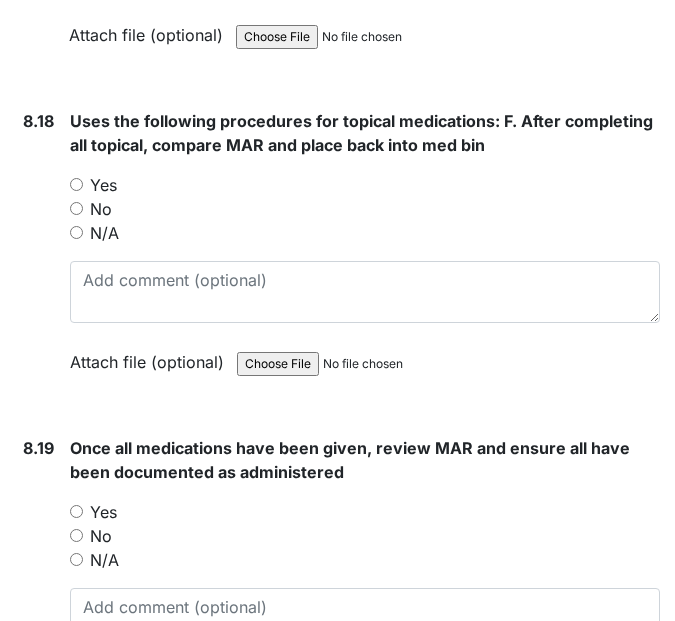 scroll, scrollTop: 21800, scrollLeft: 0, axis: vertical 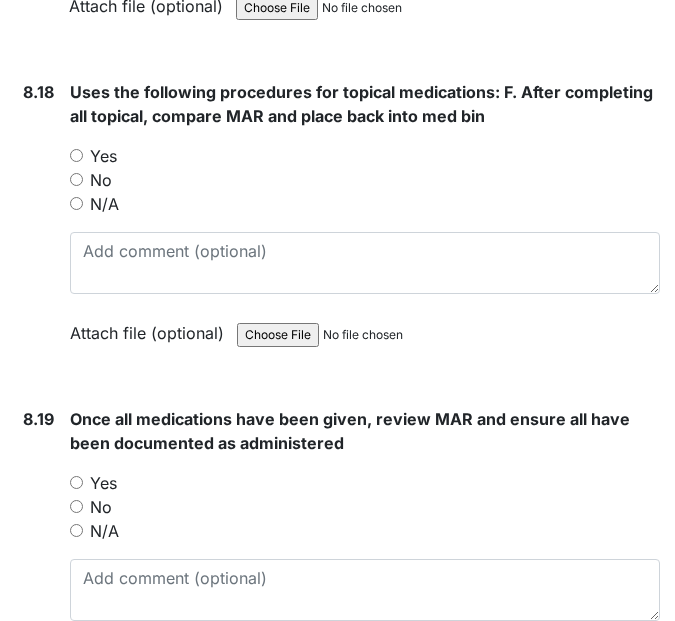 click on "Yes" at bounding box center (76, 155) 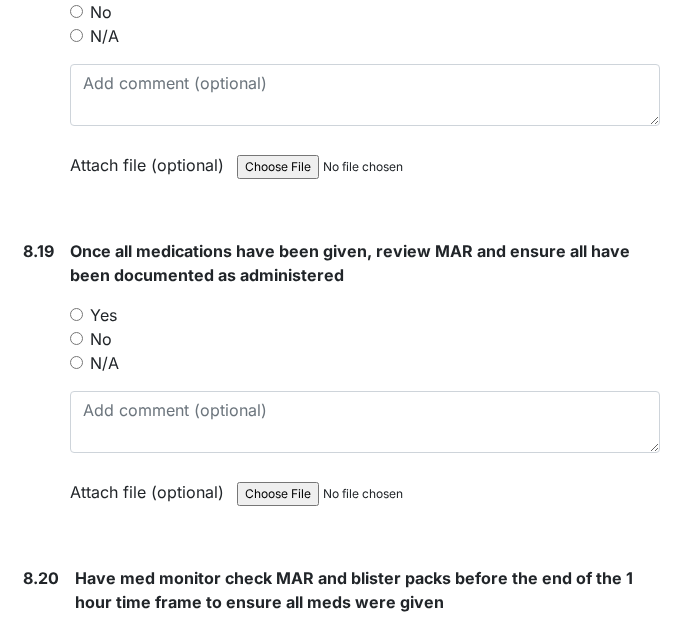 scroll, scrollTop: 22100, scrollLeft: 0, axis: vertical 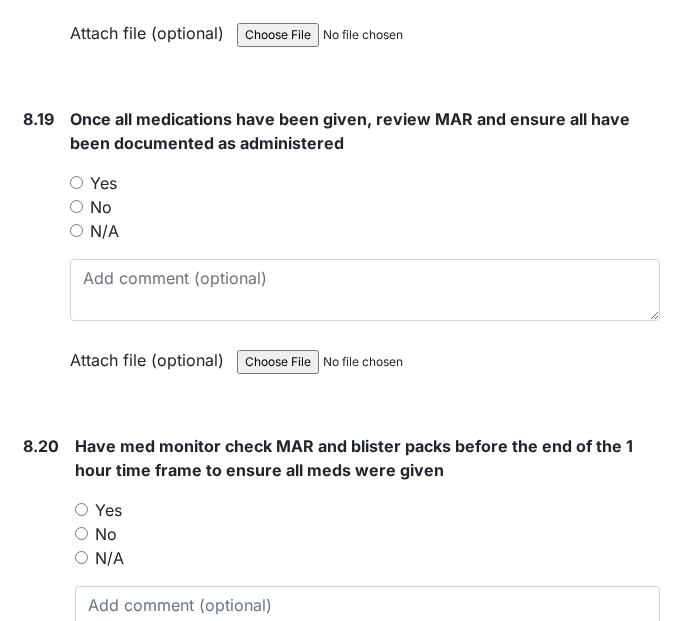 click on "Yes" at bounding box center [76, 182] 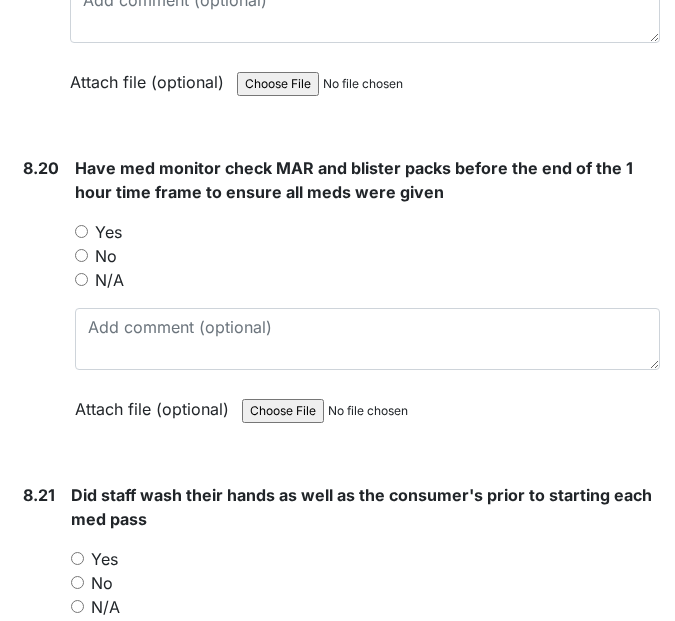 scroll, scrollTop: 22400, scrollLeft: 0, axis: vertical 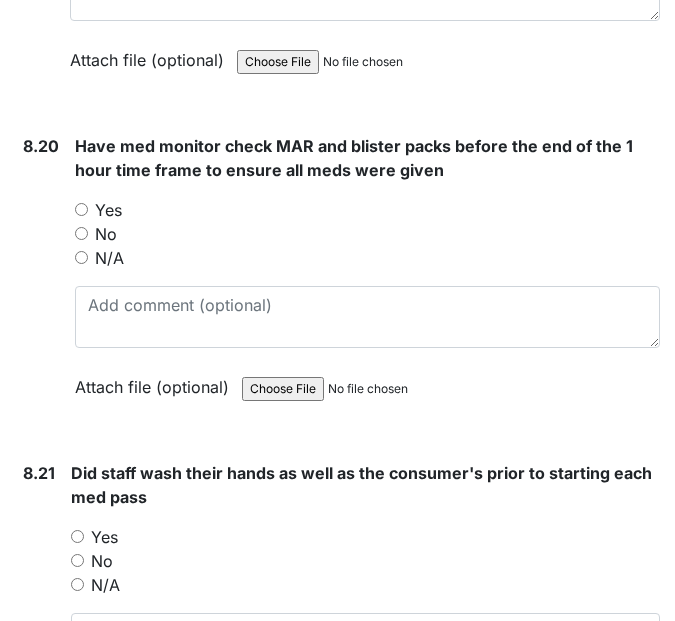 click on "Yes" at bounding box center [367, 210] 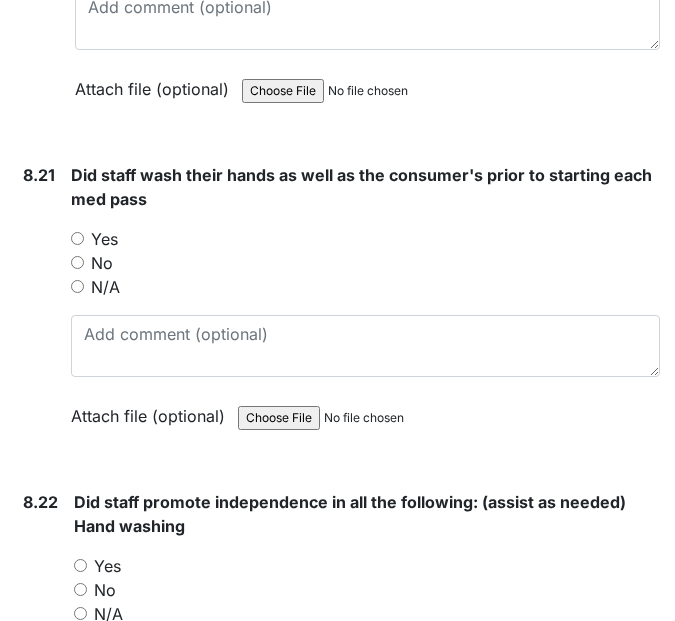 scroll, scrollTop: 22700, scrollLeft: 0, axis: vertical 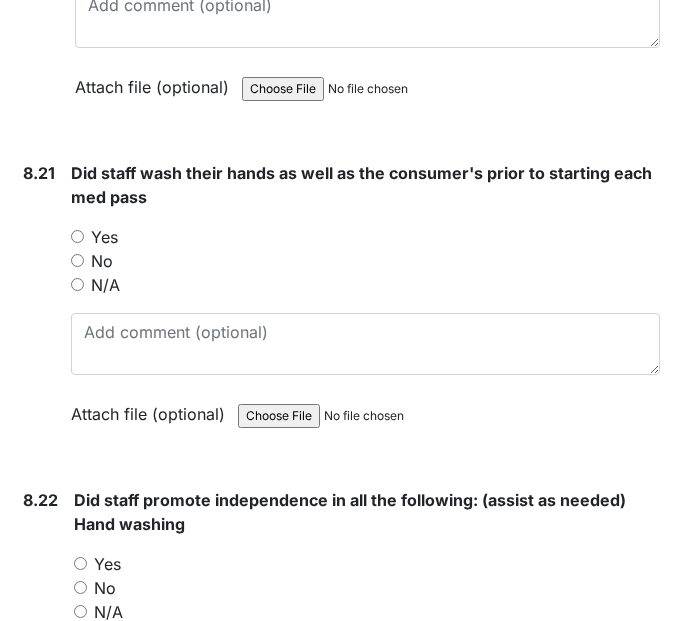 click on "Yes" at bounding box center [77, 236] 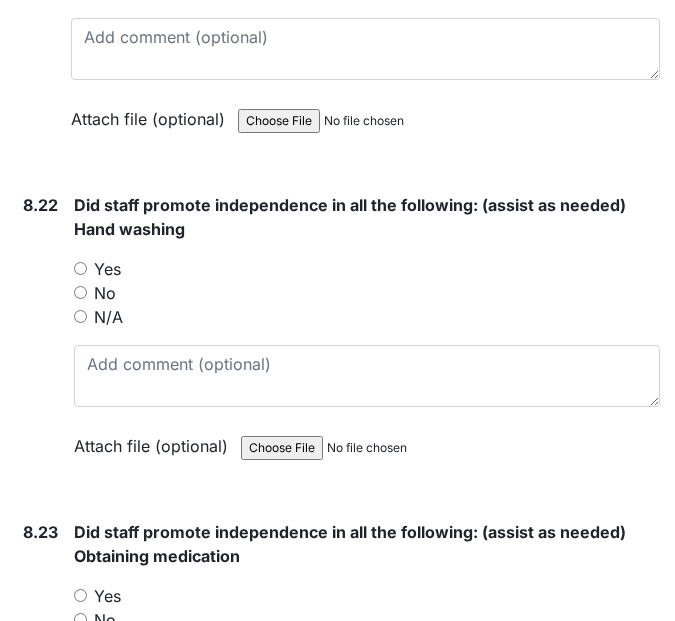scroll, scrollTop: 23000, scrollLeft: 0, axis: vertical 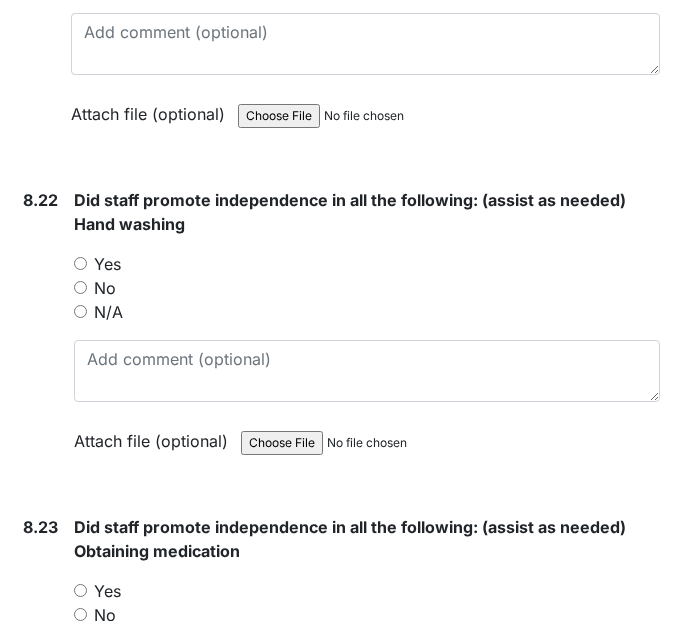 click on "Yes" at bounding box center (80, 263) 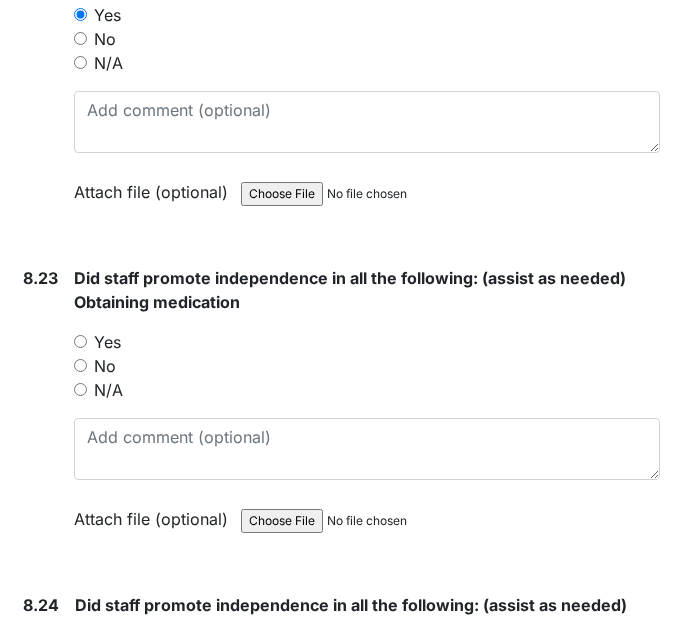 scroll, scrollTop: 23300, scrollLeft: 0, axis: vertical 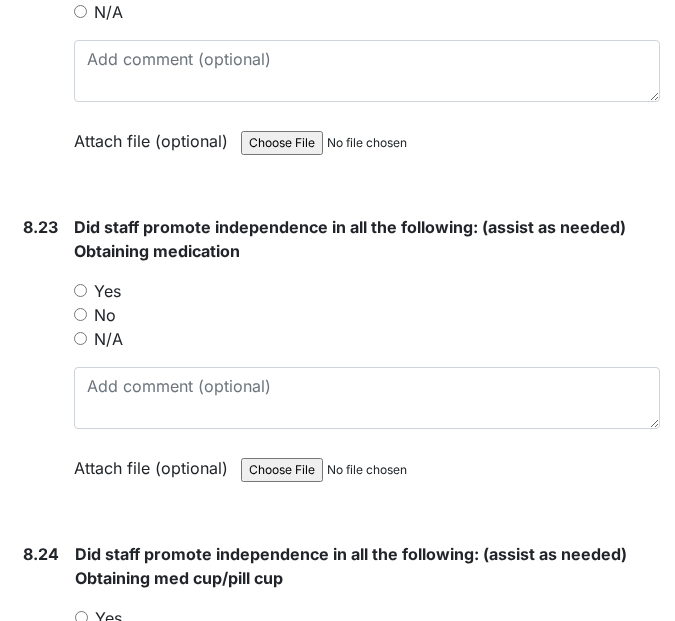click on "Yes" at bounding box center (80, 290) 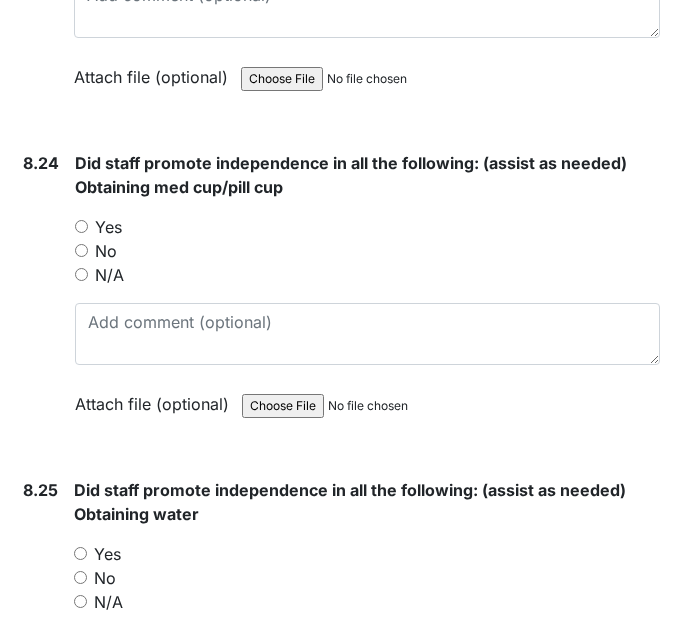 scroll, scrollTop: 23700, scrollLeft: 0, axis: vertical 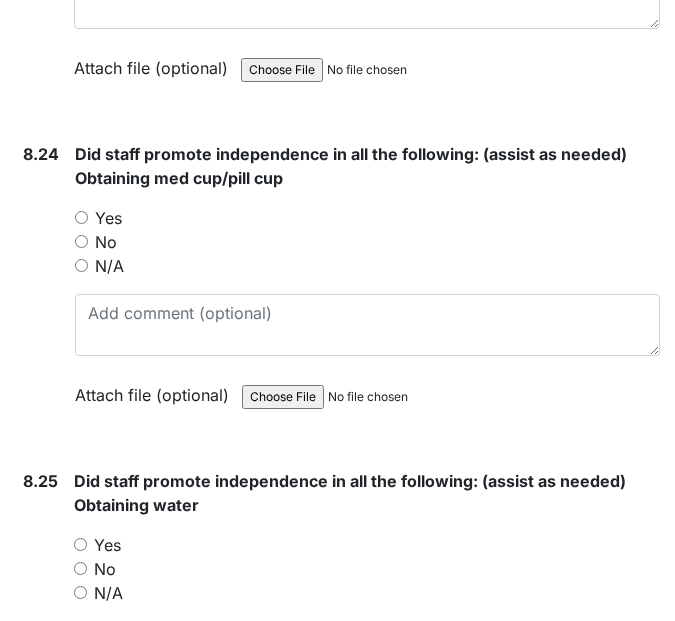 click on "Yes" at bounding box center [81, 217] 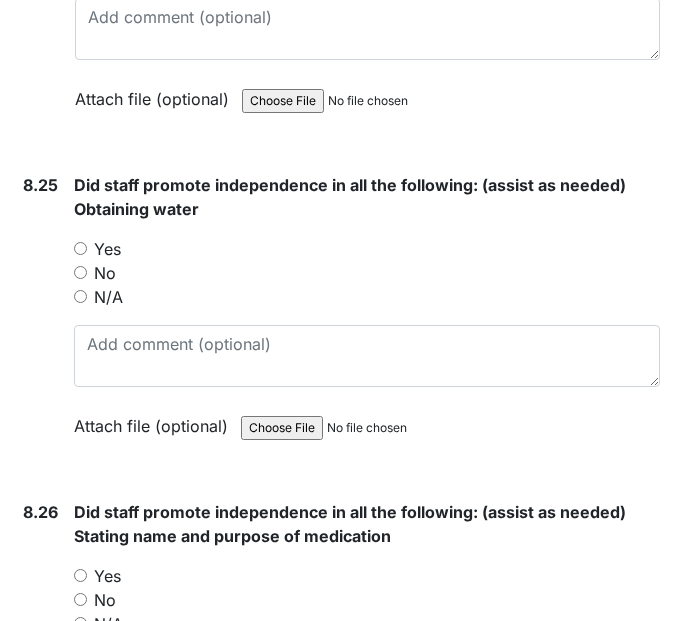 scroll, scrollTop: 24000, scrollLeft: 0, axis: vertical 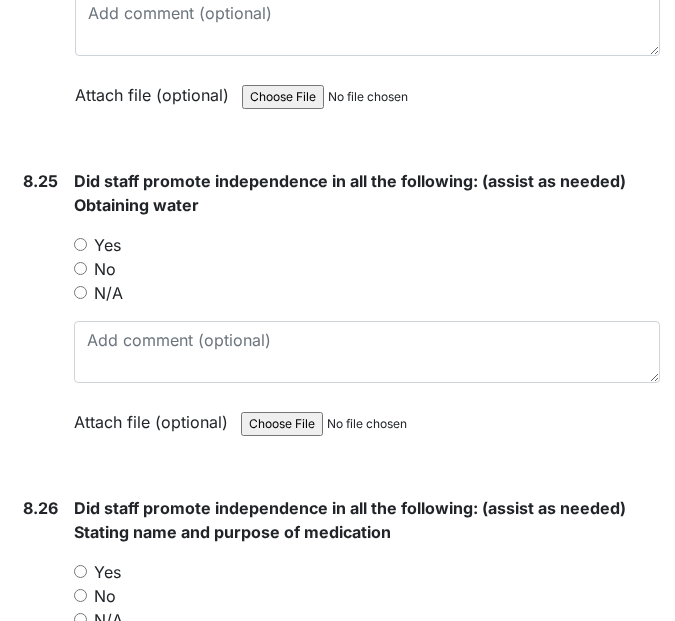 click on "Yes" at bounding box center [80, 244] 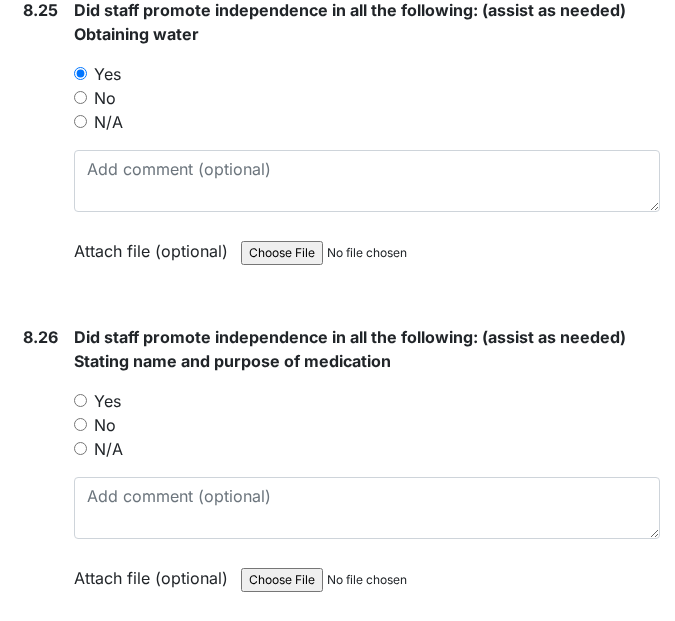 scroll, scrollTop: 24300, scrollLeft: 0, axis: vertical 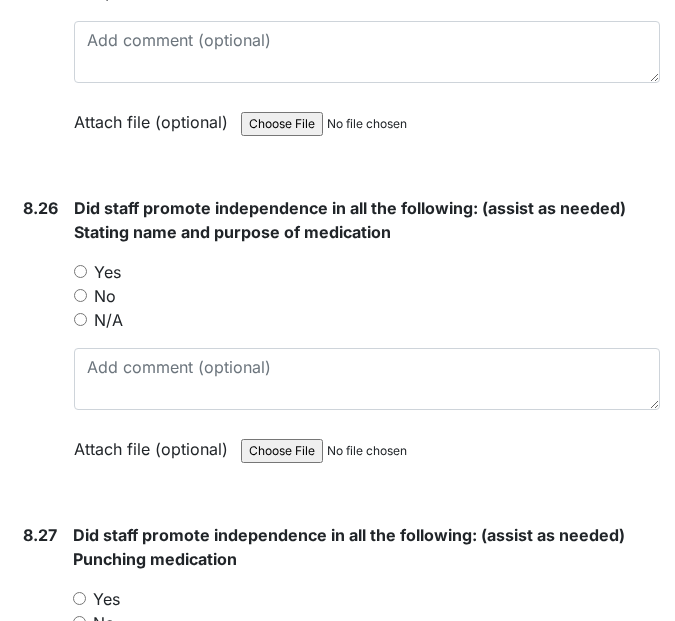 click on "Yes" at bounding box center (80, 271) 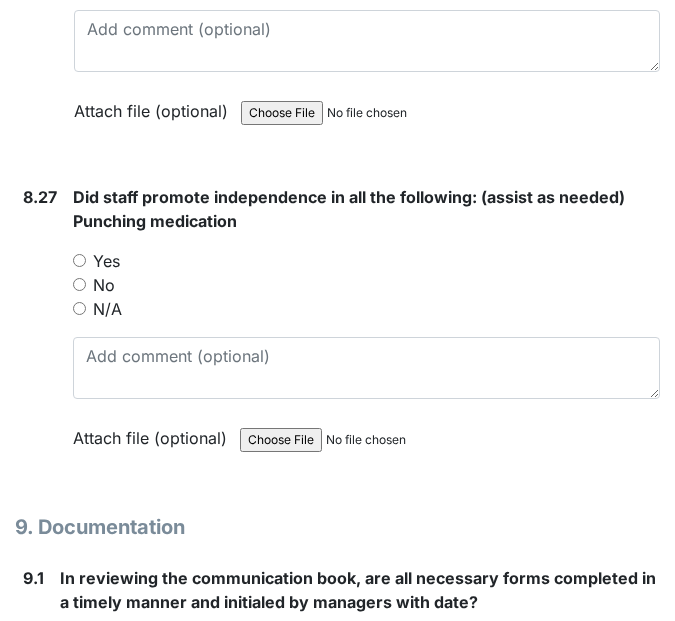scroll, scrollTop: 24700, scrollLeft: 0, axis: vertical 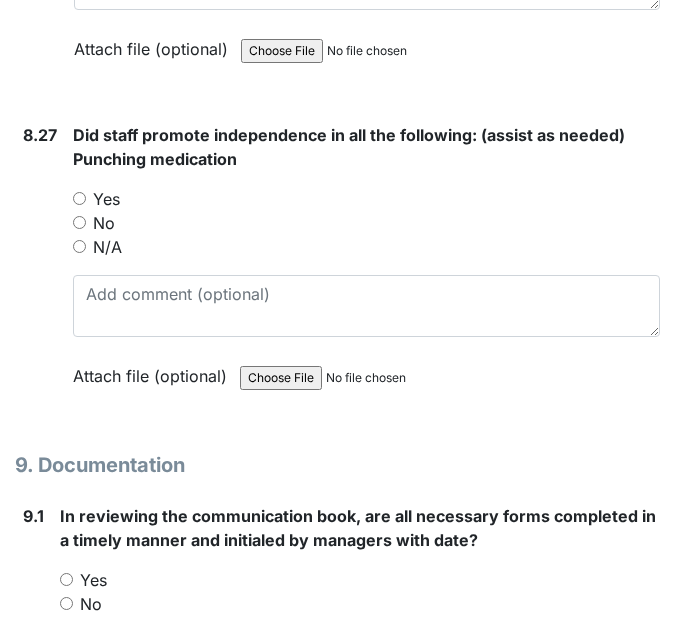 click on "Yes" at bounding box center [79, 198] 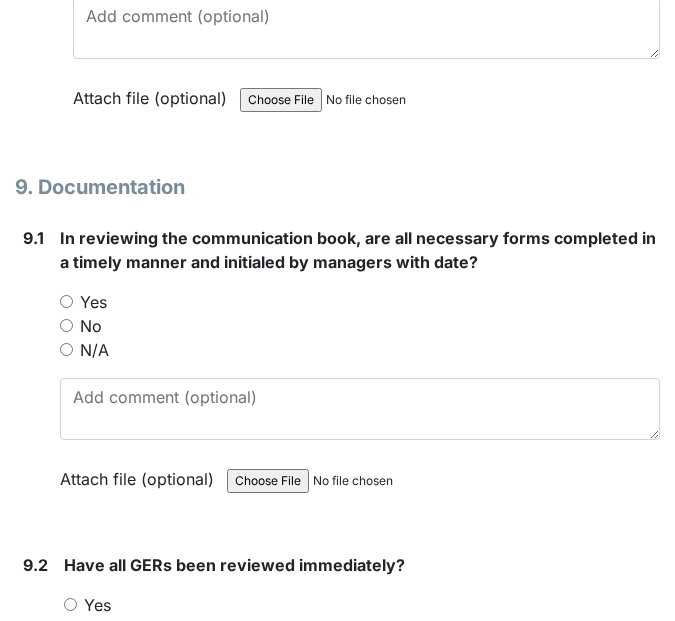 scroll, scrollTop: 25000, scrollLeft: 0, axis: vertical 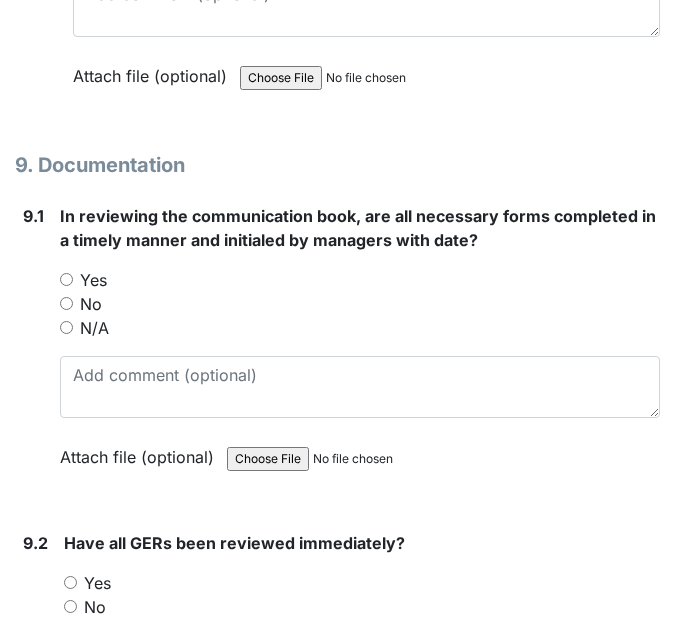 click on "Yes" at bounding box center (66, 279) 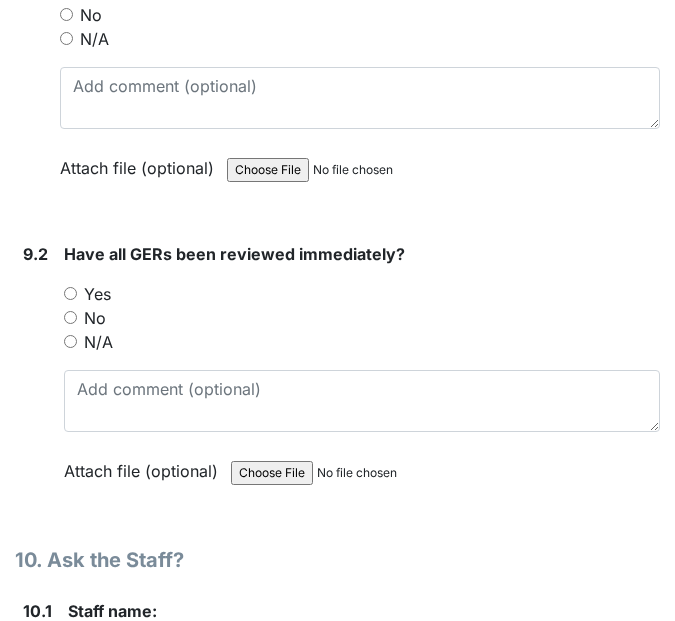 scroll, scrollTop: 25300, scrollLeft: 0, axis: vertical 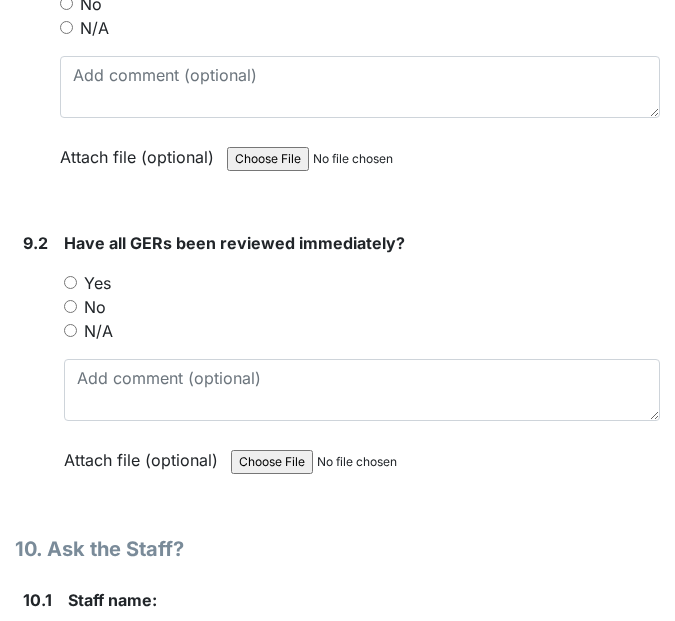 click on "Yes" at bounding box center (70, 282) 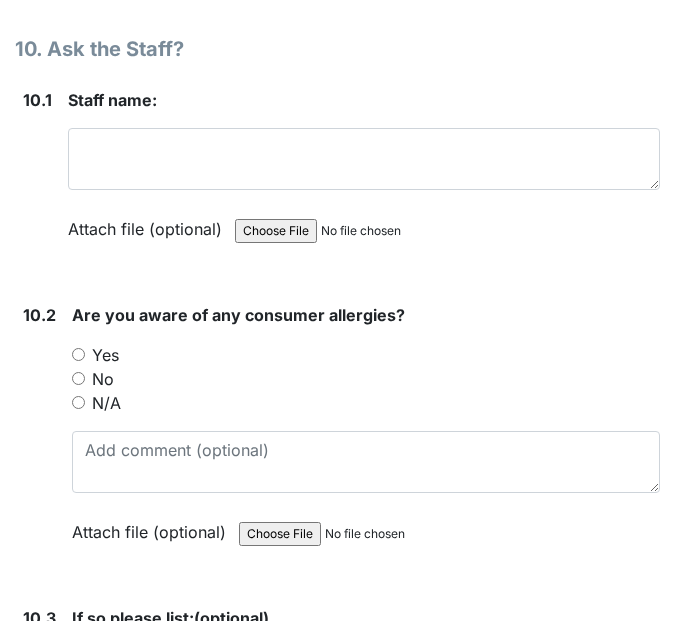 scroll, scrollTop: 25700, scrollLeft: 0, axis: vertical 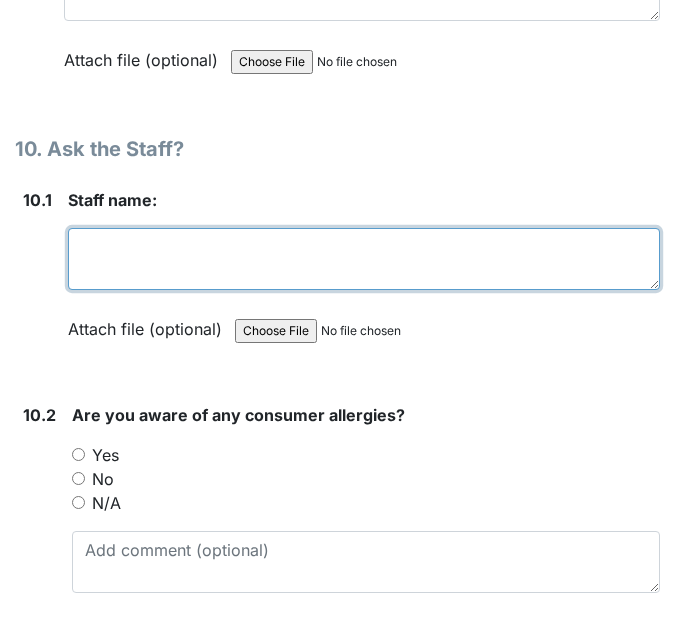 click at bounding box center [364, 259] 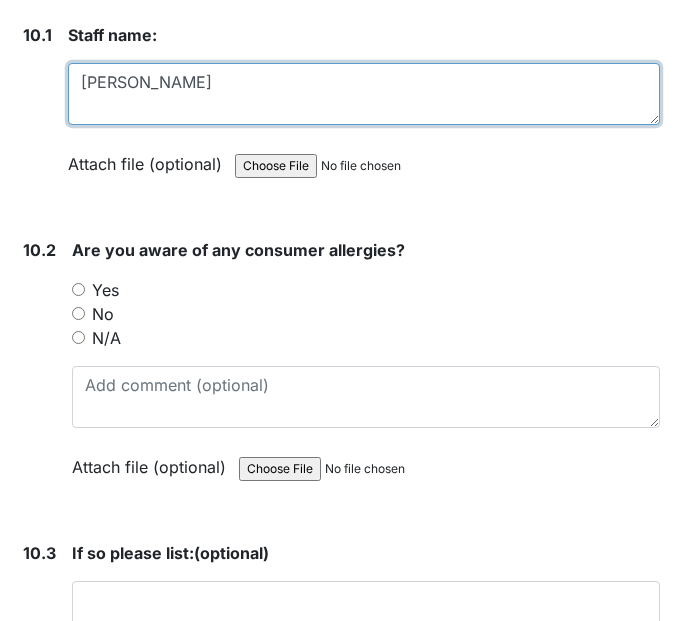 scroll, scrollTop: 25900, scrollLeft: 0, axis: vertical 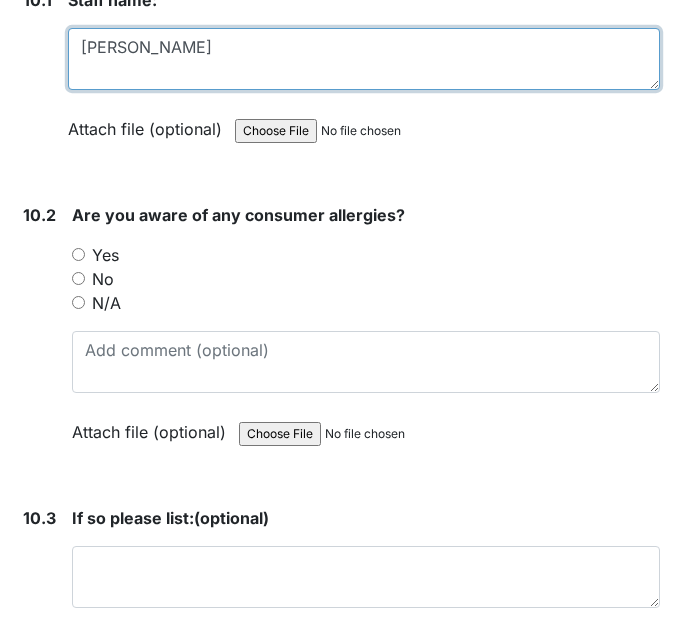 type on "Erika Harris" 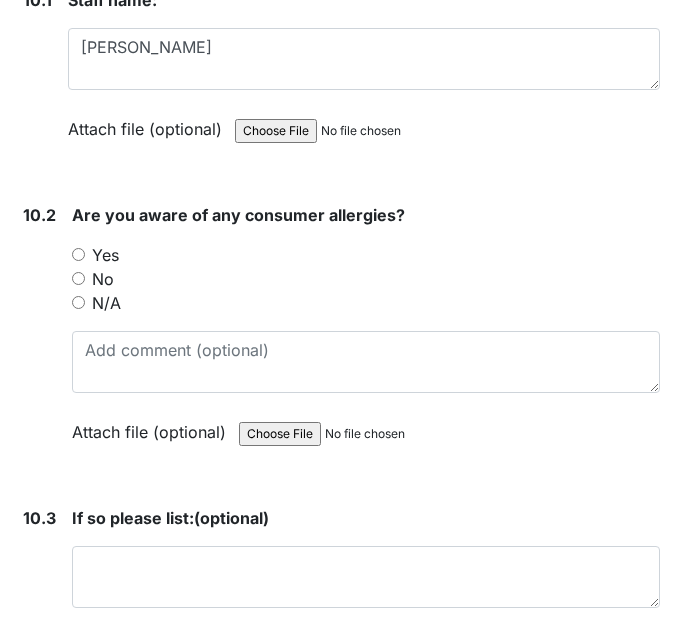 click on "No" at bounding box center (78, 278) 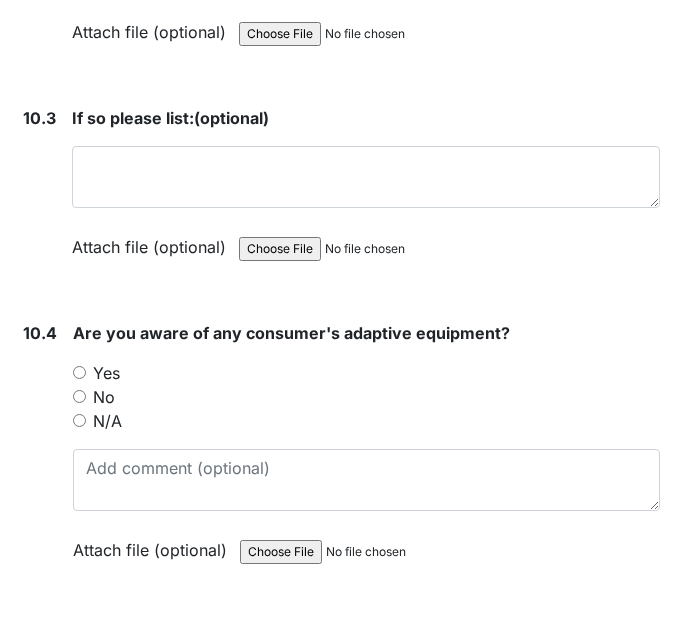 scroll, scrollTop: 26400, scrollLeft: 0, axis: vertical 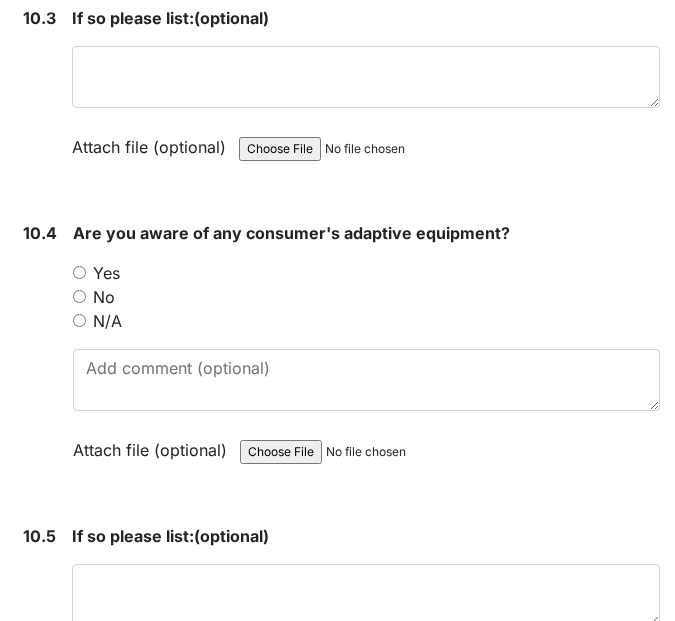 click on "Yes" at bounding box center [79, 272] 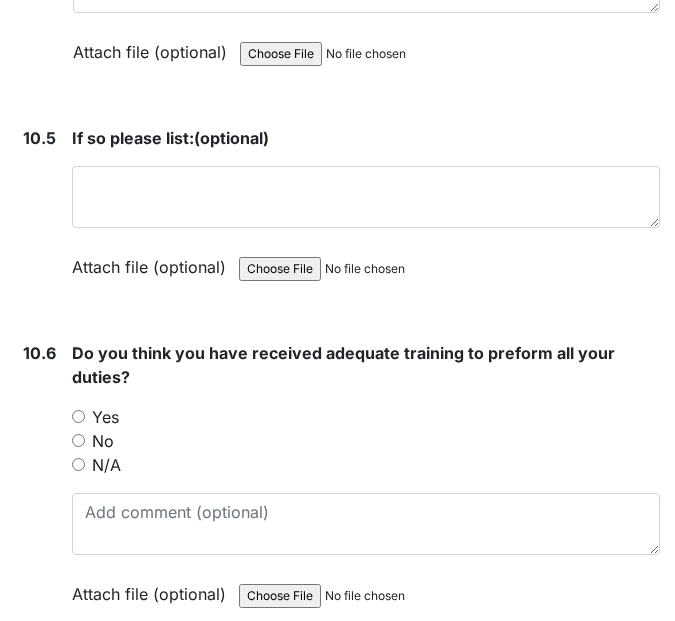 scroll, scrollTop: 26800, scrollLeft: 0, axis: vertical 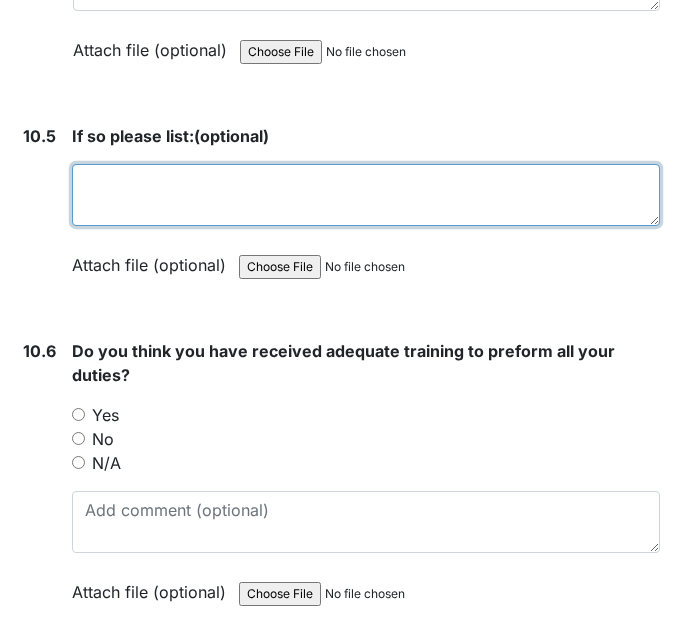 click at bounding box center (366, 195) 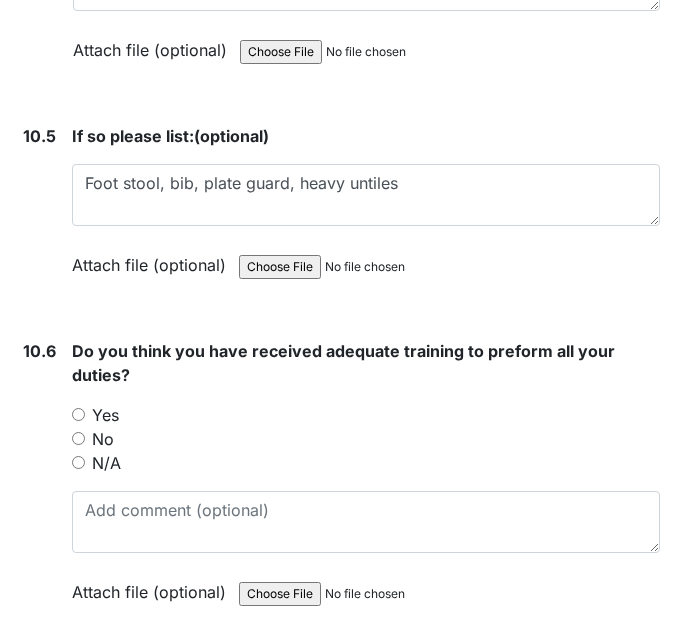 drag, startPoint x: 373, startPoint y: 182, endPoint x: 385, endPoint y: 133, distance: 50.447994 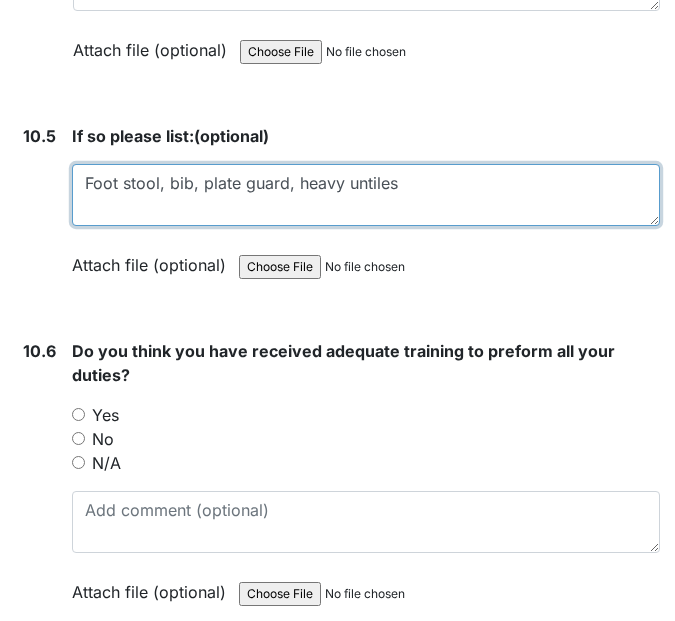 click on "Foot stool, bib, plate guard, heavy untiles" at bounding box center (366, 195) 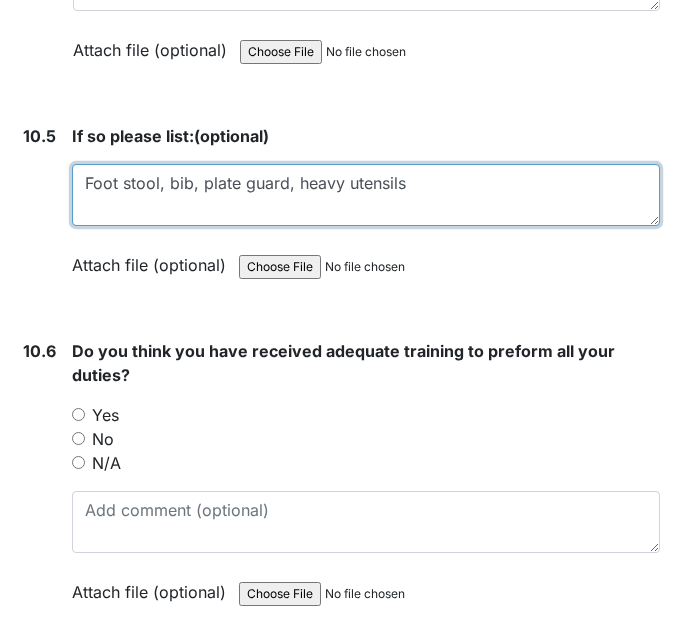 click on "Foot stool, bib, plate guard, heavy utensils" at bounding box center [366, 195] 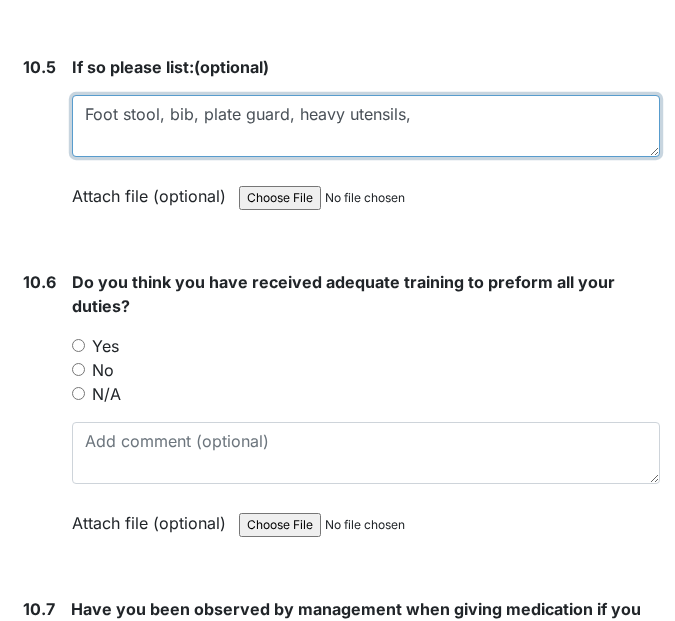 scroll, scrollTop: 27000, scrollLeft: 0, axis: vertical 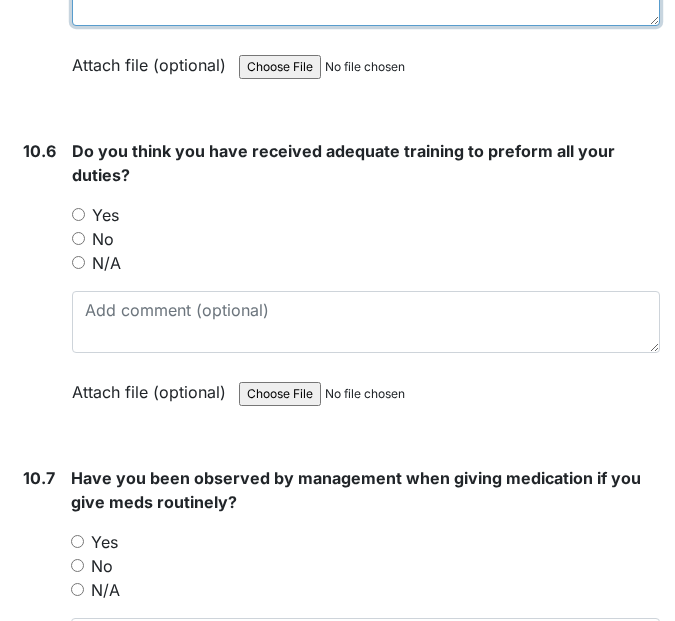 type on "Foot stool, bib, plate guard, heavy utensils," 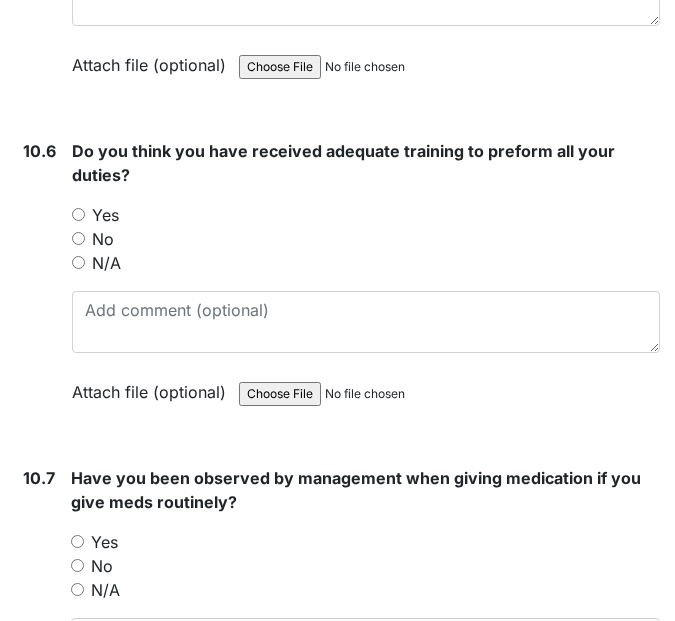 click on "Yes" at bounding box center (78, 214) 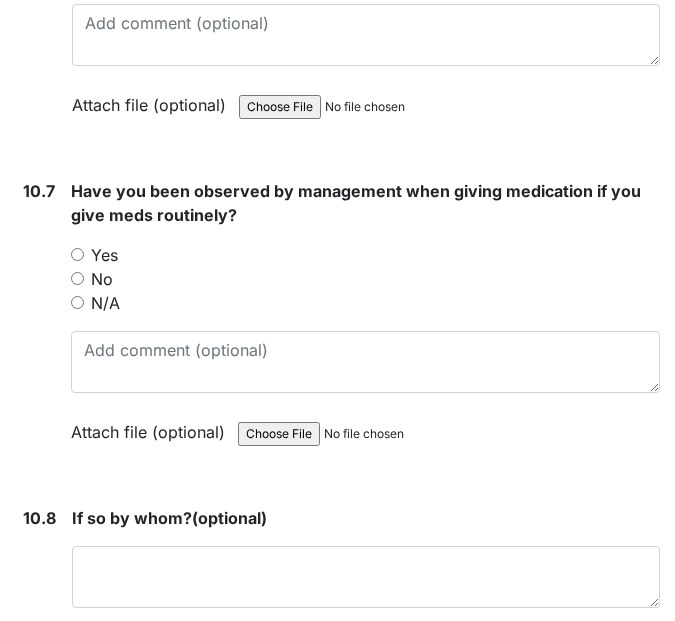 scroll, scrollTop: 27300, scrollLeft: 0, axis: vertical 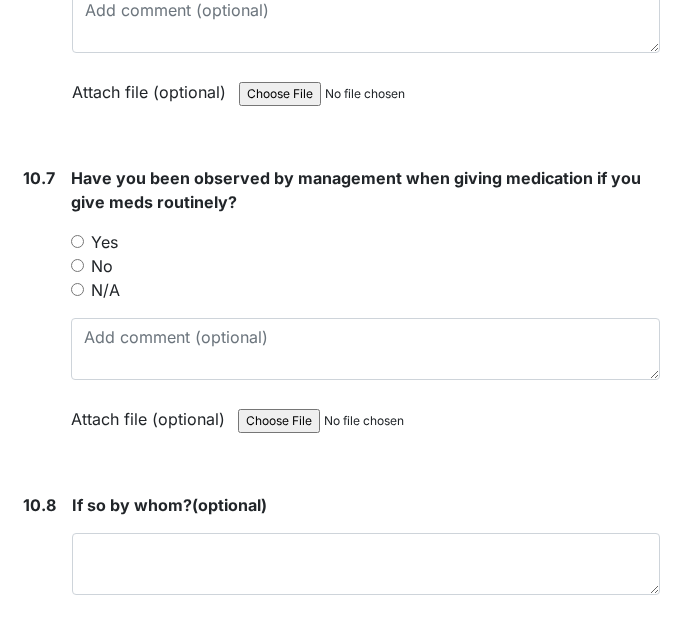 click on "Yes" at bounding box center [365, 242] 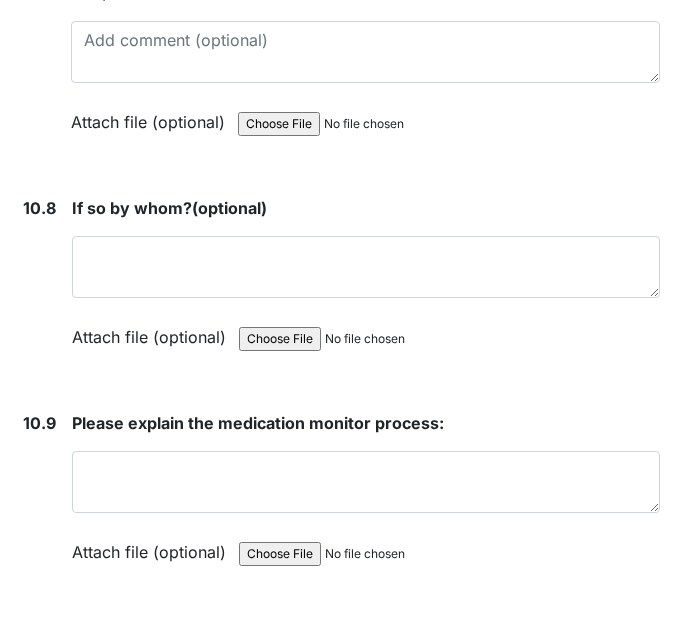 scroll, scrollTop: 27600, scrollLeft: 0, axis: vertical 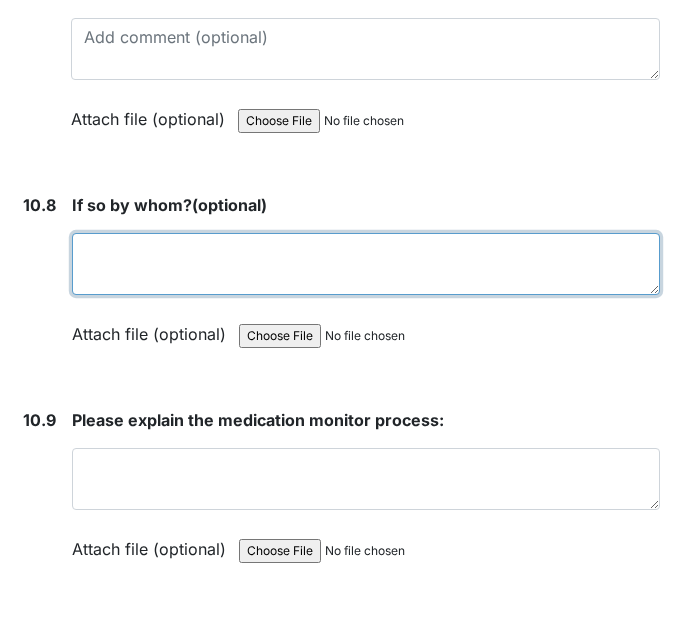 click at bounding box center [366, 264] 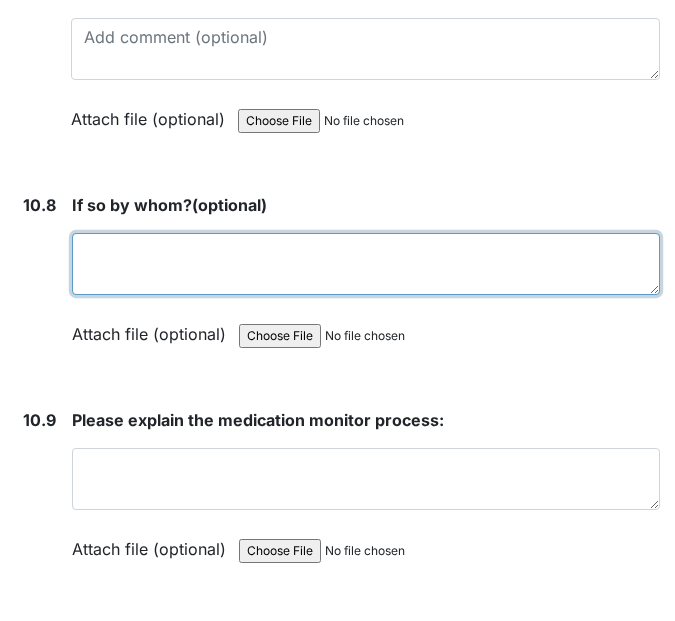 type on "K" 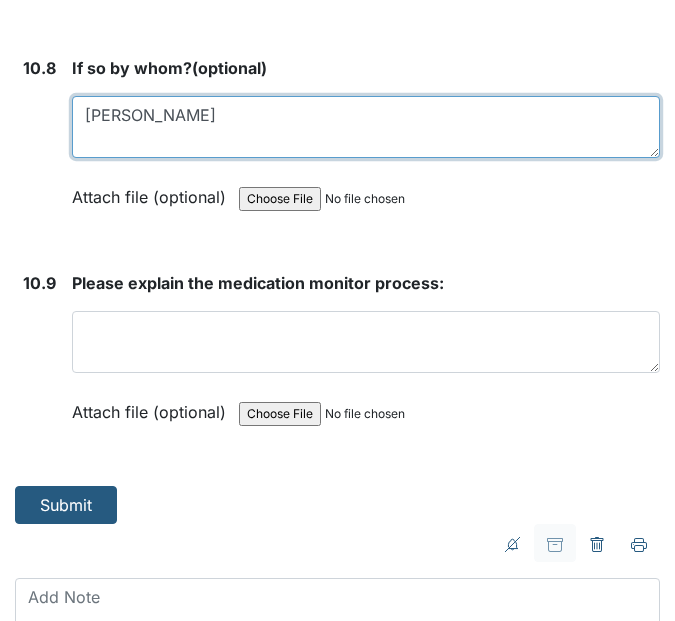 scroll, scrollTop: 27800, scrollLeft: 0, axis: vertical 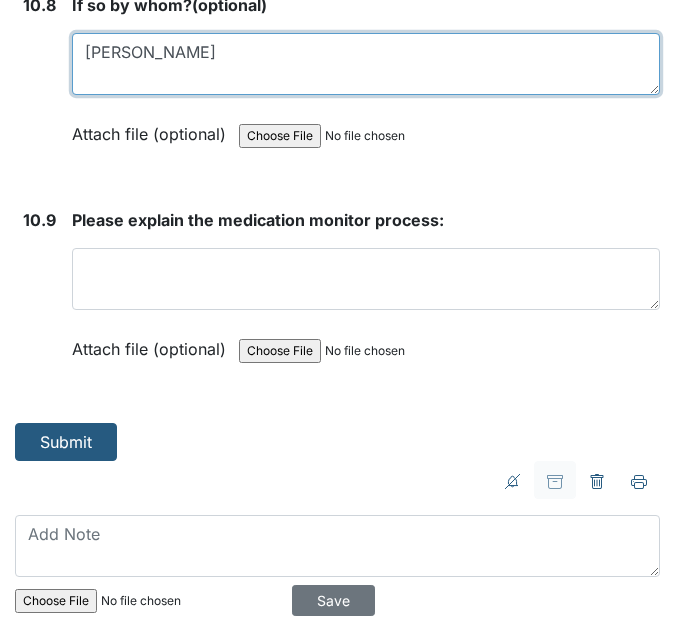 type on "Lynette Williams" 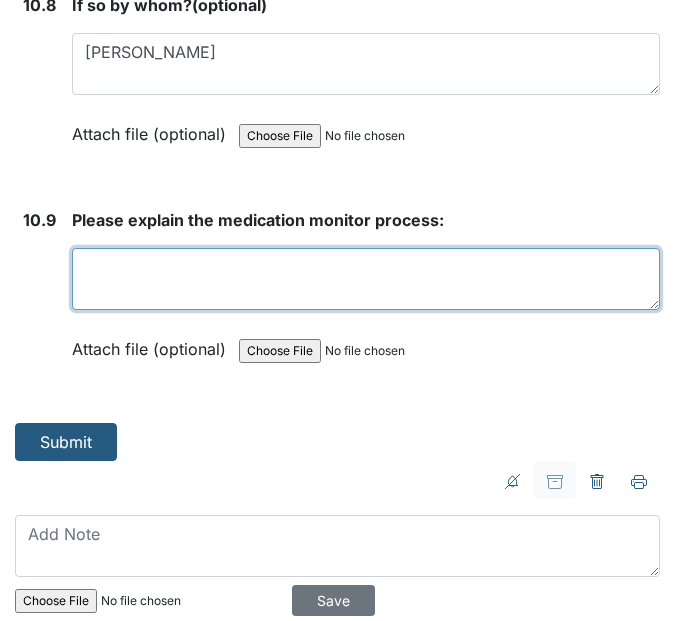 click at bounding box center (366, 279) 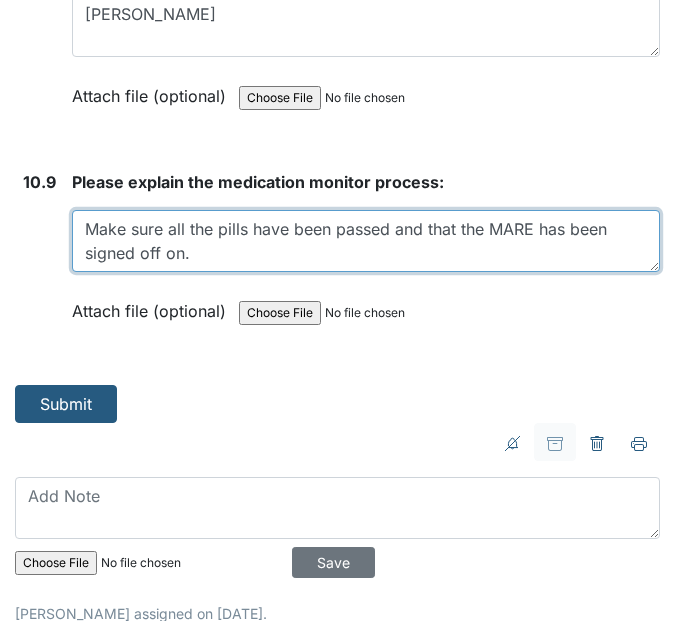 scroll, scrollTop: 27873, scrollLeft: 0, axis: vertical 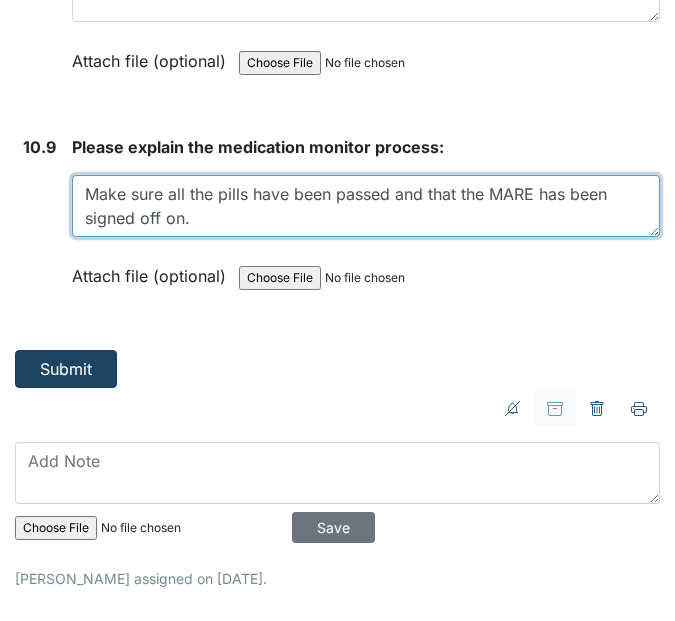 type on "Make sure all the pills have been passed and that the MARE has been signed off on." 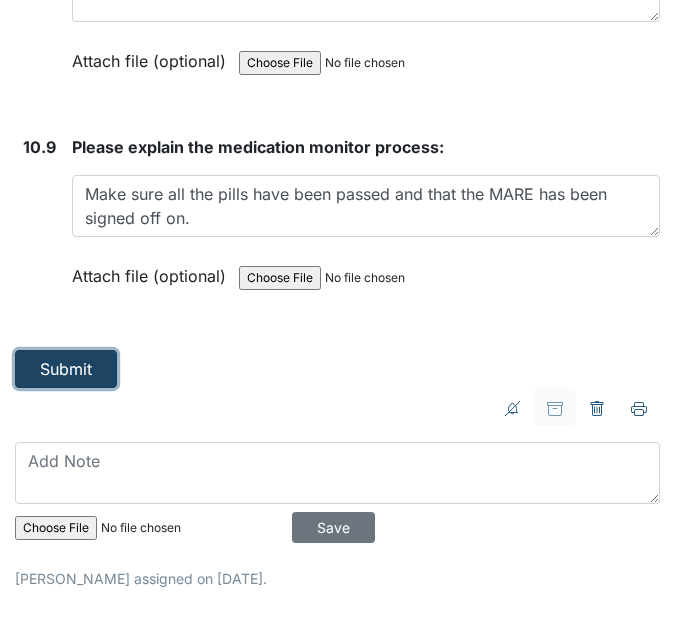 click on "Submit" at bounding box center (66, 369) 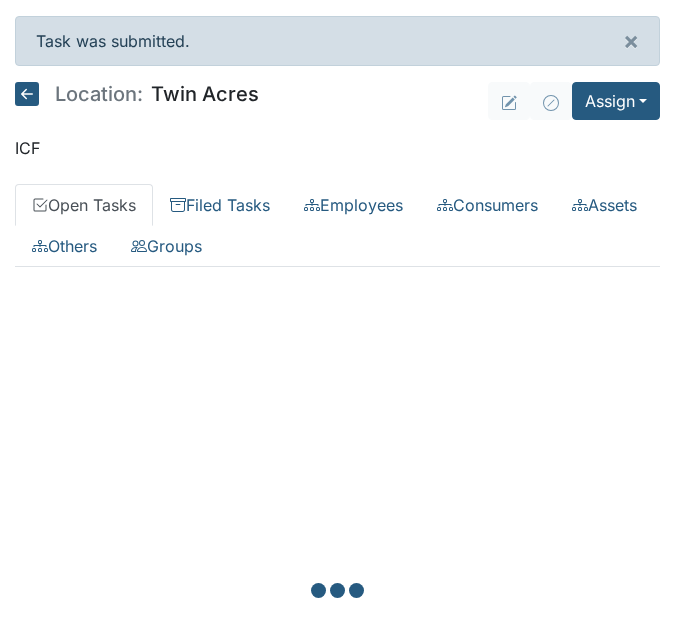scroll, scrollTop: 0, scrollLeft: 0, axis: both 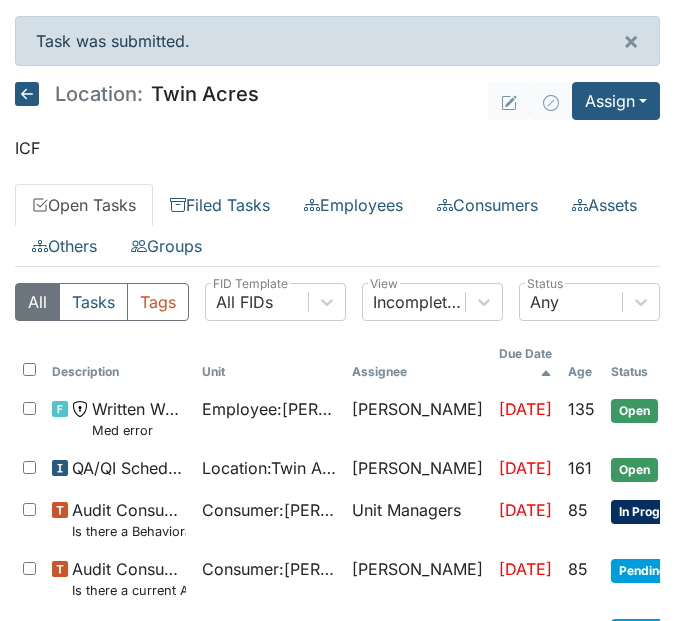 click 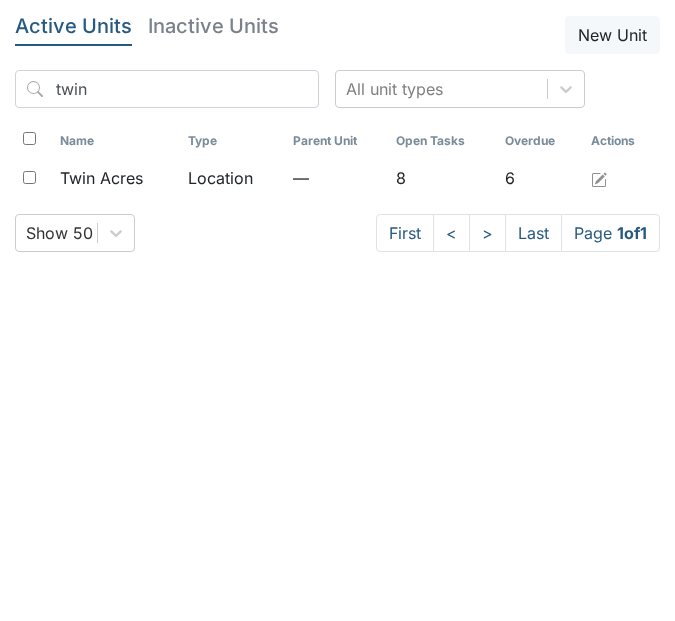 scroll, scrollTop: 0, scrollLeft: 0, axis: both 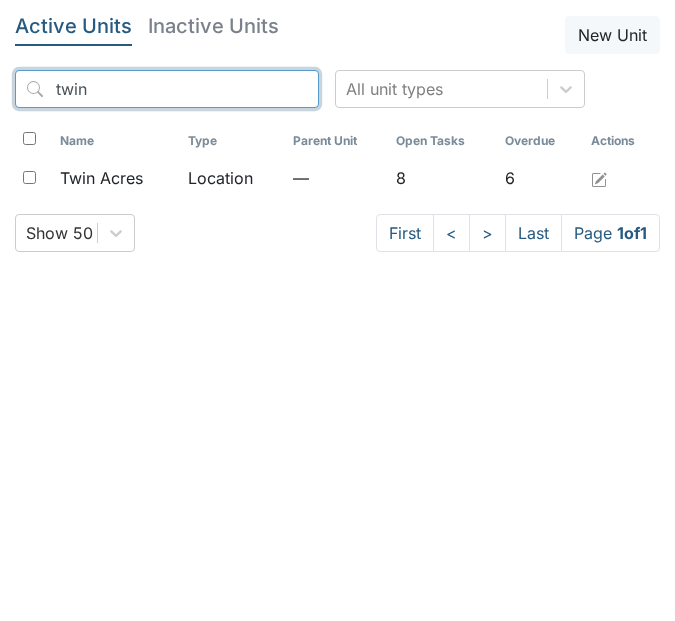 click on "twin" at bounding box center (167, 89) 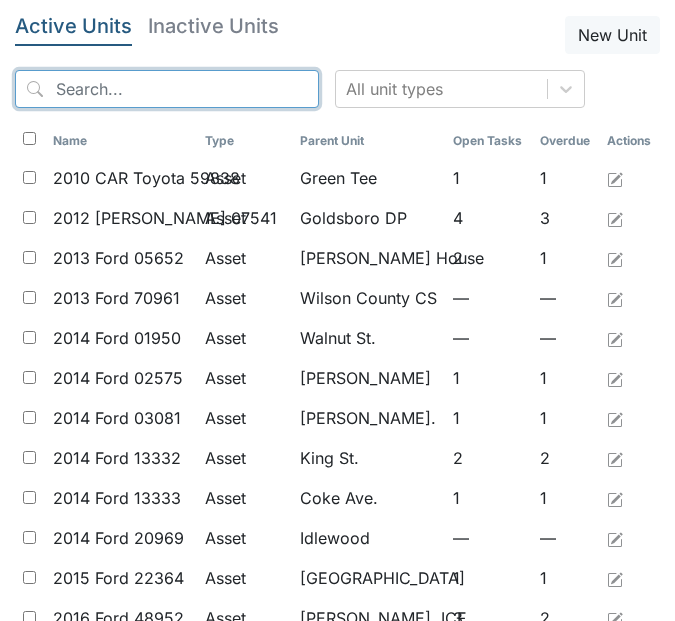 click at bounding box center (167, 89) 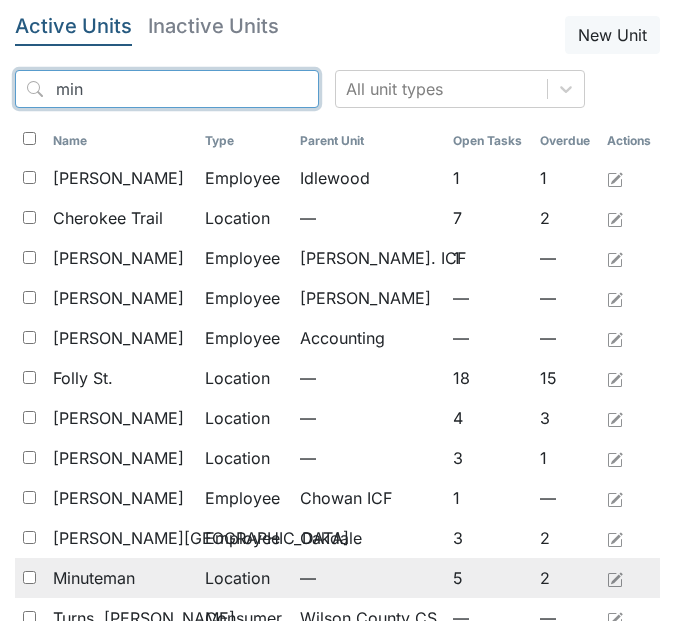 type on "min" 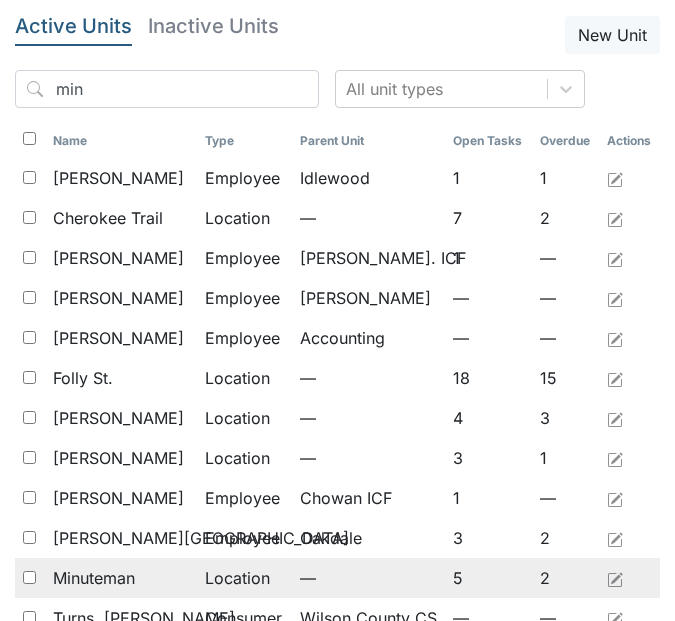 click on "Location" at bounding box center [244, 578] 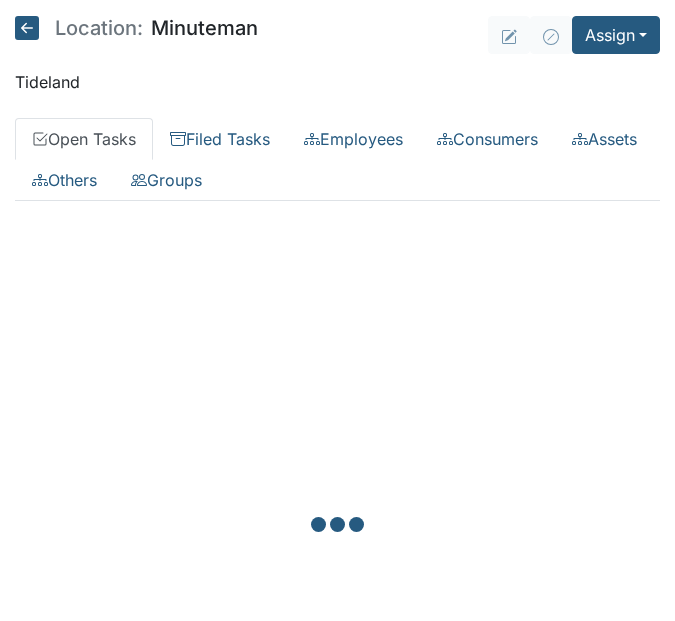 scroll, scrollTop: 0, scrollLeft: 0, axis: both 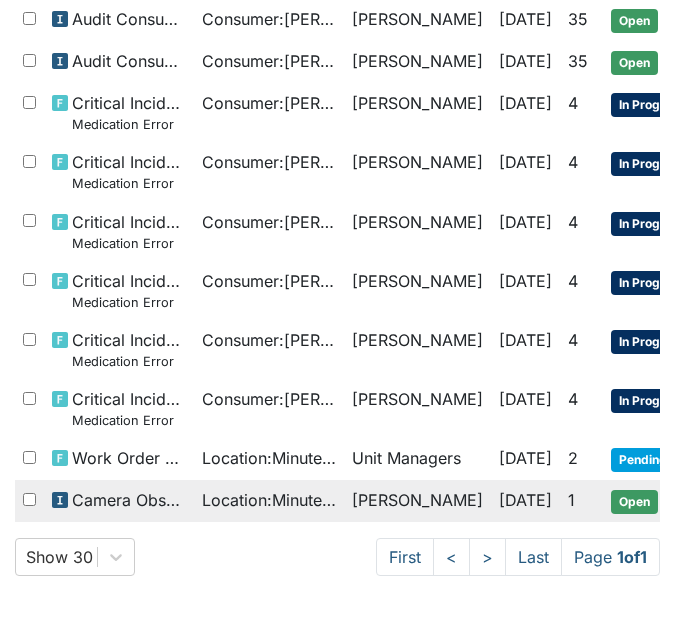 click on "Location :  Minuteman" at bounding box center (269, 500) 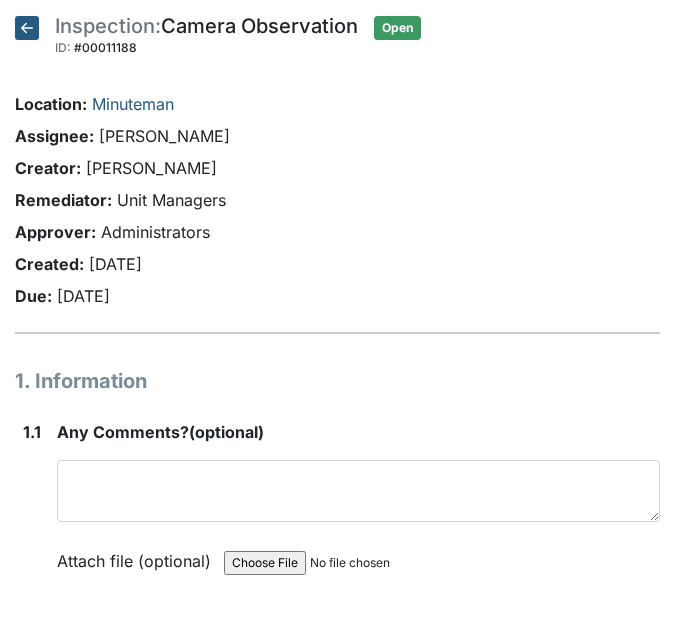 scroll, scrollTop: 0, scrollLeft: 0, axis: both 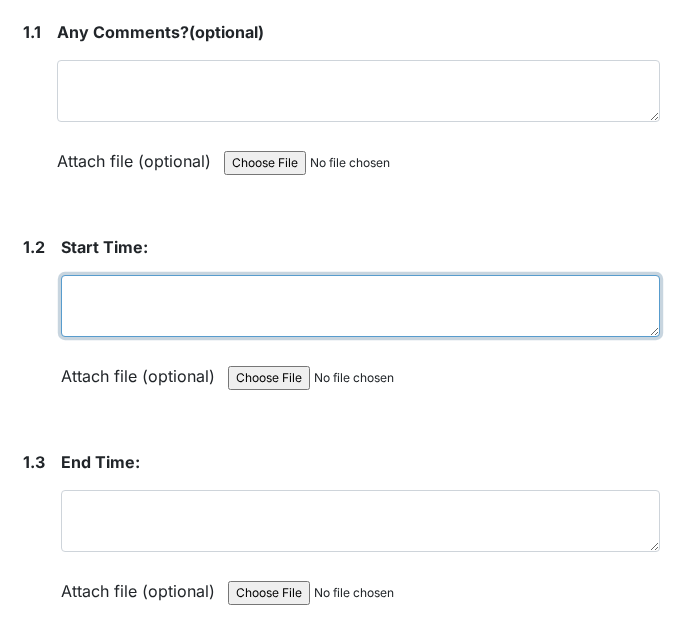 click at bounding box center [360, 306] 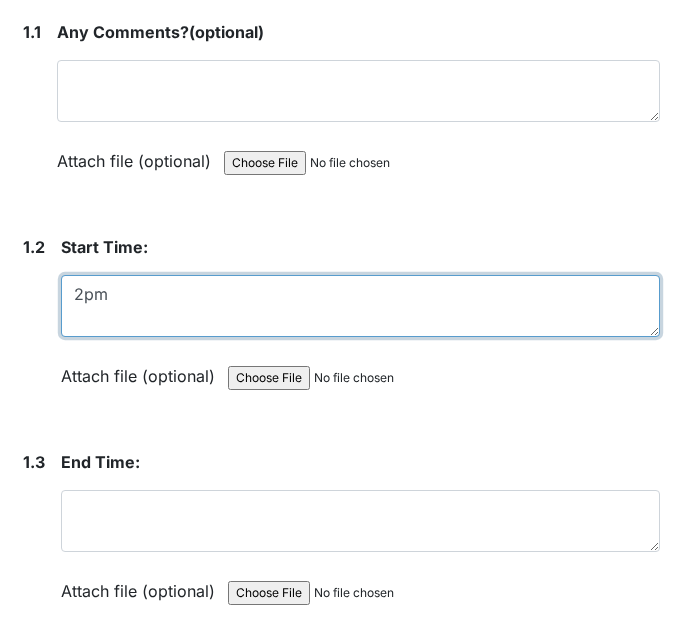 type on "2pm" 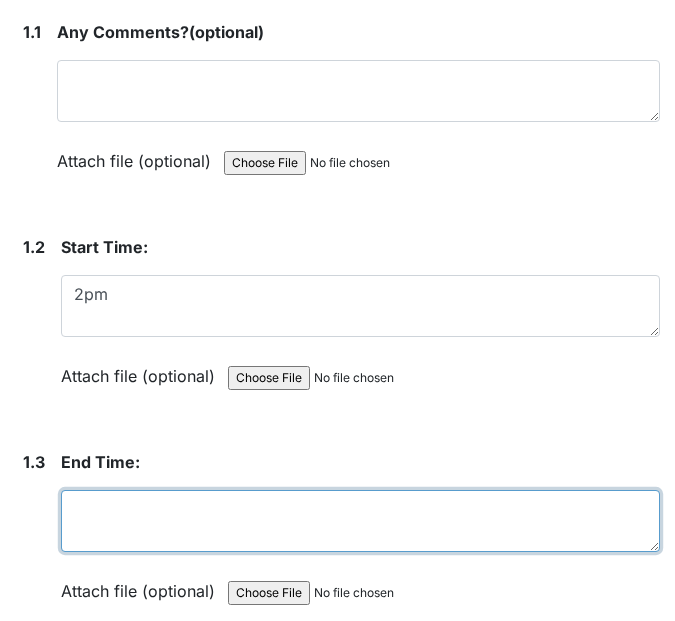 click at bounding box center (360, 521) 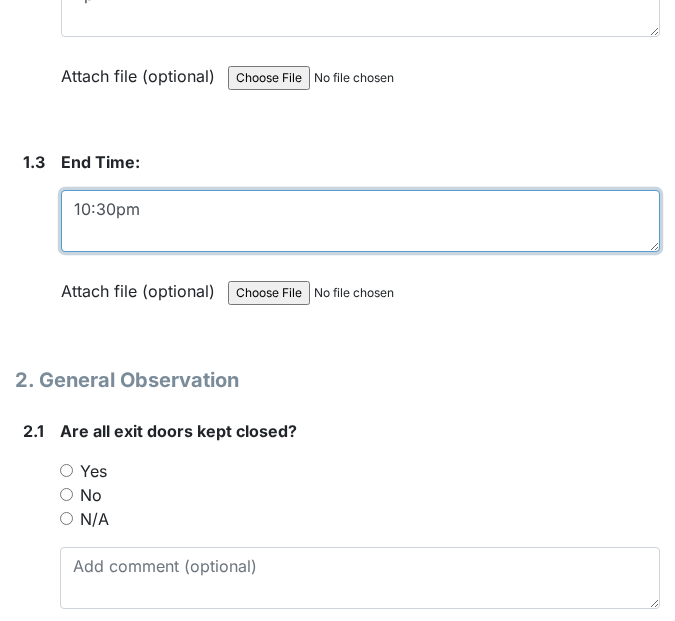 scroll, scrollTop: 800, scrollLeft: 0, axis: vertical 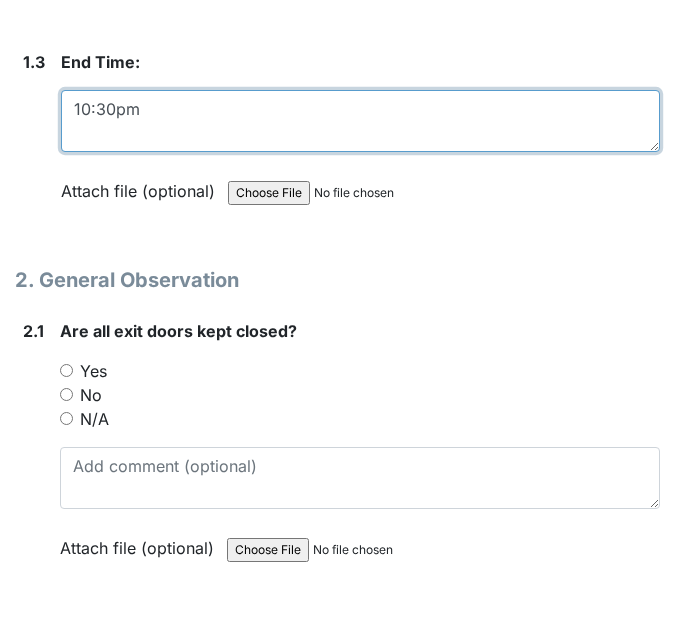 type on "10:30pm" 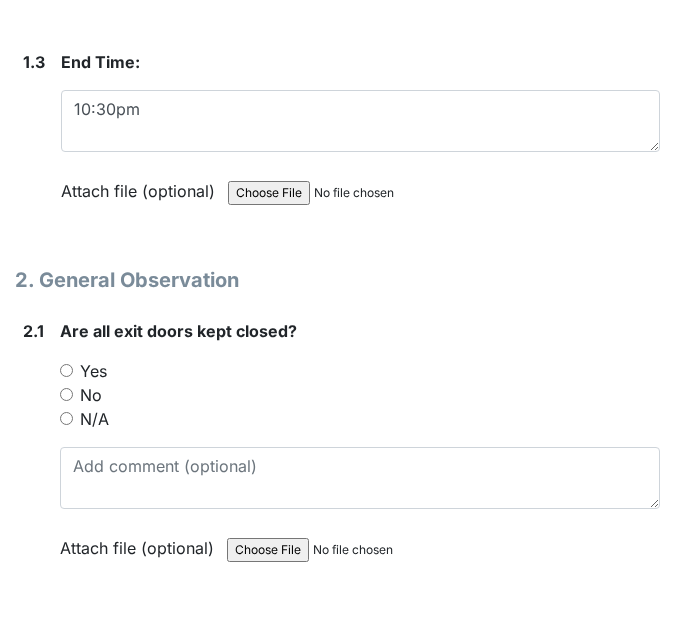 click on "Yes" at bounding box center [66, 370] 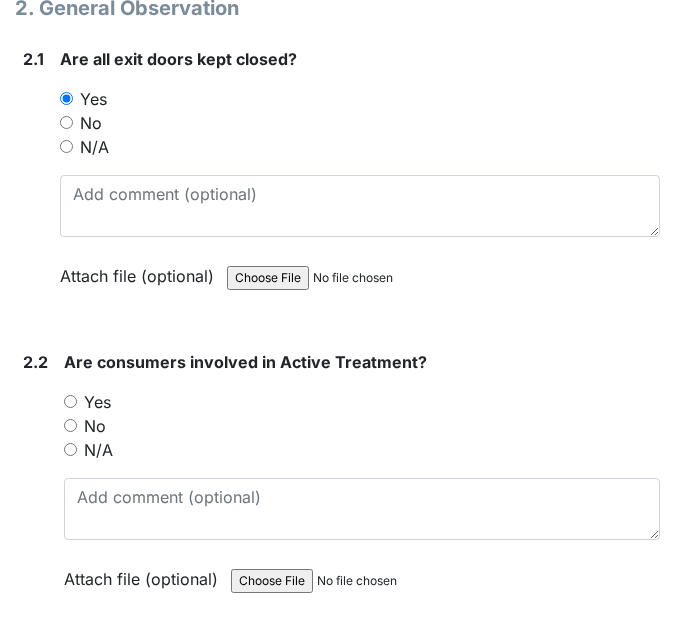 scroll, scrollTop: 1100, scrollLeft: 0, axis: vertical 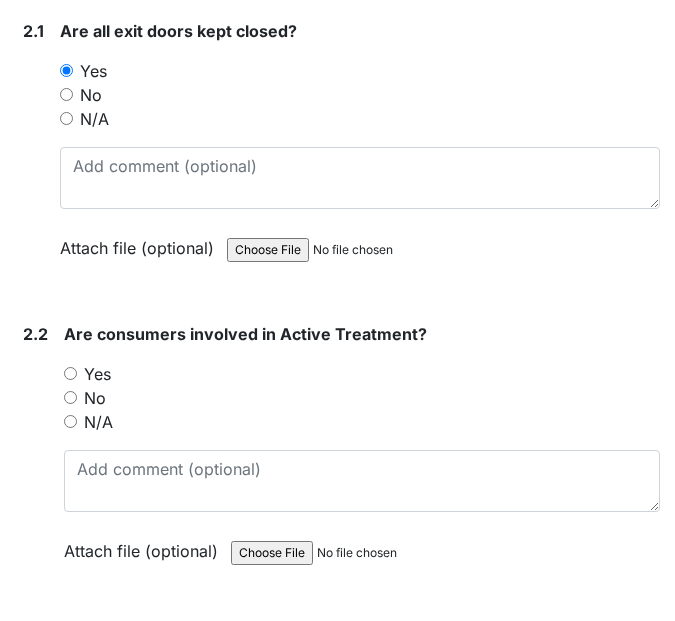 click on "Yes" at bounding box center (362, 374) 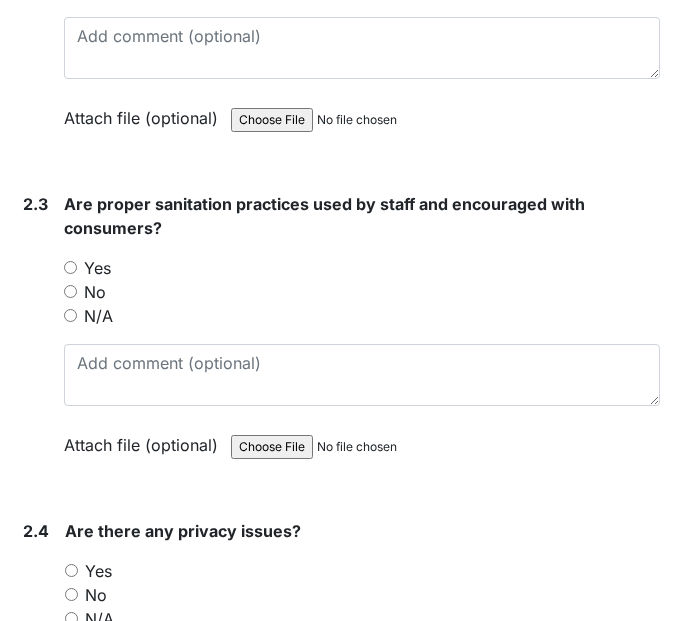 scroll, scrollTop: 1600, scrollLeft: 0, axis: vertical 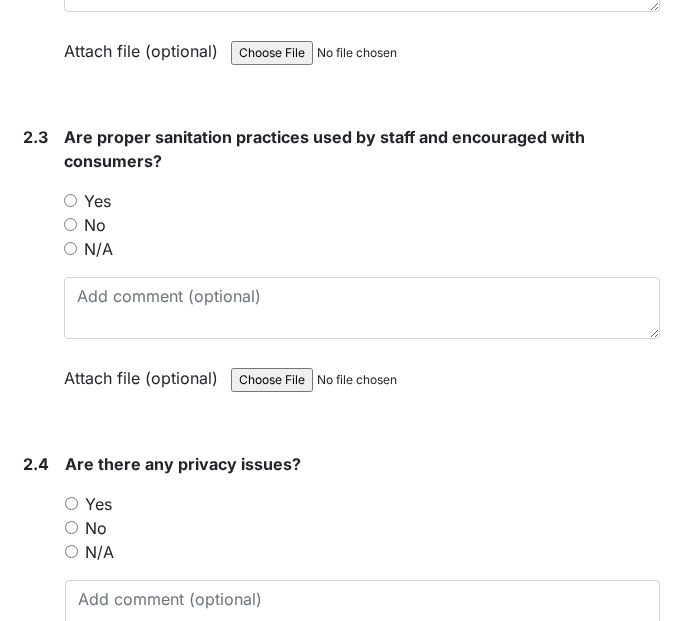 click on "Yes" at bounding box center (70, 200) 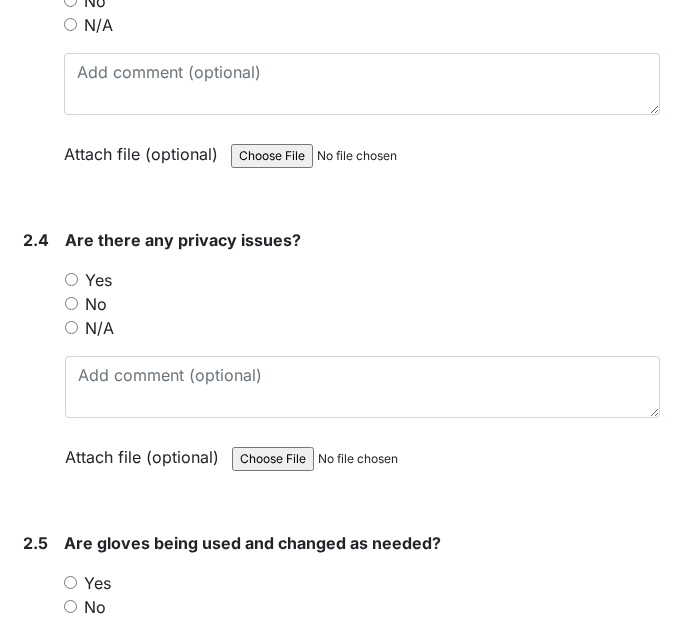 scroll, scrollTop: 1900, scrollLeft: 0, axis: vertical 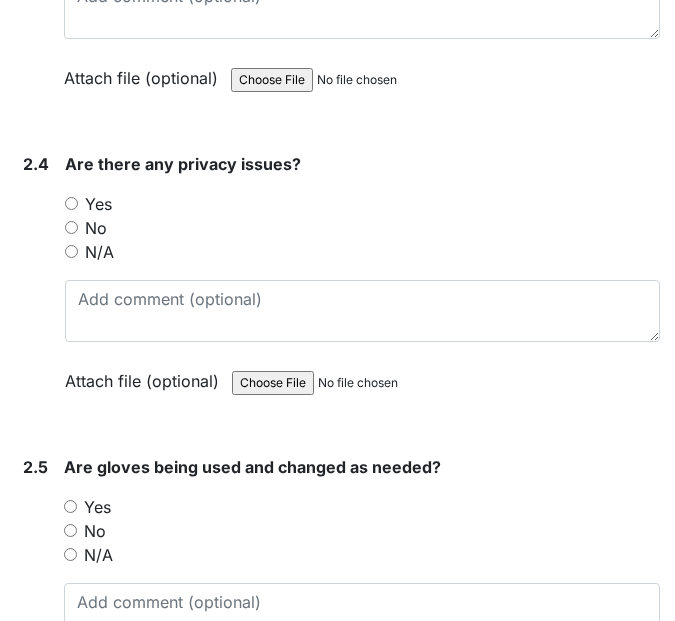 click on "No" at bounding box center [362, 228] 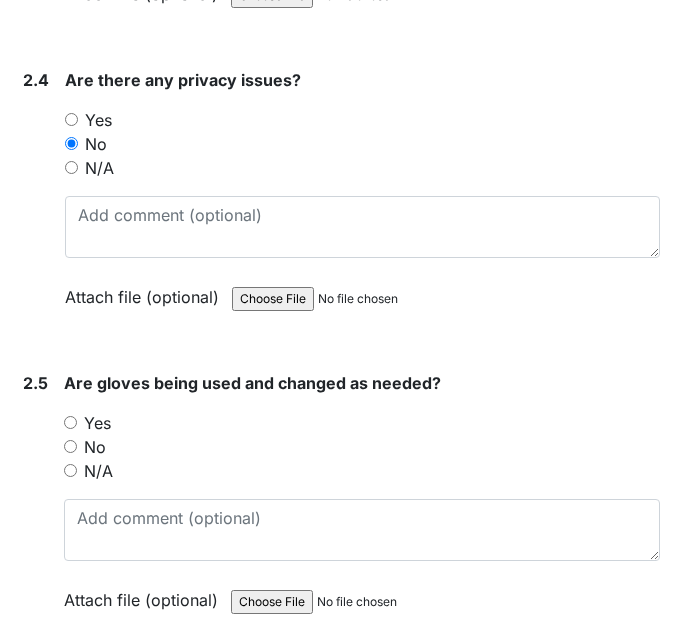 scroll, scrollTop: 2100, scrollLeft: 0, axis: vertical 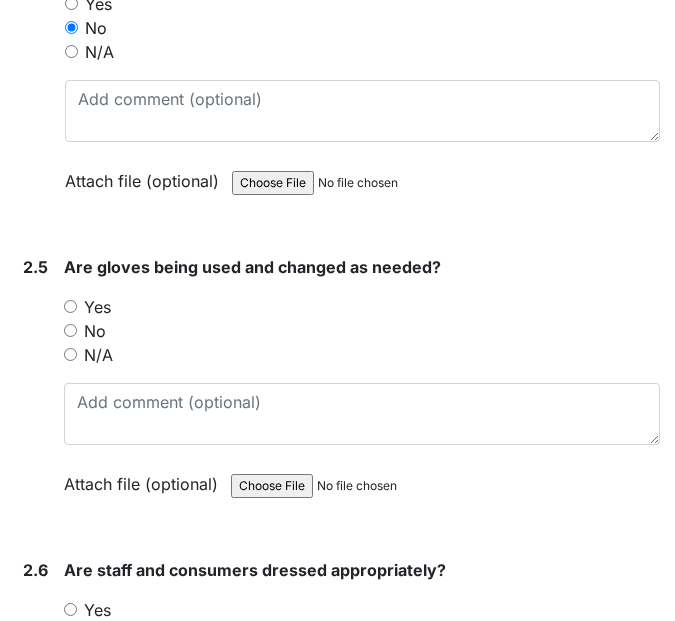 click on "Yes" at bounding box center (70, 306) 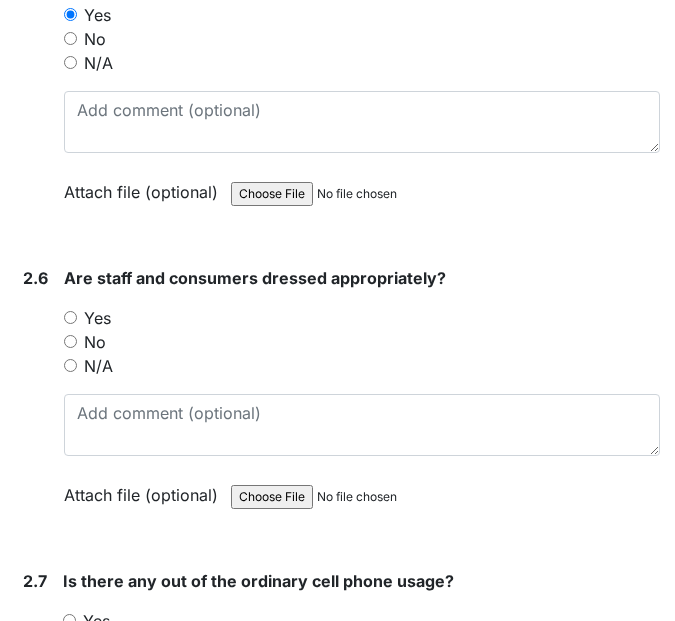 scroll, scrollTop: 2400, scrollLeft: 0, axis: vertical 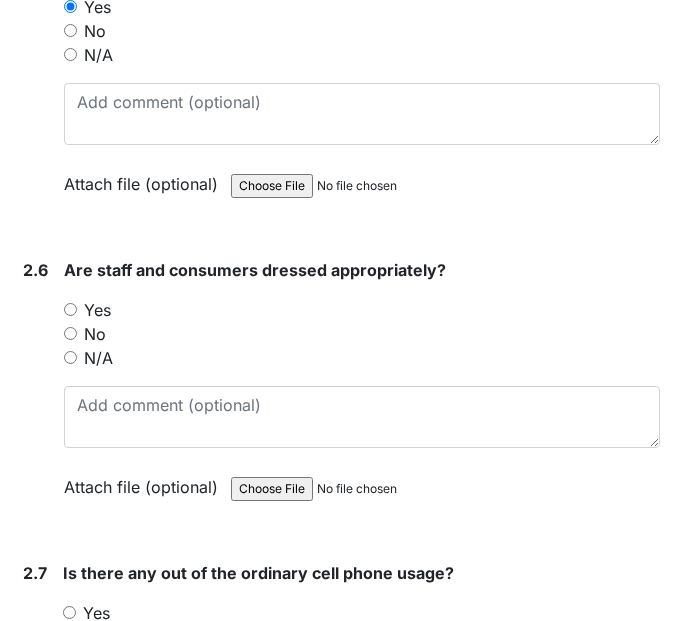 click on "Yes" at bounding box center [70, 309] 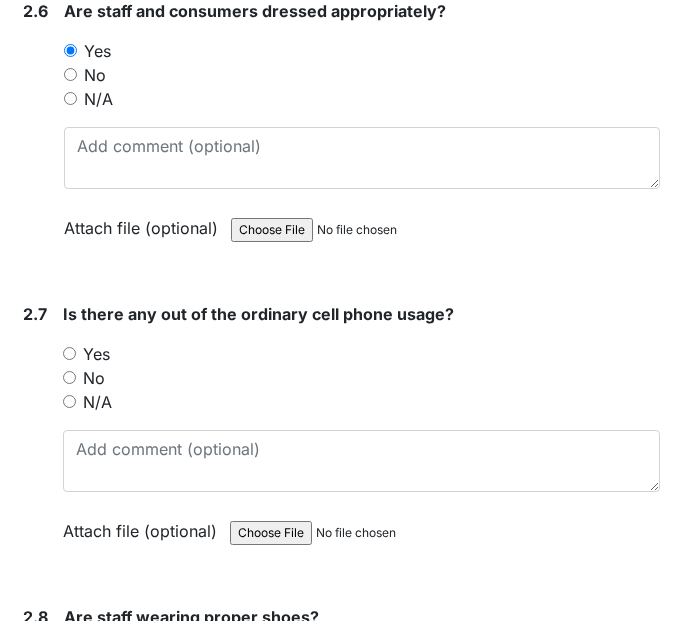 scroll, scrollTop: 2700, scrollLeft: 0, axis: vertical 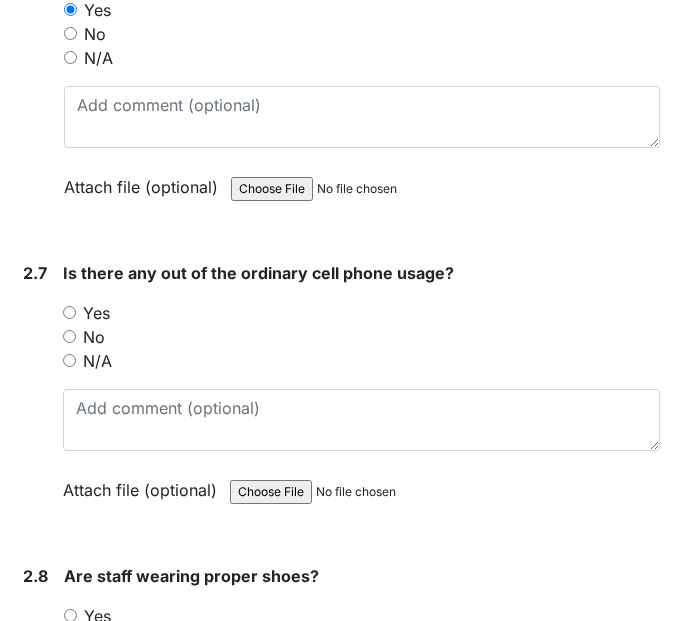 click on "No" at bounding box center [69, 336] 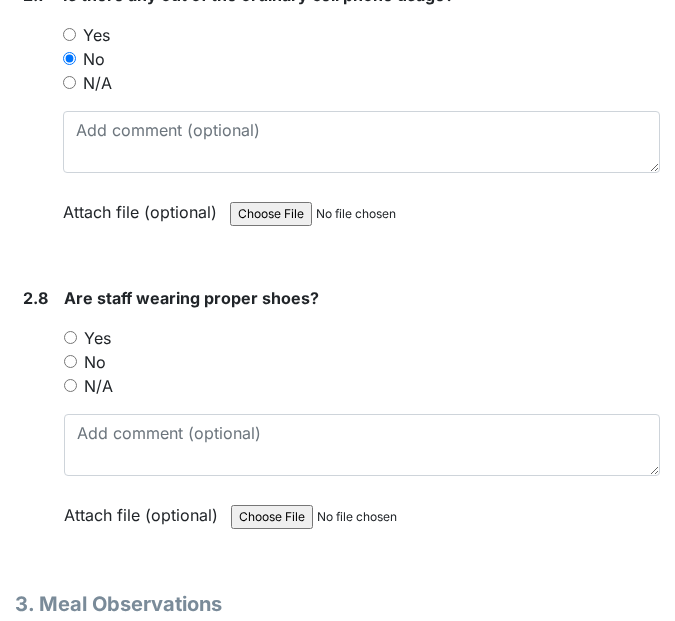 scroll, scrollTop: 3100, scrollLeft: 0, axis: vertical 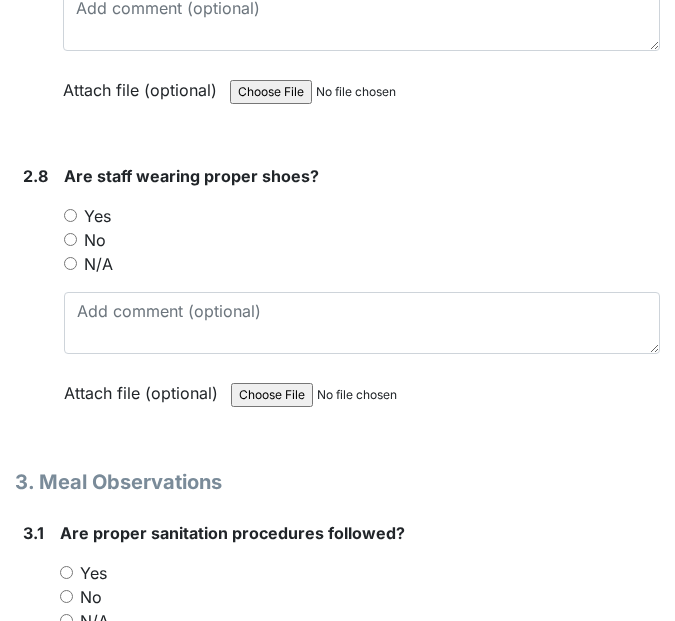 click on "Yes" at bounding box center [70, 215] 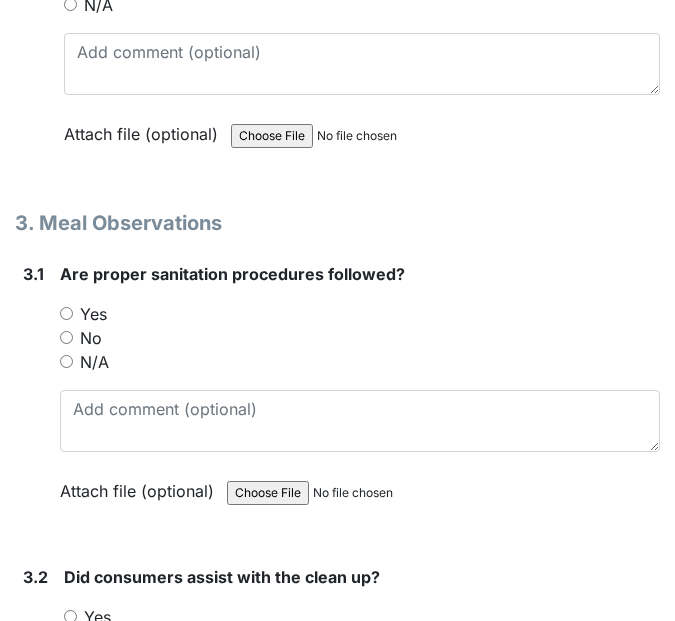 scroll, scrollTop: 3400, scrollLeft: 0, axis: vertical 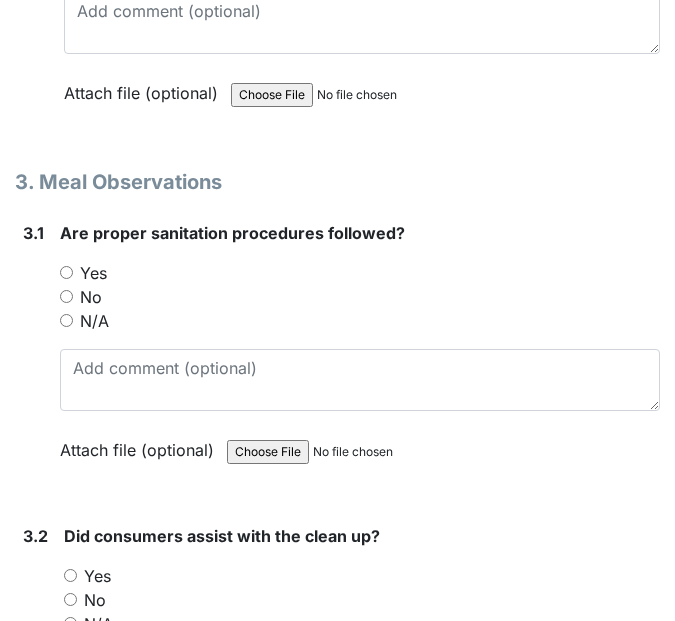 click on "N/A" at bounding box center [66, 320] 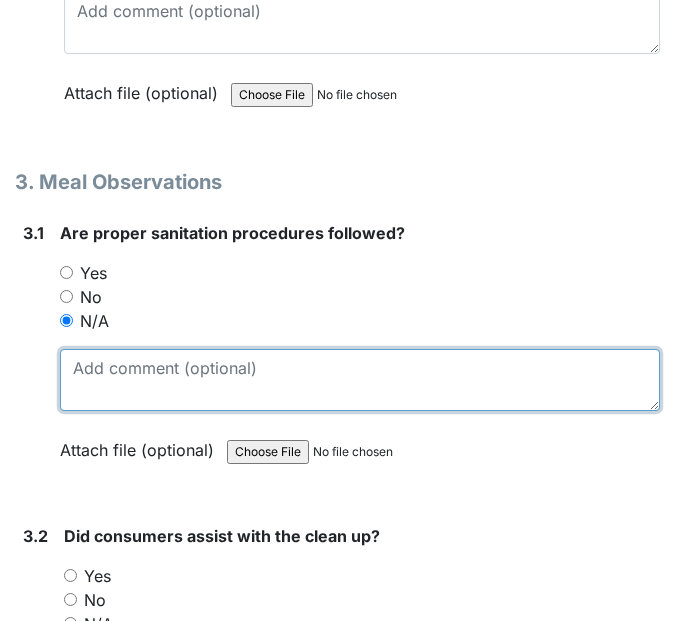 click at bounding box center (360, 380) 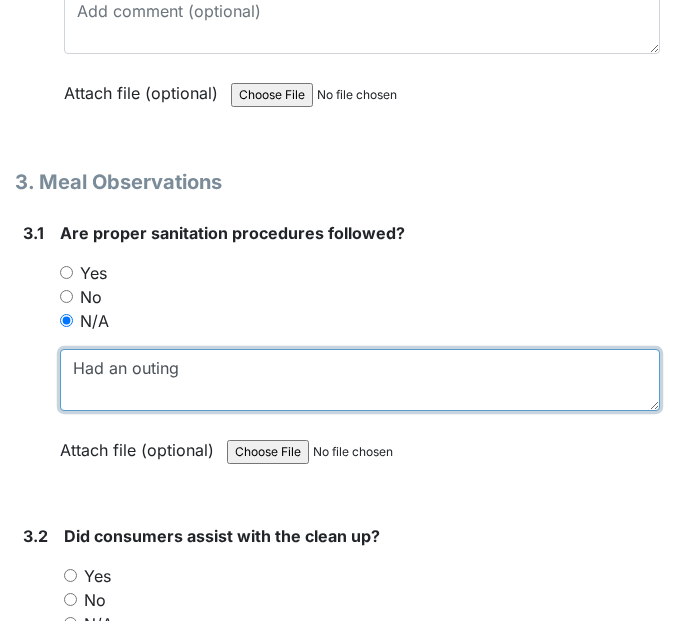click on "Had an outing" at bounding box center [360, 380] 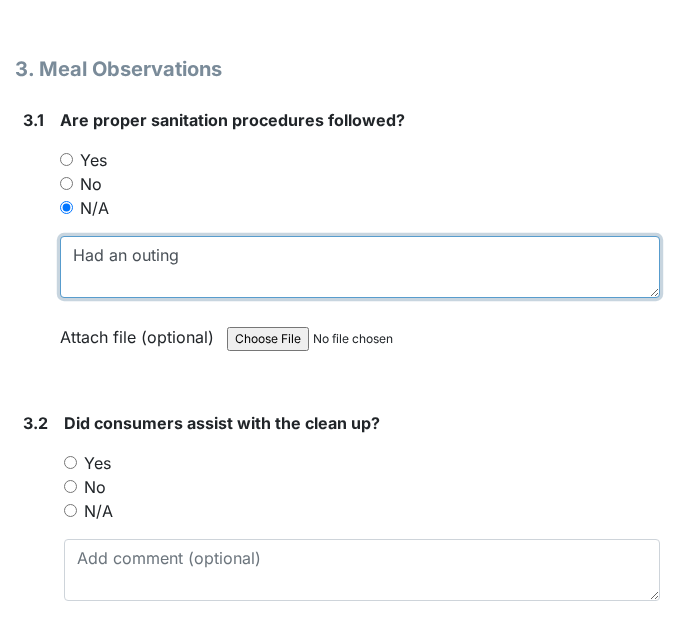 scroll, scrollTop: 3600, scrollLeft: 0, axis: vertical 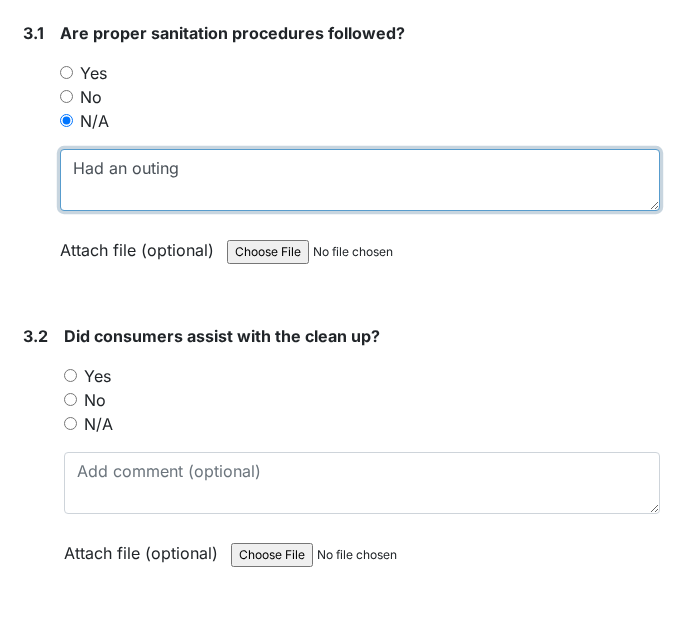 type on "Had an outing" 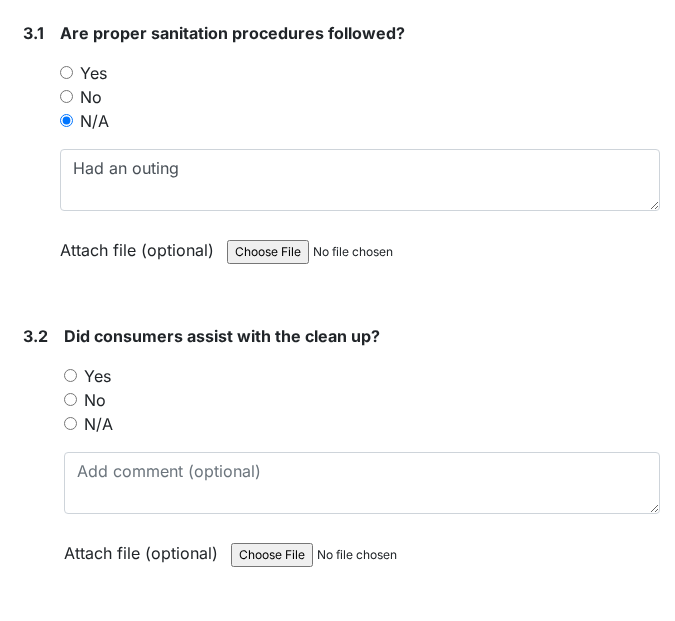 click on "N/A" at bounding box center (70, 423) 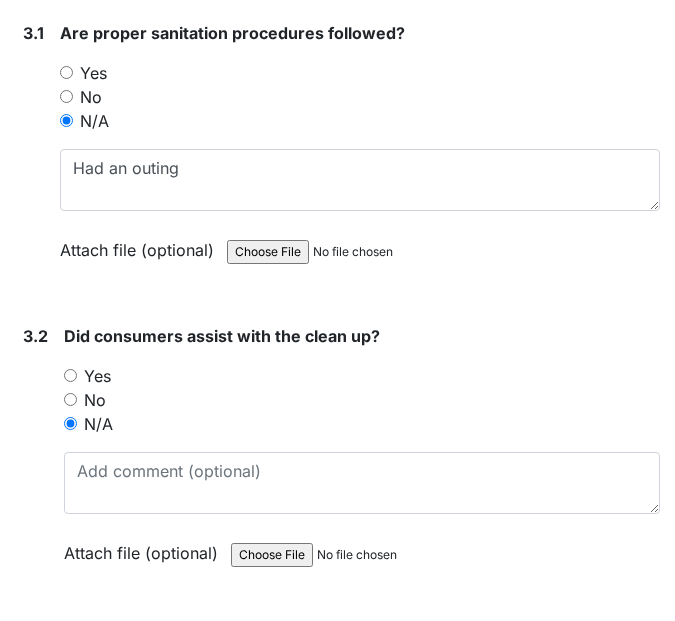 click on "Yes" at bounding box center (70, 375) 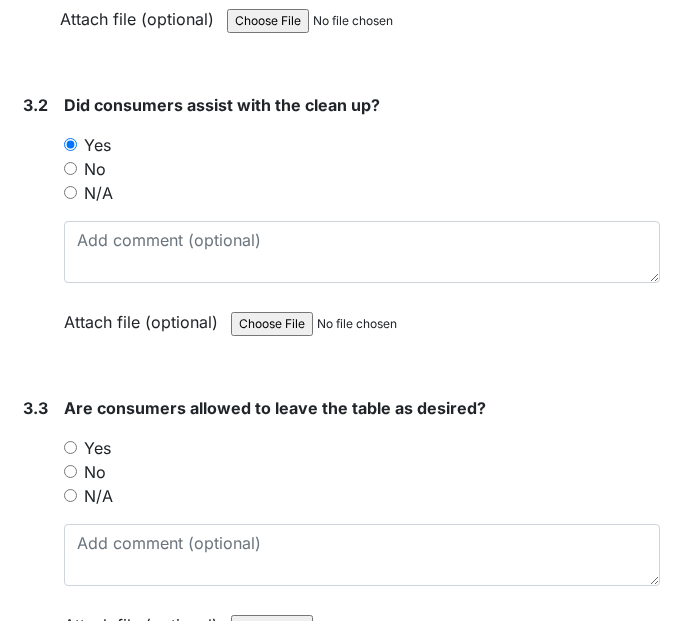 scroll, scrollTop: 3900, scrollLeft: 0, axis: vertical 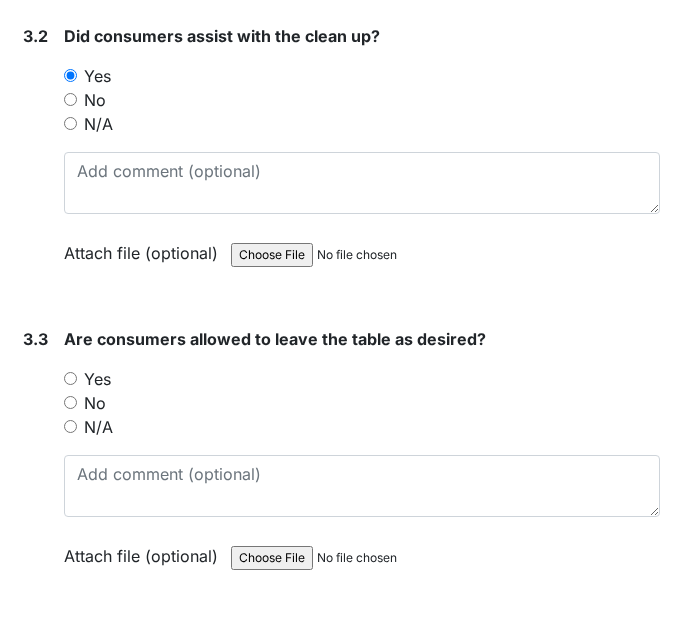 click on "N/A" at bounding box center (70, 426) 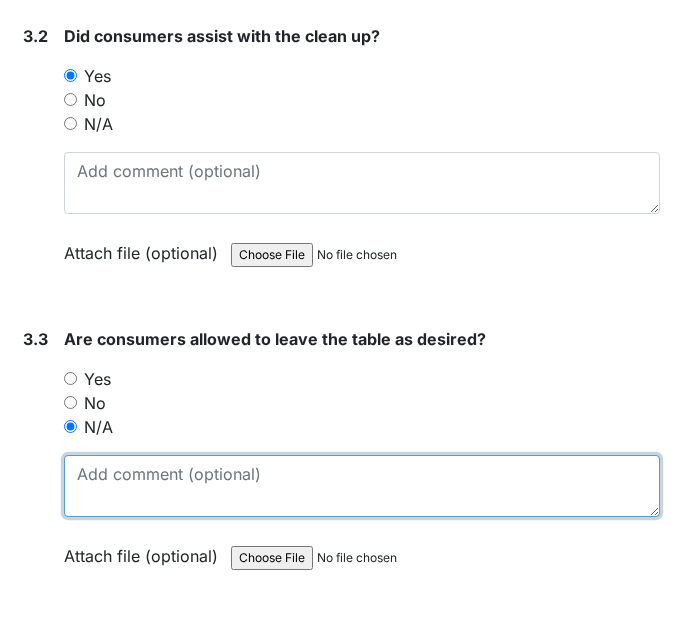click at bounding box center [362, 486] 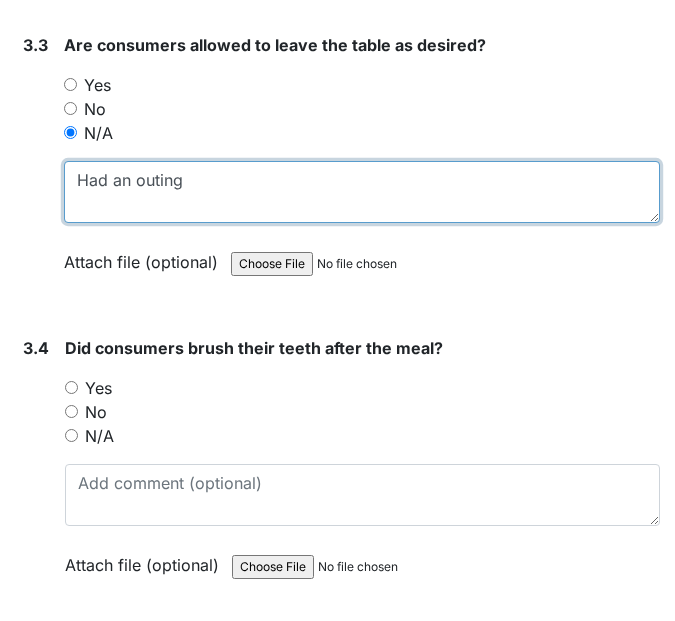 scroll, scrollTop: 4200, scrollLeft: 0, axis: vertical 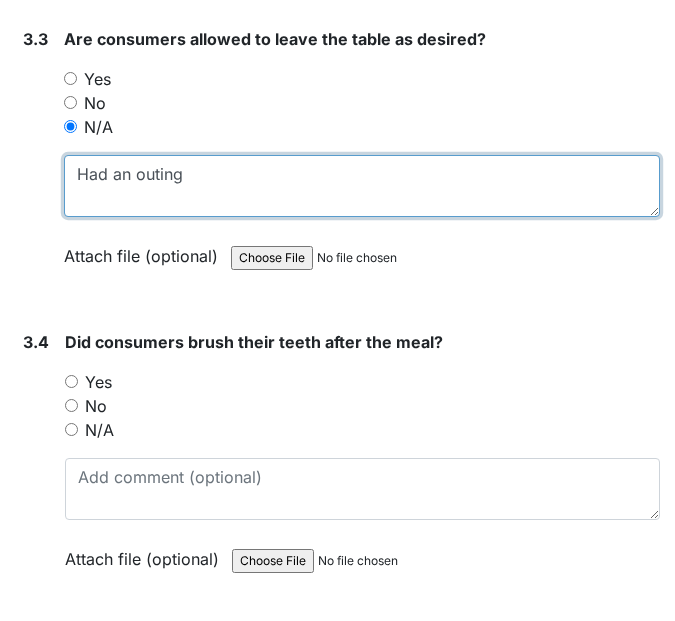 type on "Had an outing" 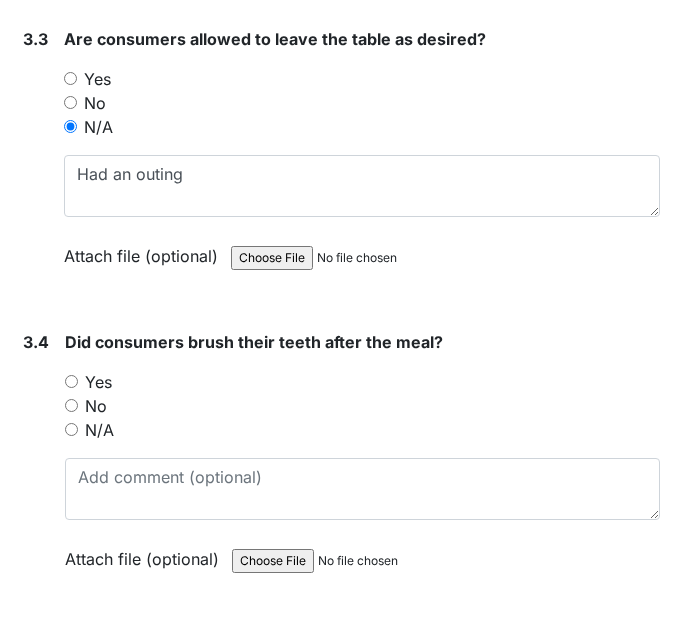 click on "Yes" at bounding box center [71, 381] 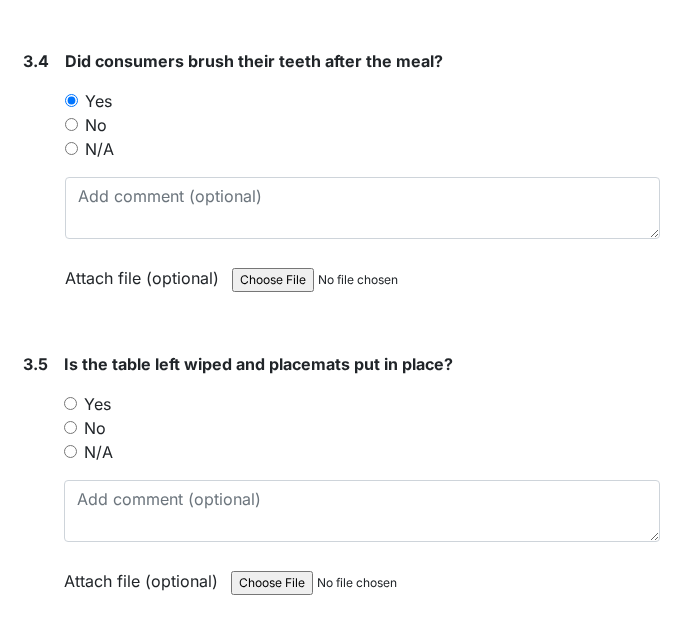 scroll, scrollTop: 4500, scrollLeft: 0, axis: vertical 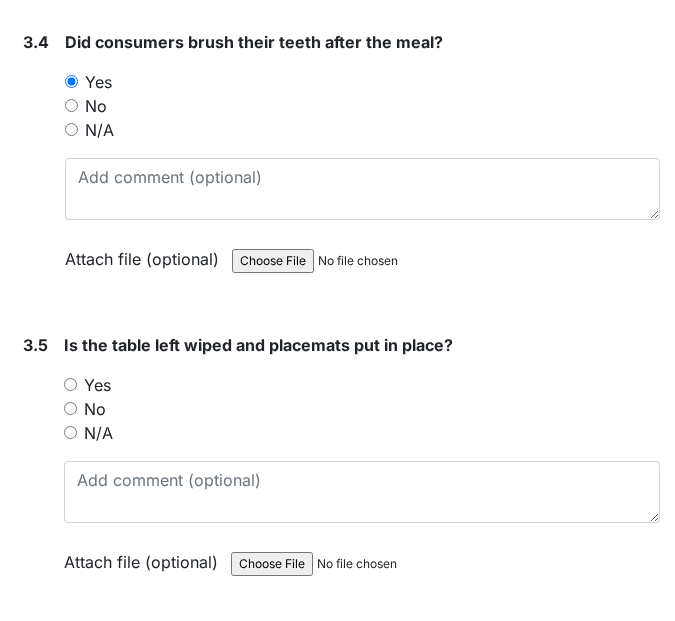 click on "N/A" at bounding box center (70, 432) 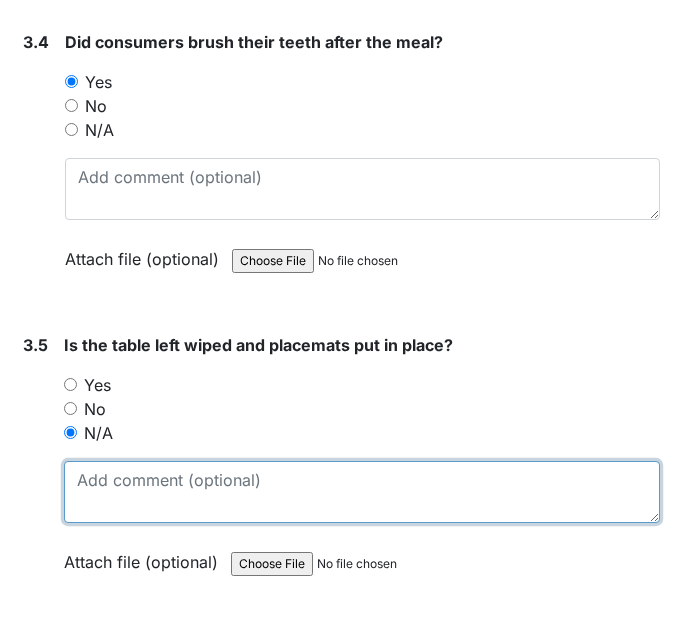 click at bounding box center [362, 492] 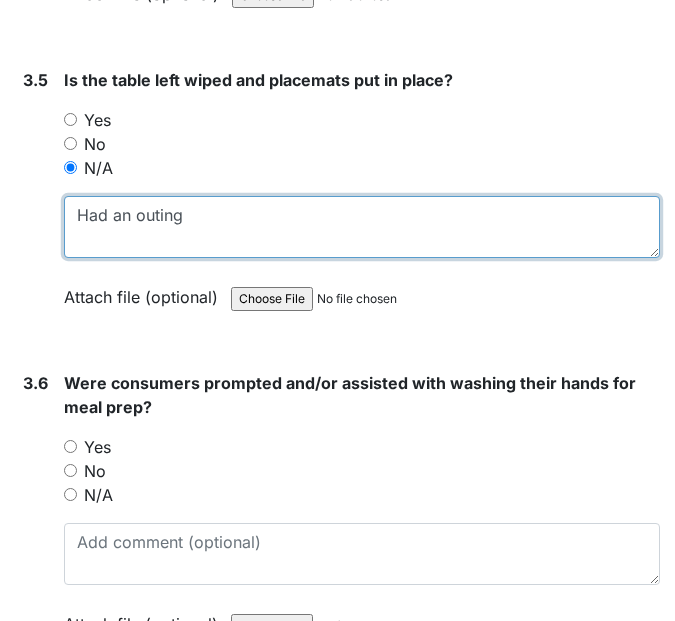 scroll, scrollTop: 4800, scrollLeft: 0, axis: vertical 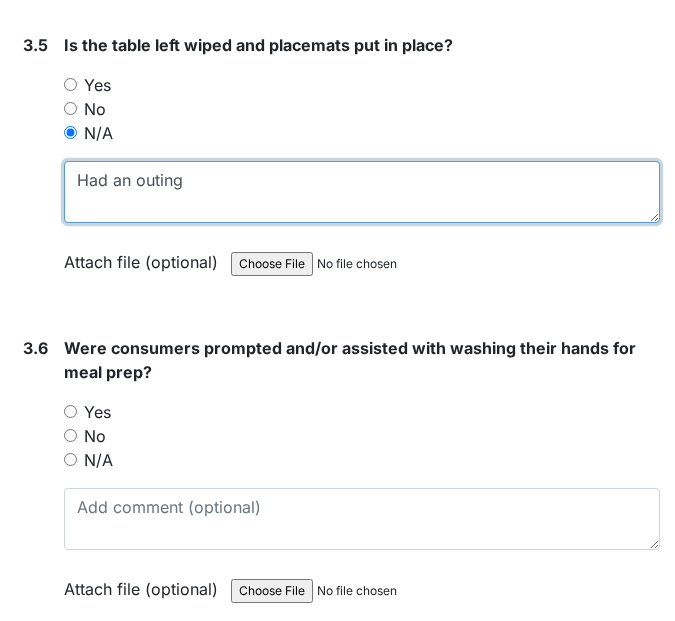 type on "Had an outing" 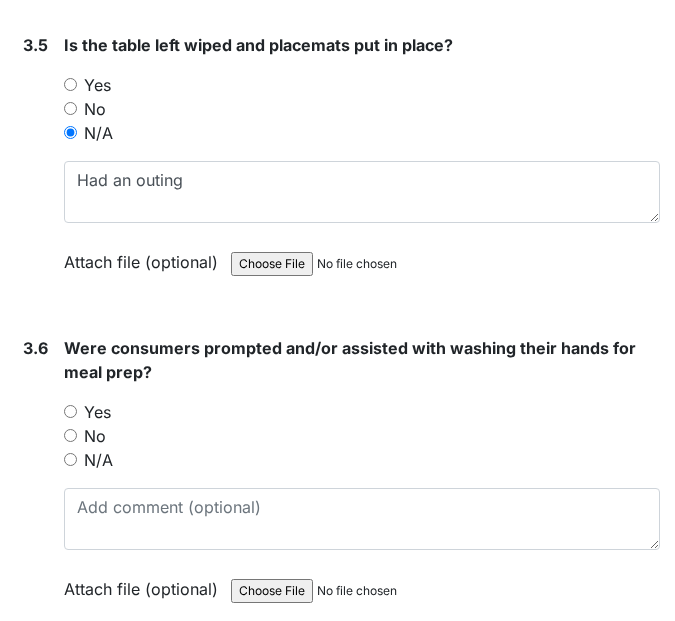 drag, startPoint x: 71, startPoint y: 454, endPoint x: 69, endPoint y: 472, distance: 18.110771 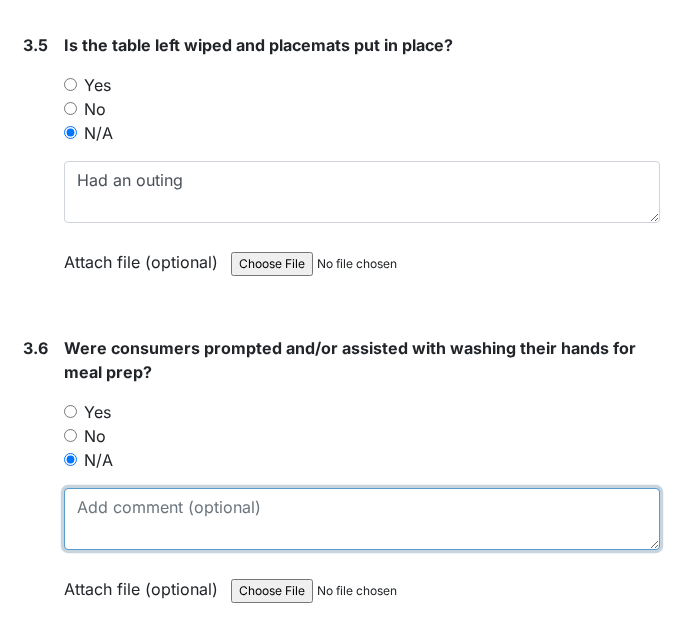 click at bounding box center (362, 519) 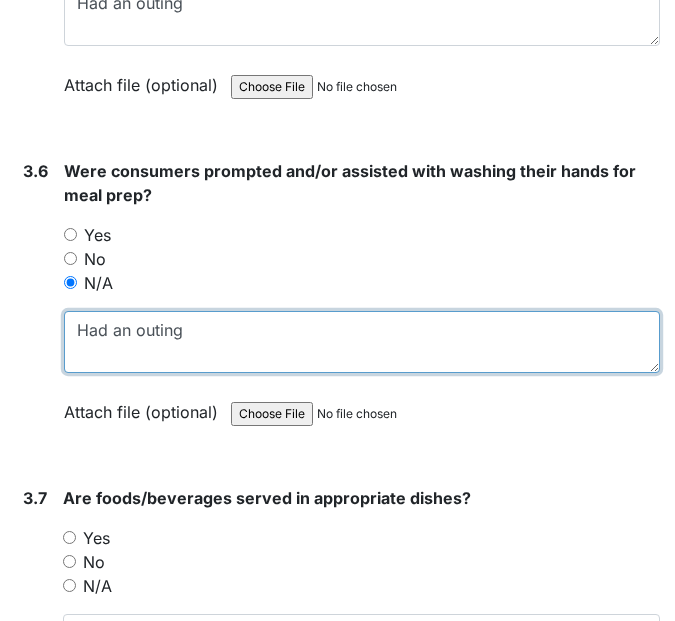scroll, scrollTop: 5100, scrollLeft: 0, axis: vertical 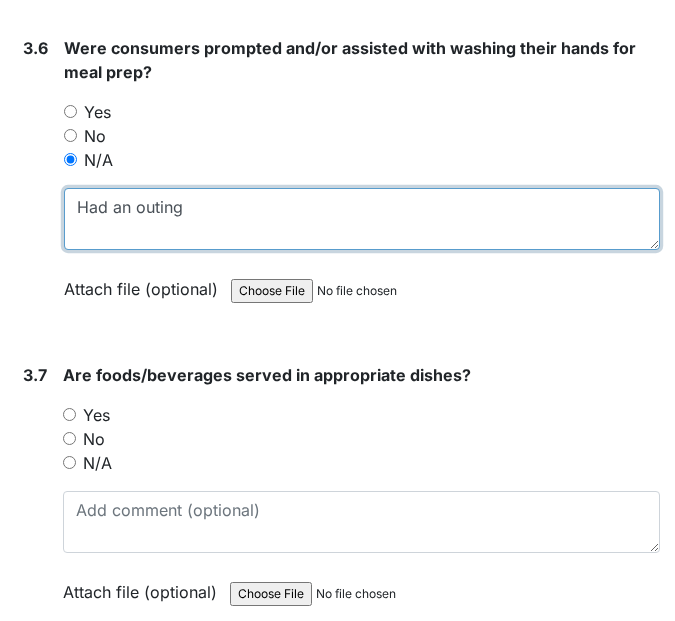 type on "Had an outing" 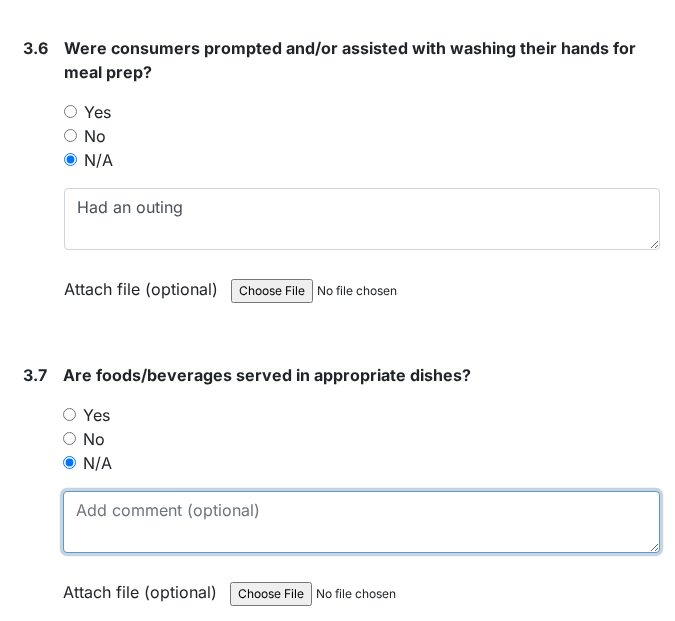 click at bounding box center [361, 522] 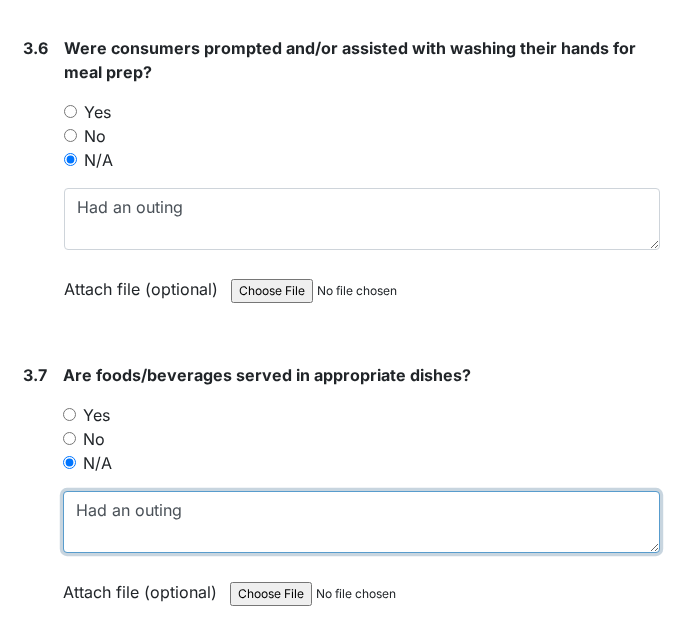 type on "Had an outing" 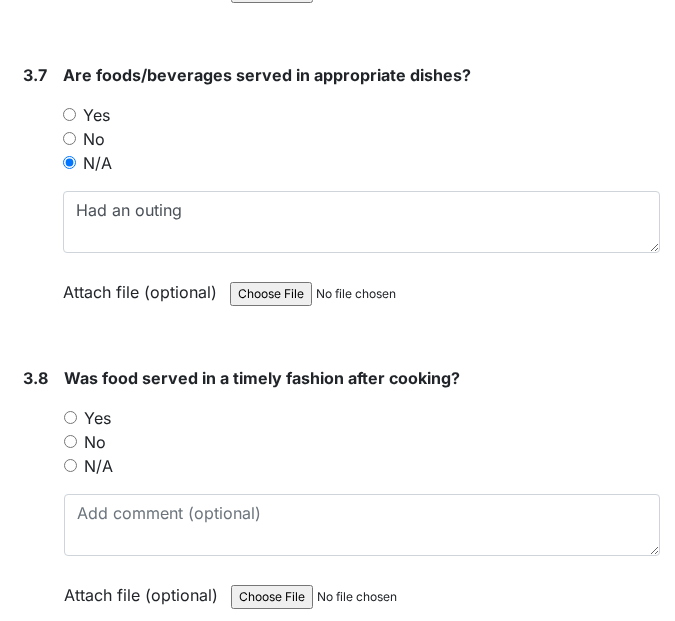 scroll, scrollTop: 5500, scrollLeft: 0, axis: vertical 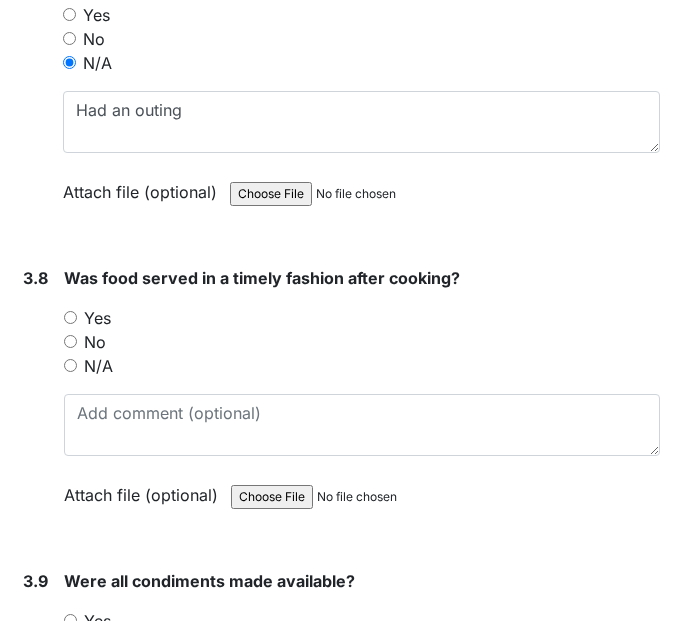 click on "N/A" at bounding box center [362, 366] 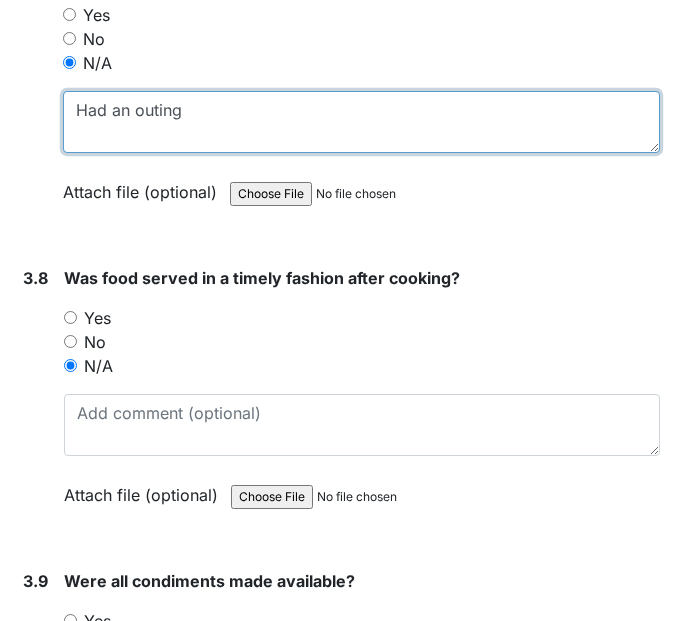 drag, startPoint x: 169, startPoint y: 117, endPoint x: 81, endPoint y: 108, distance: 88.45903 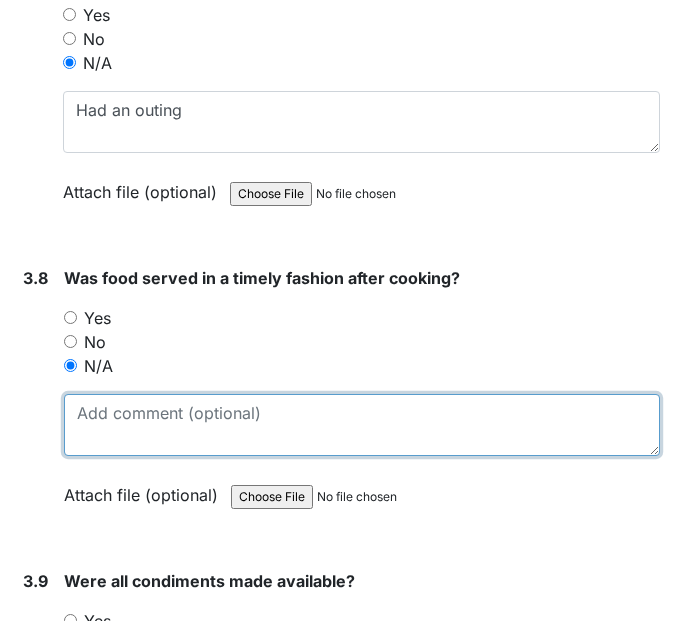 click at bounding box center [362, 425] 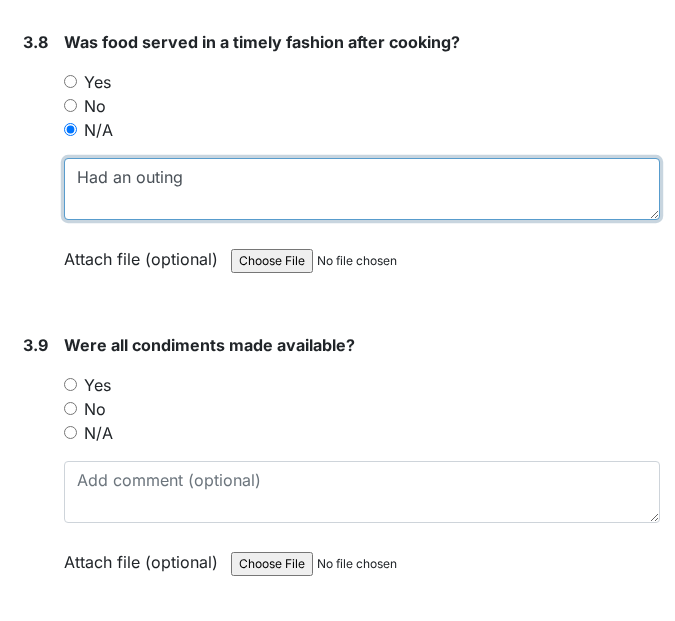 scroll, scrollTop: 5800, scrollLeft: 0, axis: vertical 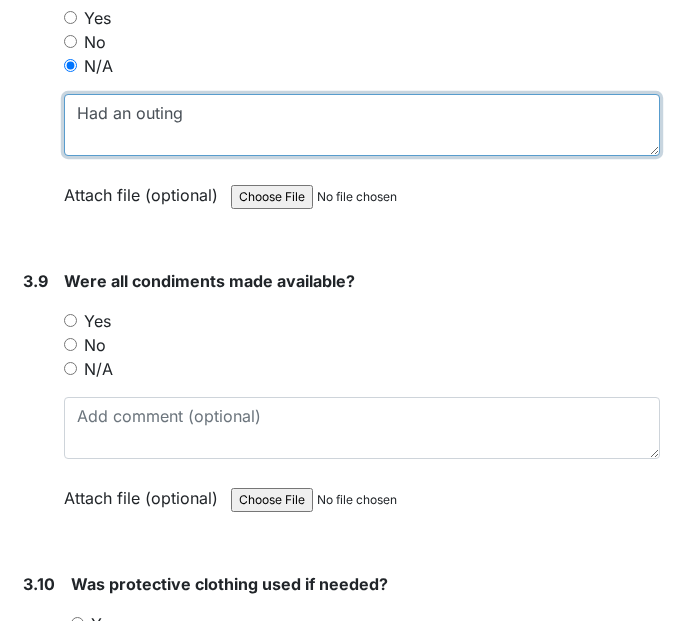 type on "Had an outing" 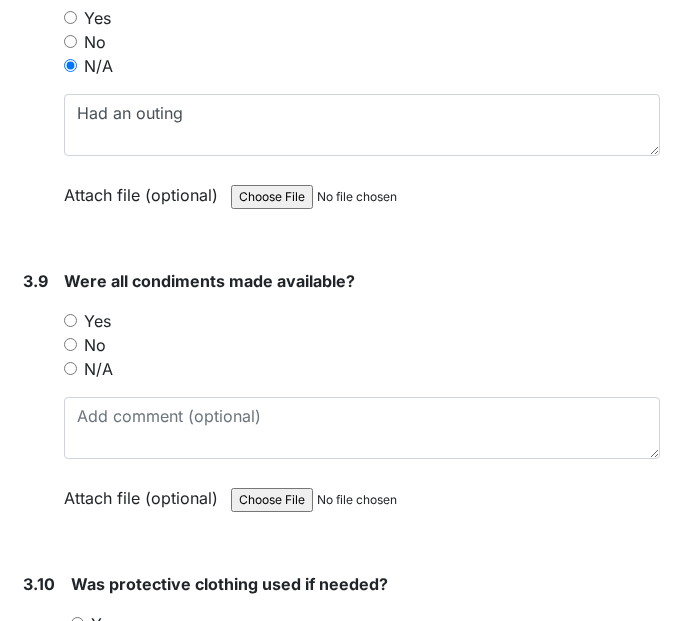click on "N/A" at bounding box center (70, 368) 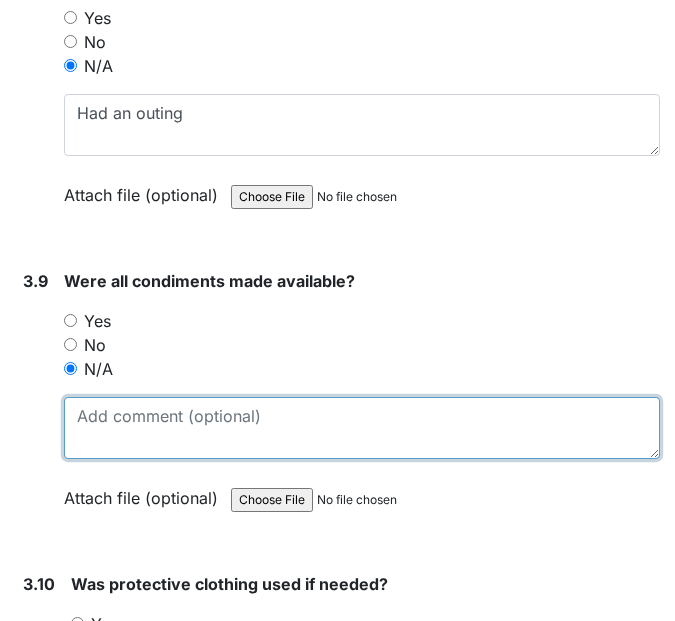 paste on "Had an outing" 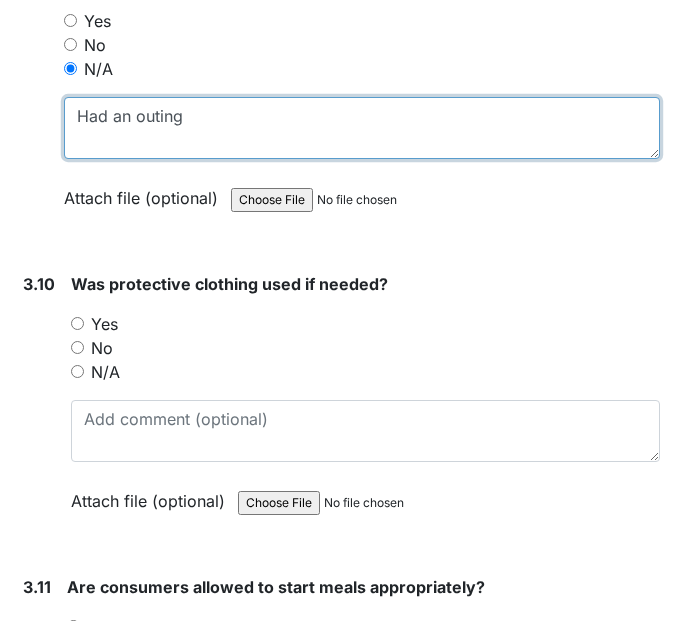 scroll, scrollTop: 6200, scrollLeft: 0, axis: vertical 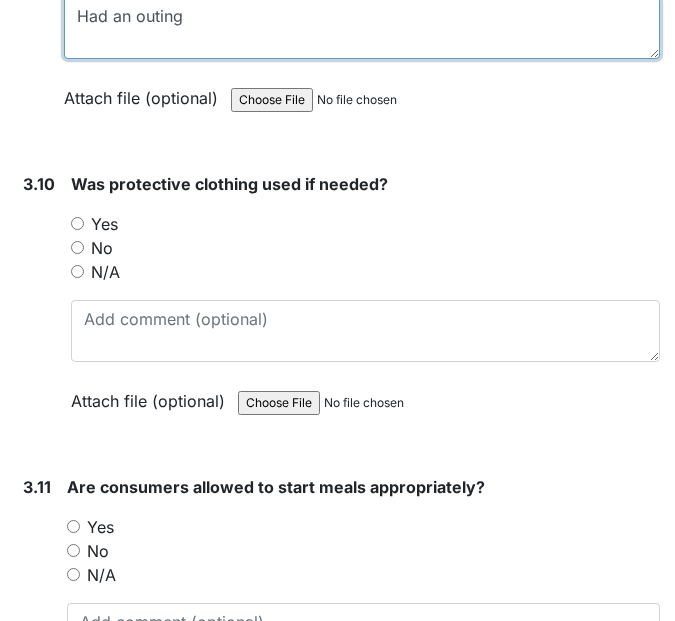 type on "Had an outing" 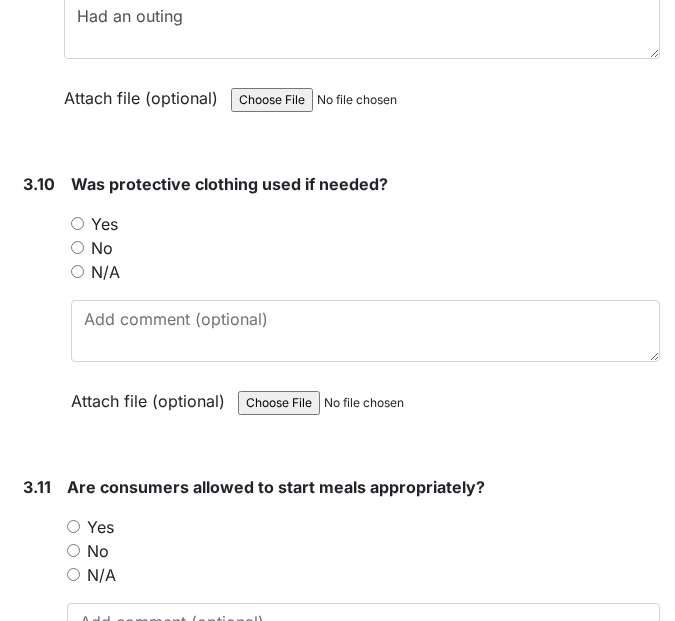 click on "Yes" at bounding box center [77, 223] 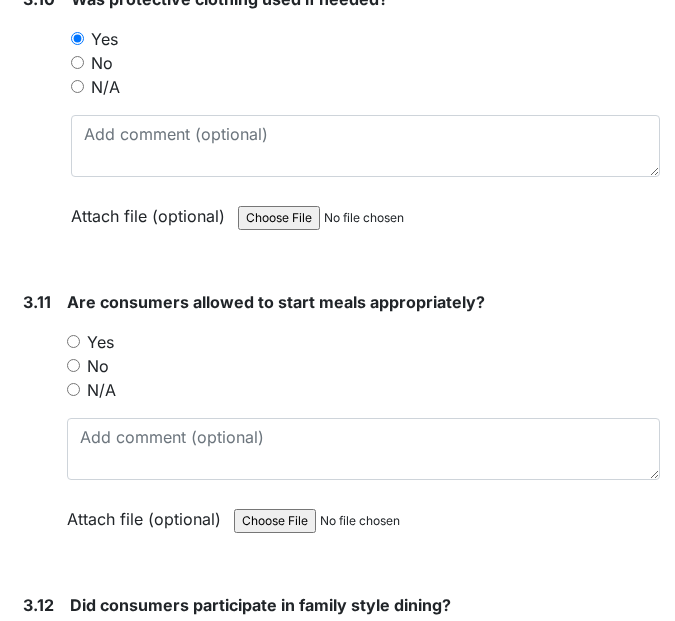 scroll, scrollTop: 6400, scrollLeft: 0, axis: vertical 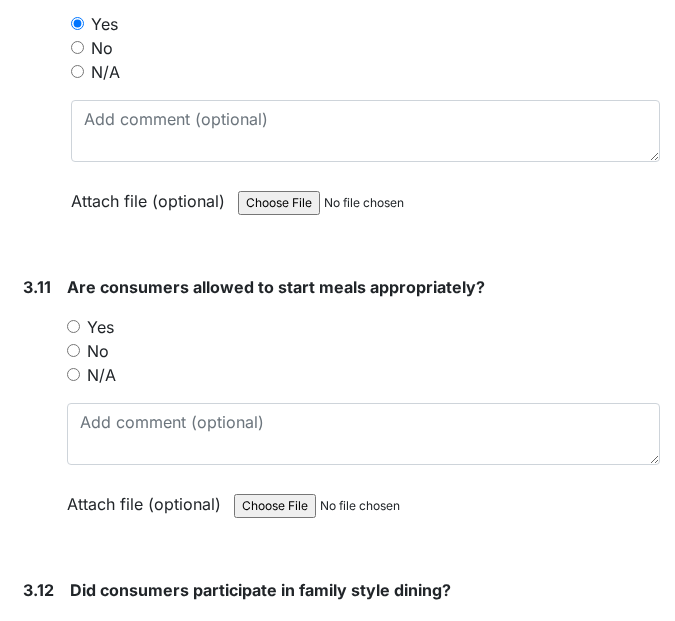 click on "N/A" at bounding box center (77, 71) 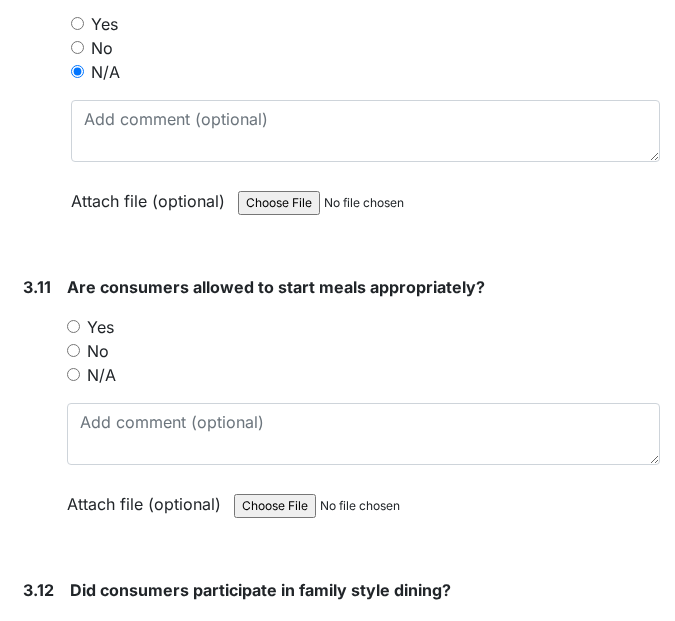 click on "Yes" at bounding box center [77, 23] 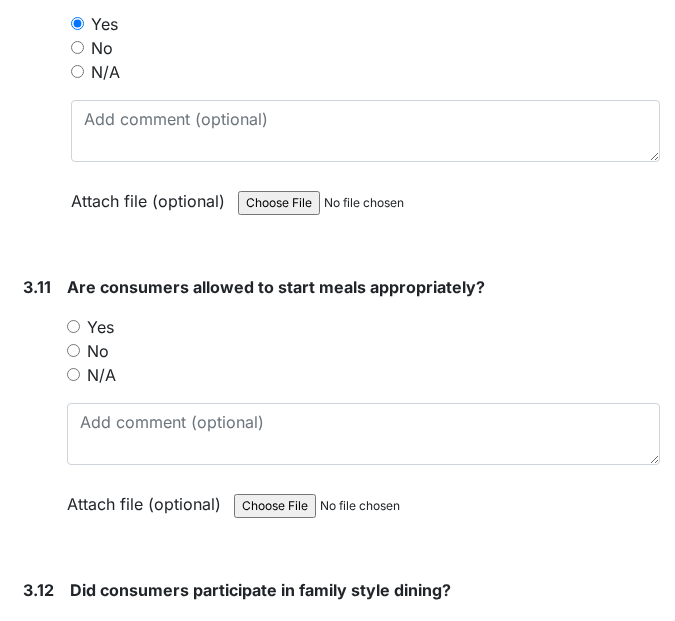 click on "Yes" at bounding box center (73, 326) 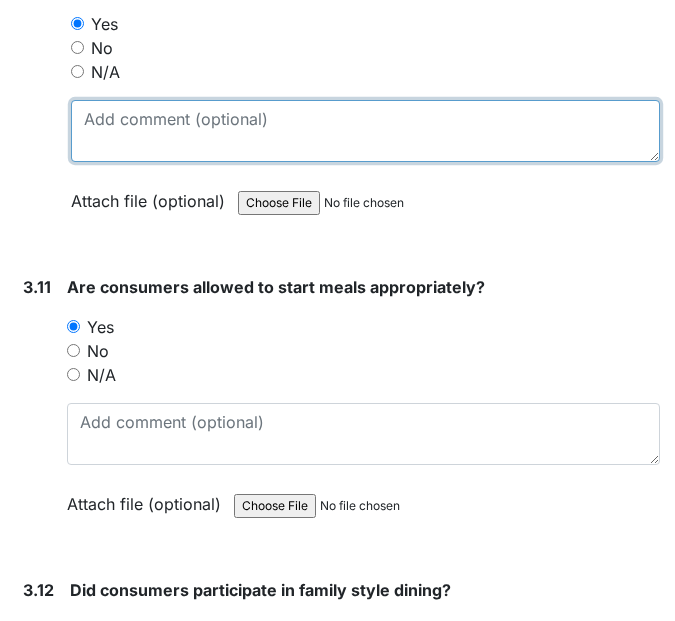 paste on "Had an outing" 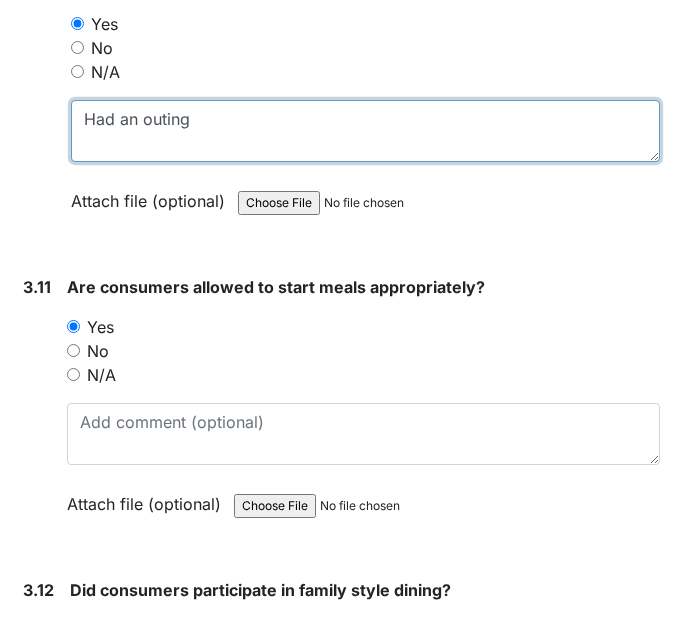 type on "Had an outing" 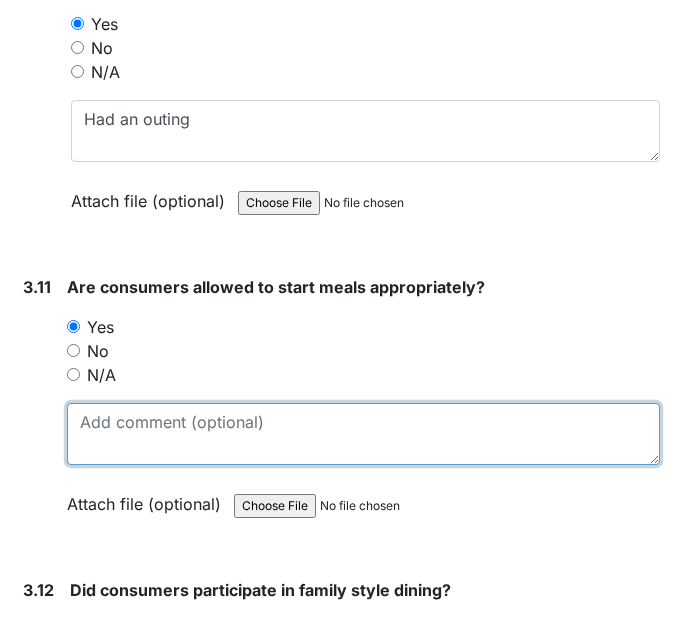 click at bounding box center (363, 434) 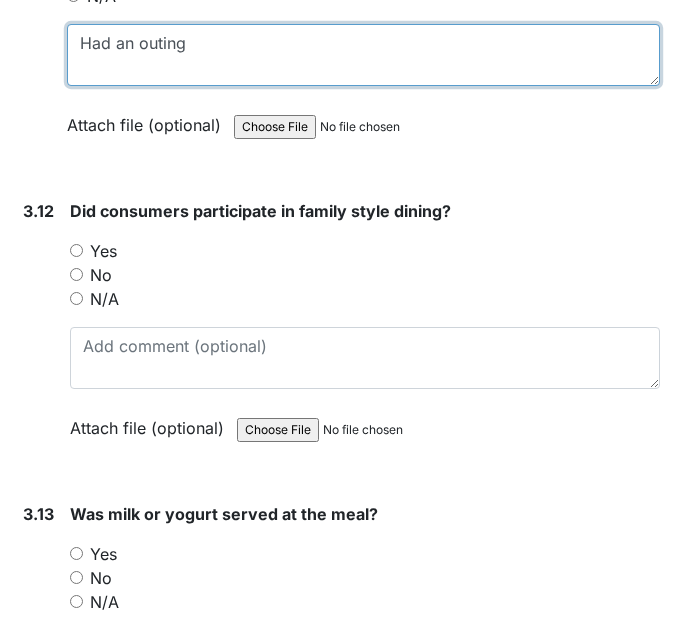 scroll, scrollTop: 6800, scrollLeft: 0, axis: vertical 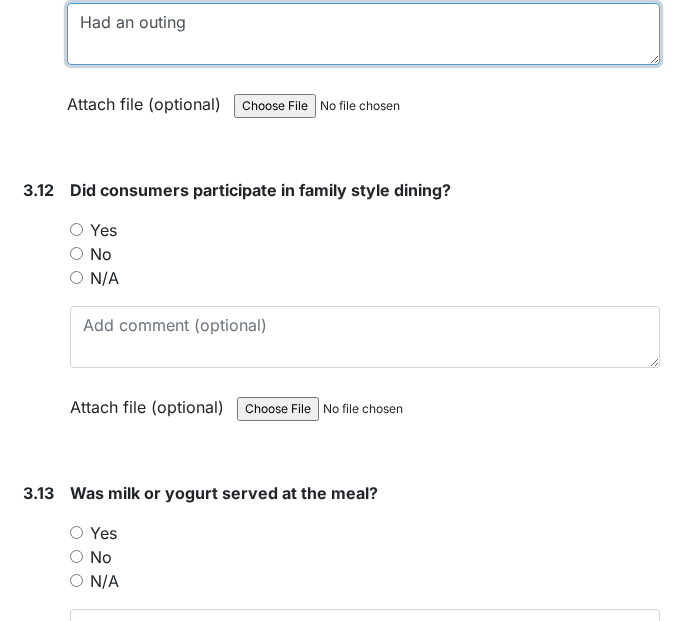 type on "Had an outing" 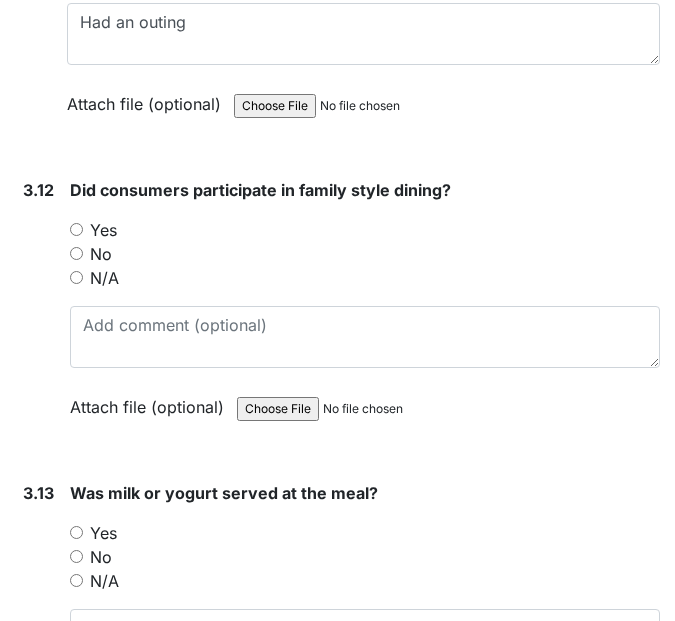 click on "Yes" at bounding box center (76, 229) 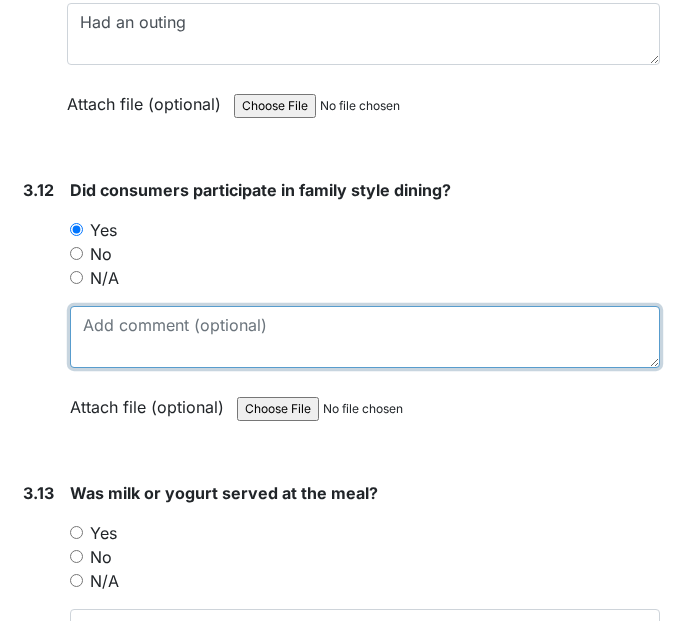 paste on "Had an outing" 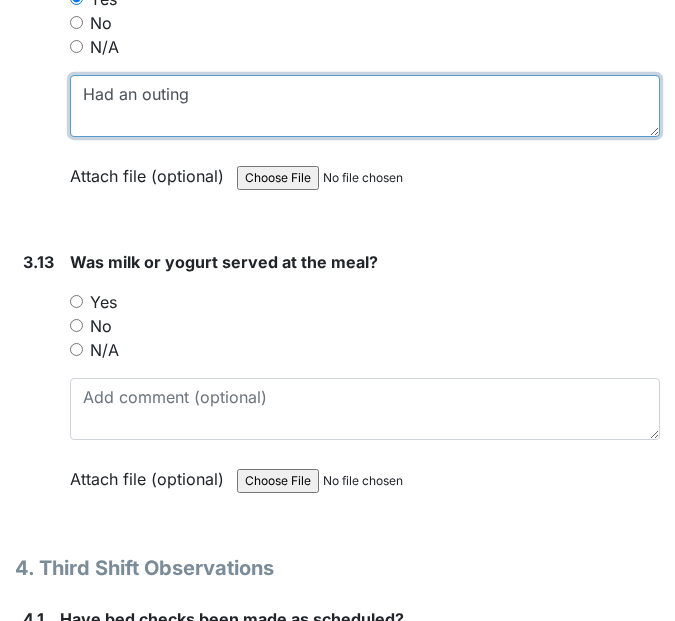 scroll, scrollTop: 7100, scrollLeft: 0, axis: vertical 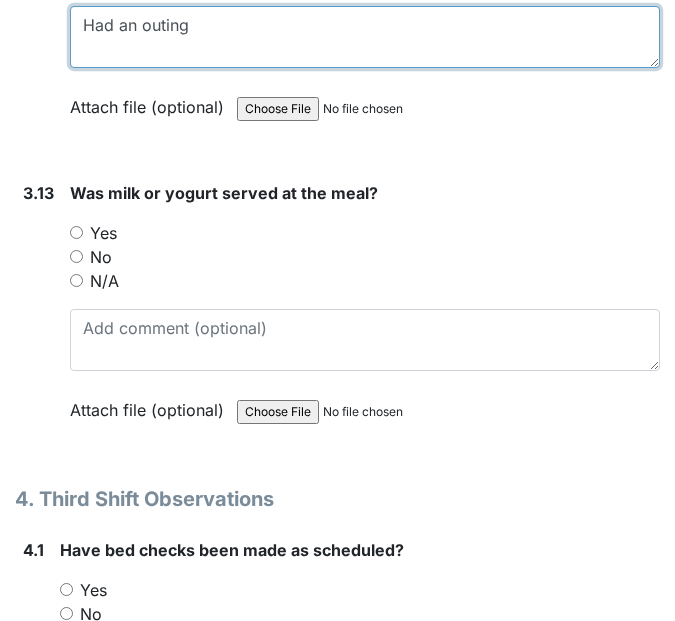 type on "Had an outing" 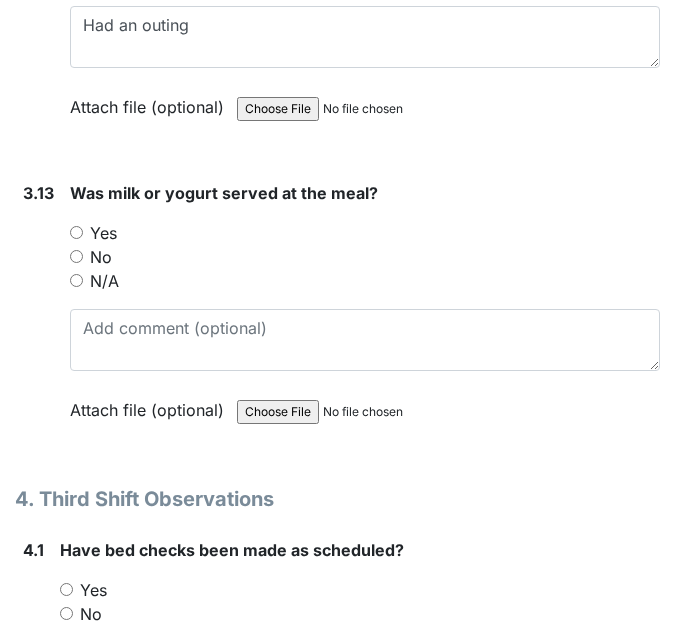 click on "No" at bounding box center (76, 256) 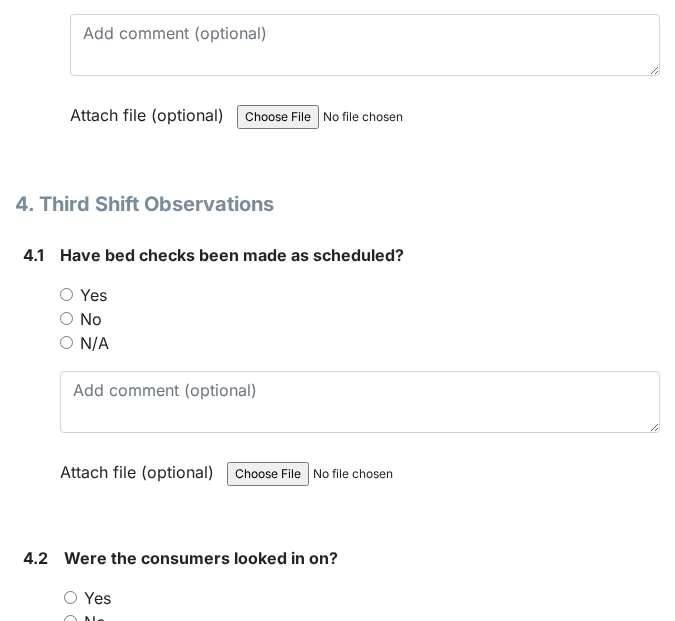 scroll, scrollTop: 7400, scrollLeft: 0, axis: vertical 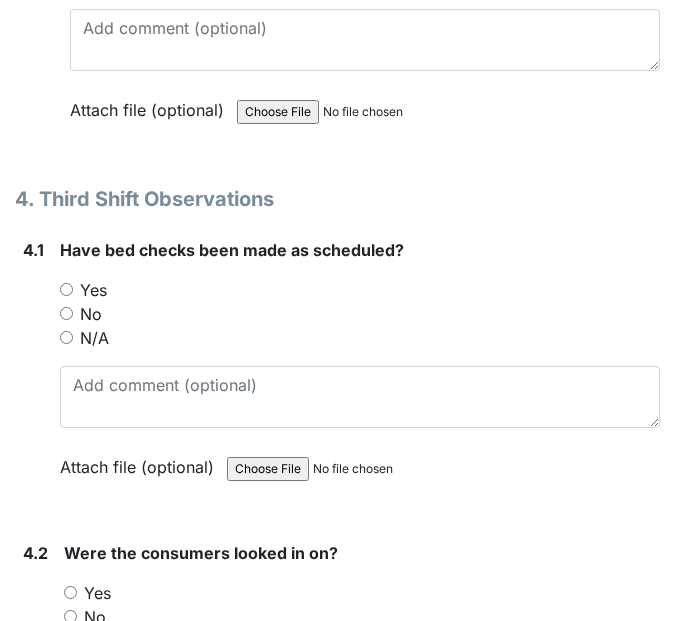 click on "Yes" at bounding box center [66, 289] 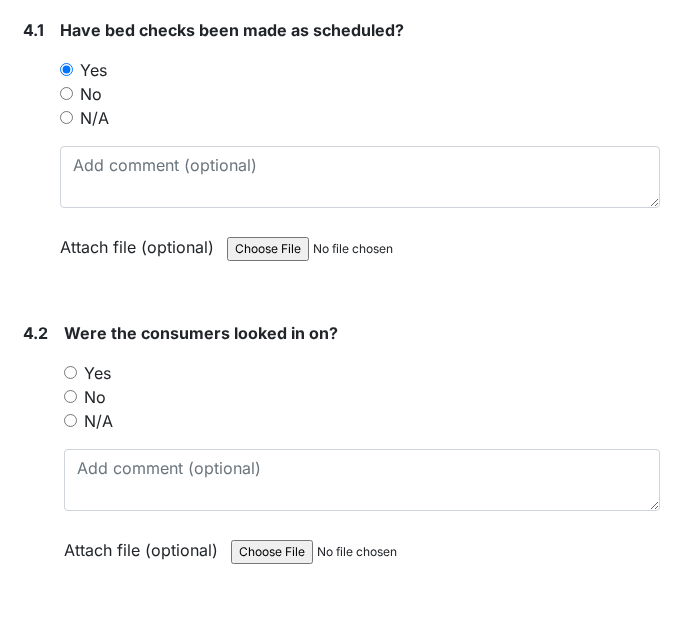 scroll, scrollTop: 7700, scrollLeft: 0, axis: vertical 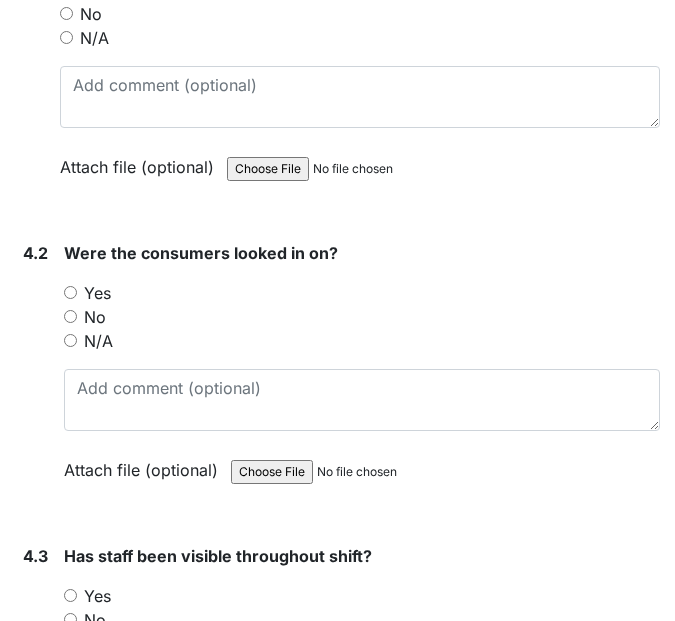 click on "Yes" at bounding box center (70, 292) 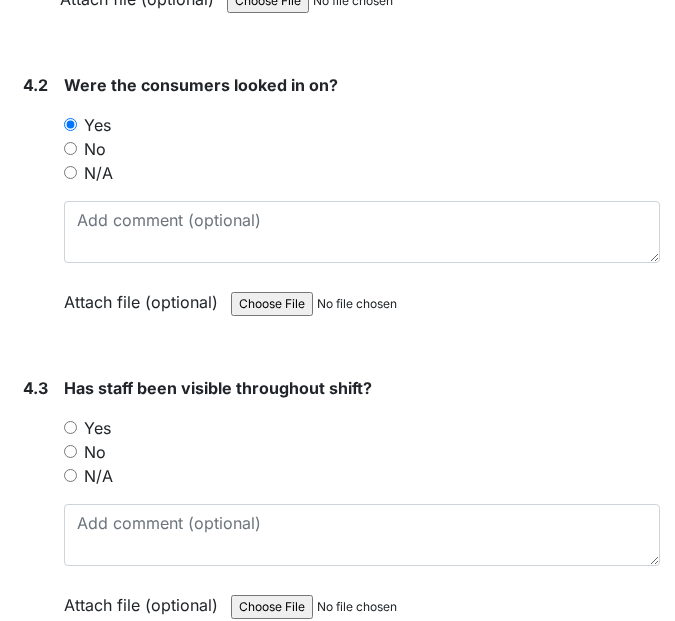 scroll, scrollTop: 8000, scrollLeft: 0, axis: vertical 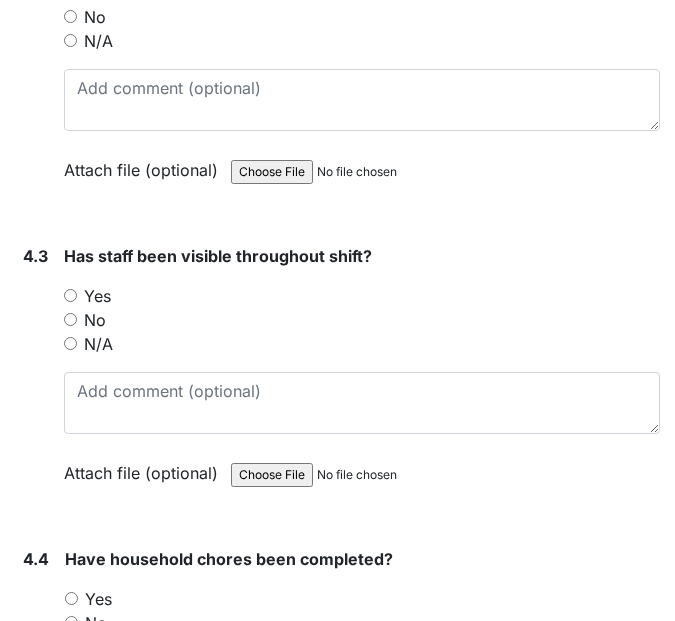 click on "Yes" at bounding box center [70, 295] 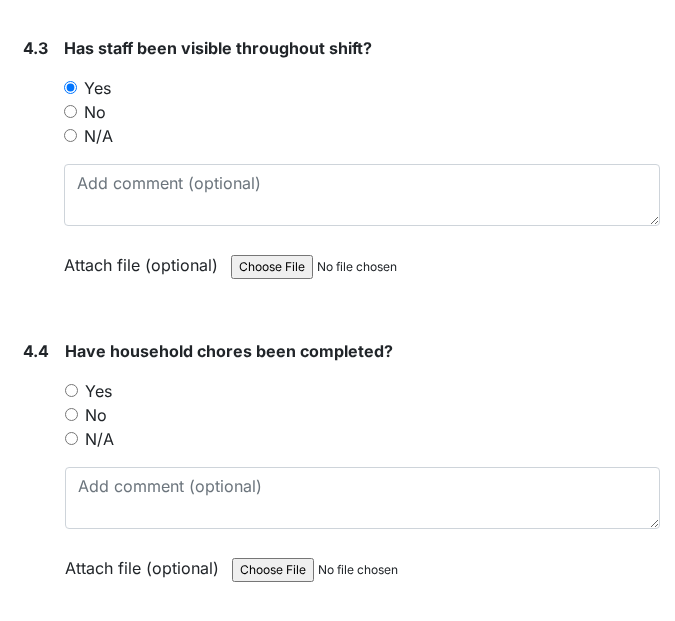 scroll, scrollTop: 8300, scrollLeft: 0, axis: vertical 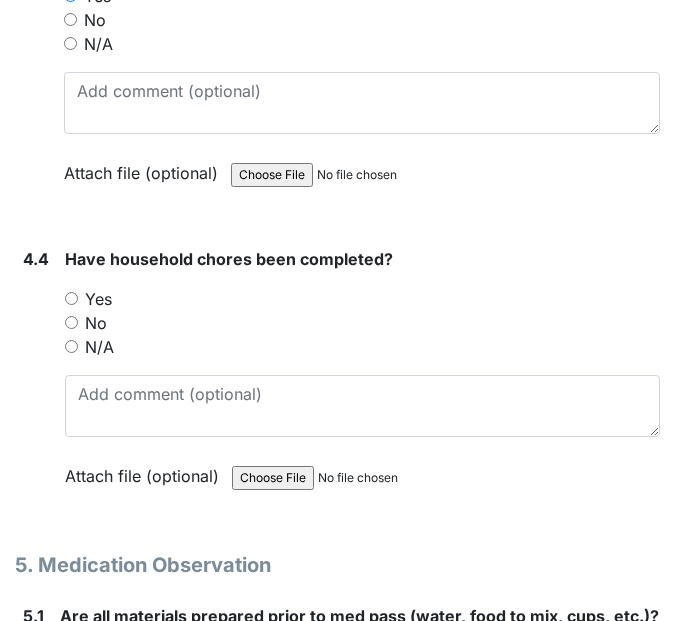 click on "Yes" at bounding box center (71, 298) 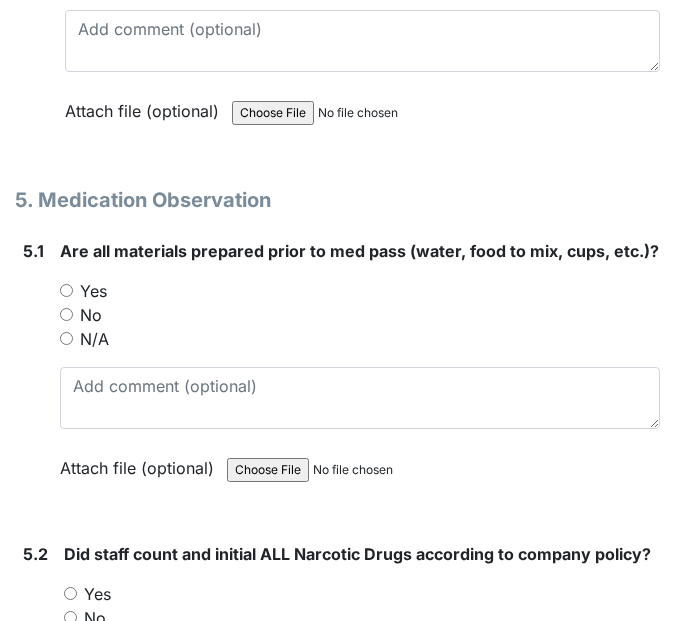 scroll, scrollTop: 8700, scrollLeft: 0, axis: vertical 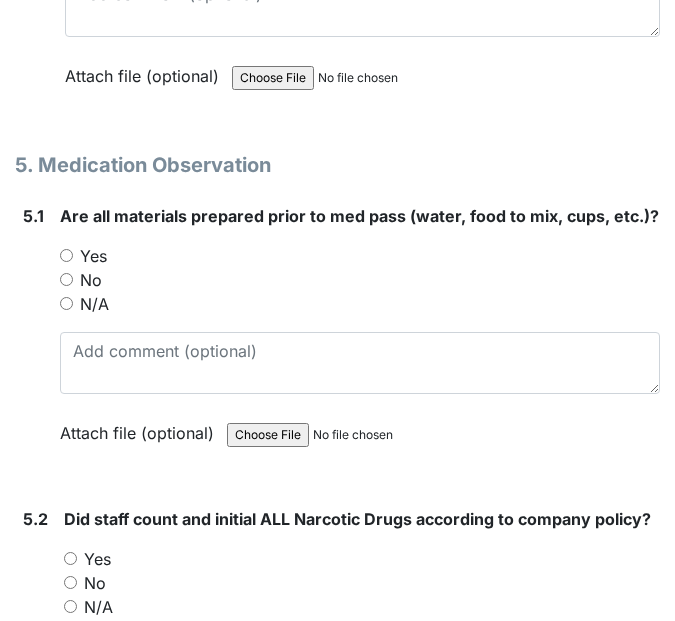 click on "Yes" at bounding box center (66, 255) 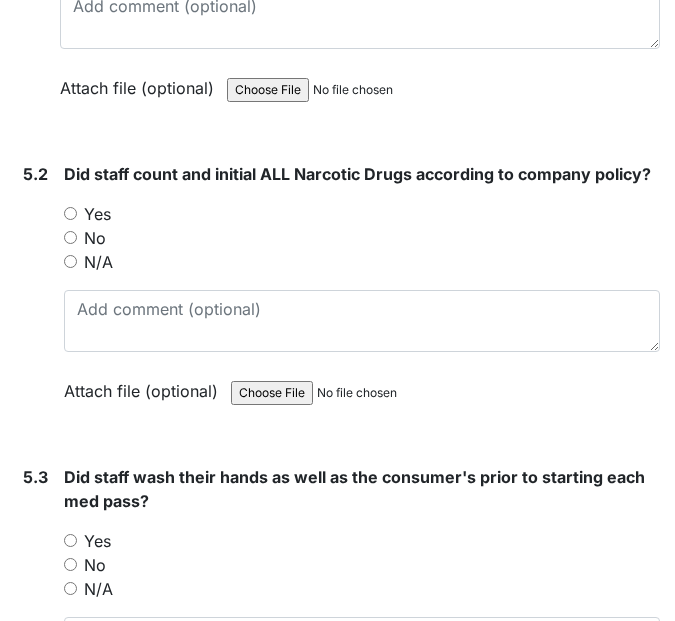 scroll, scrollTop: 9100, scrollLeft: 0, axis: vertical 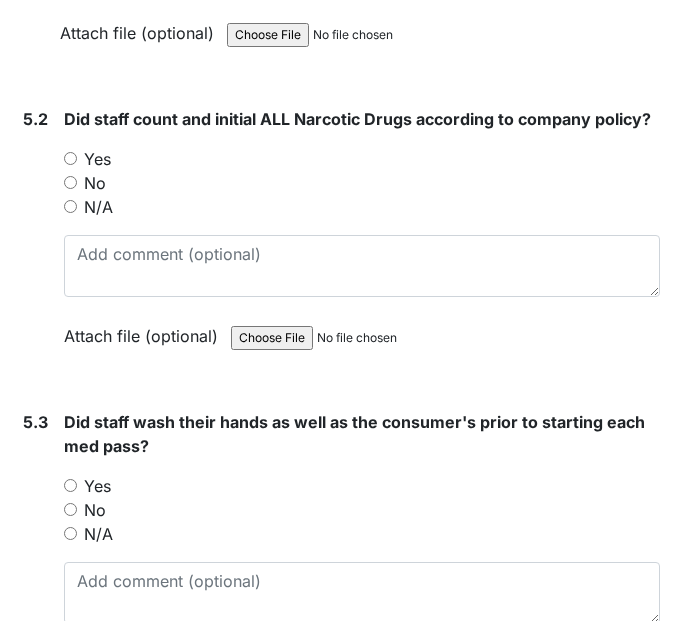click on "Yes" at bounding box center [70, 158] 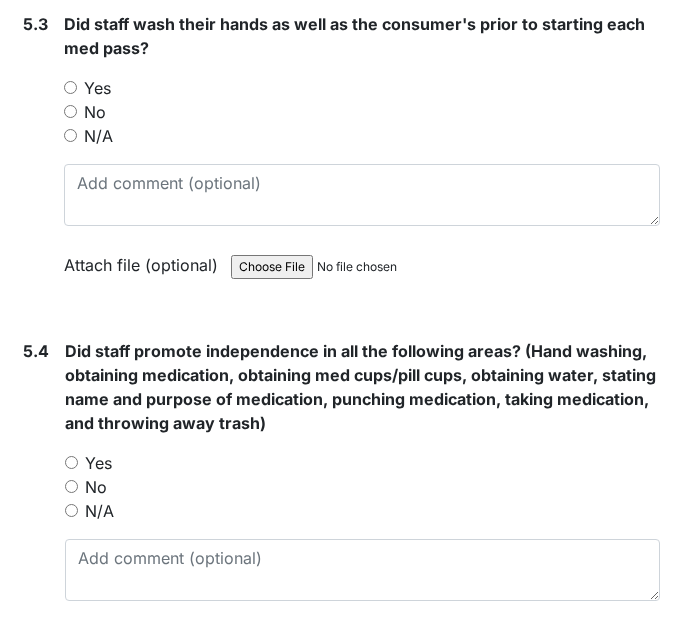 scroll, scrollTop: 9500, scrollLeft: 0, axis: vertical 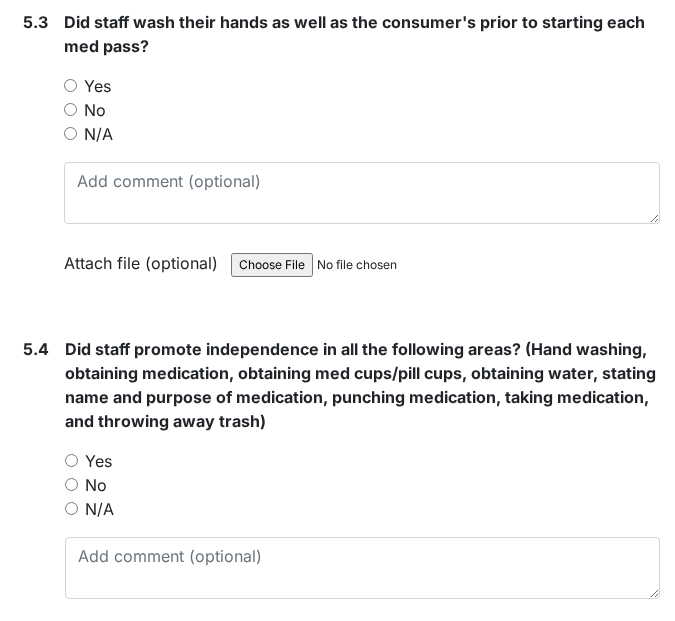 click on "Yes" at bounding box center [70, 85] 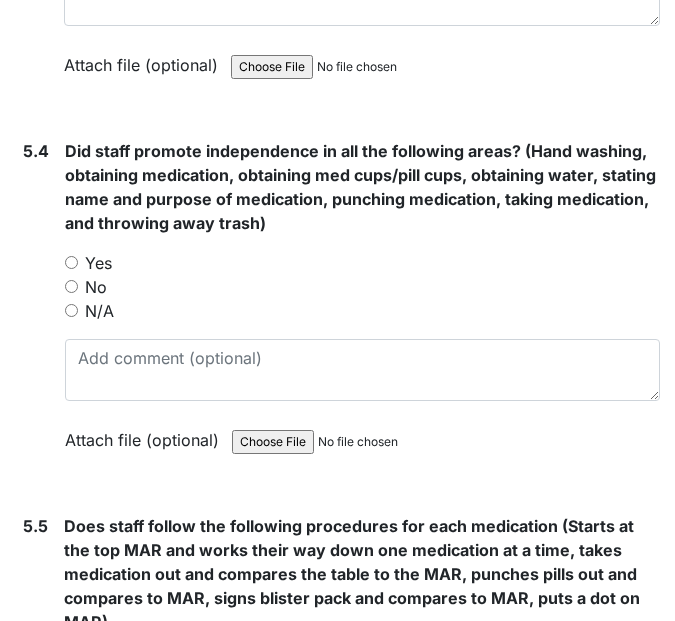 scroll, scrollTop: 9700, scrollLeft: 0, axis: vertical 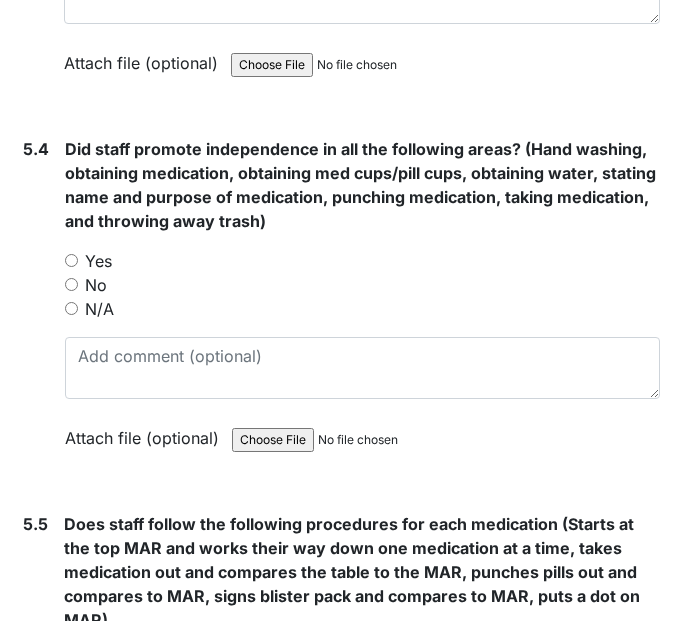 click on "Yes" at bounding box center [71, 260] 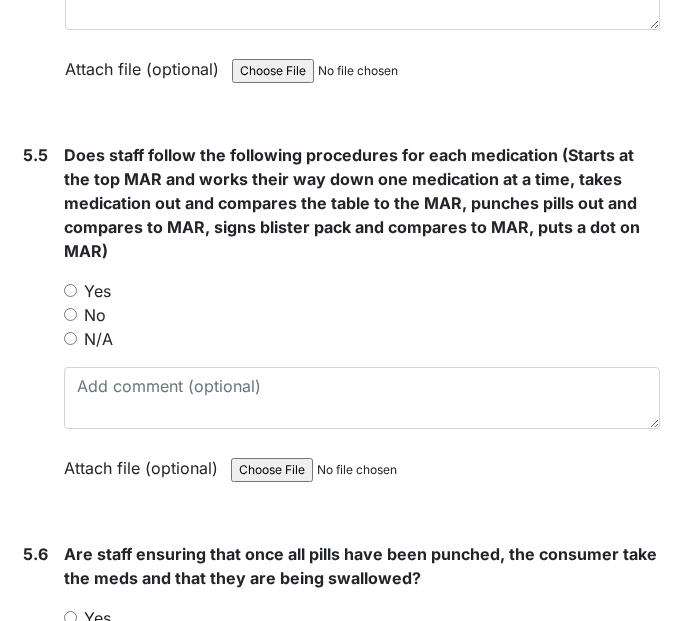 scroll, scrollTop: 10200, scrollLeft: 0, axis: vertical 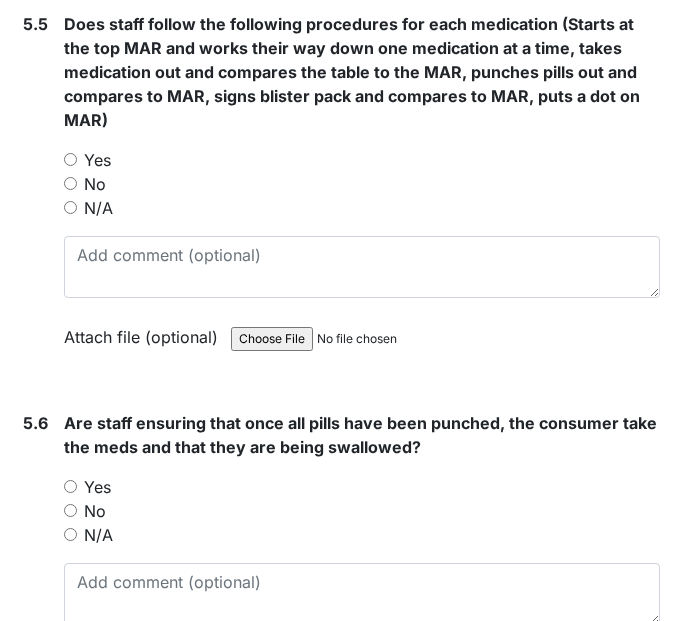 click on "Yes" at bounding box center (70, 159) 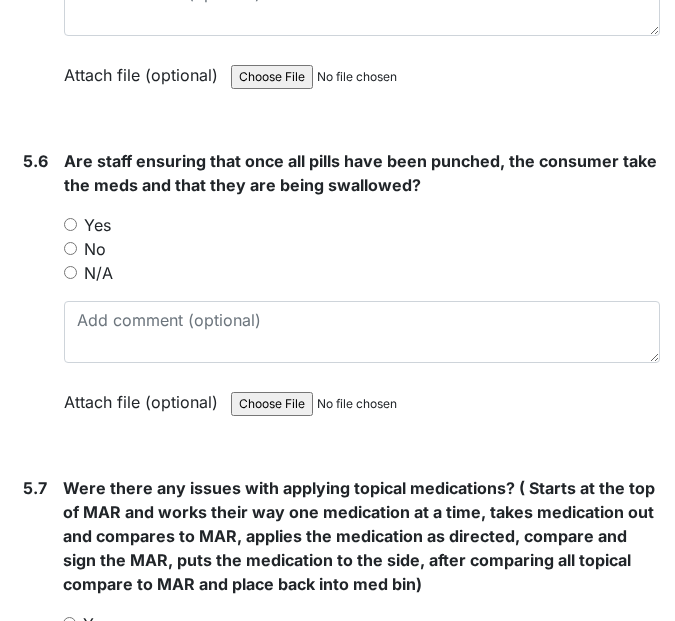 scroll, scrollTop: 10500, scrollLeft: 0, axis: vertical 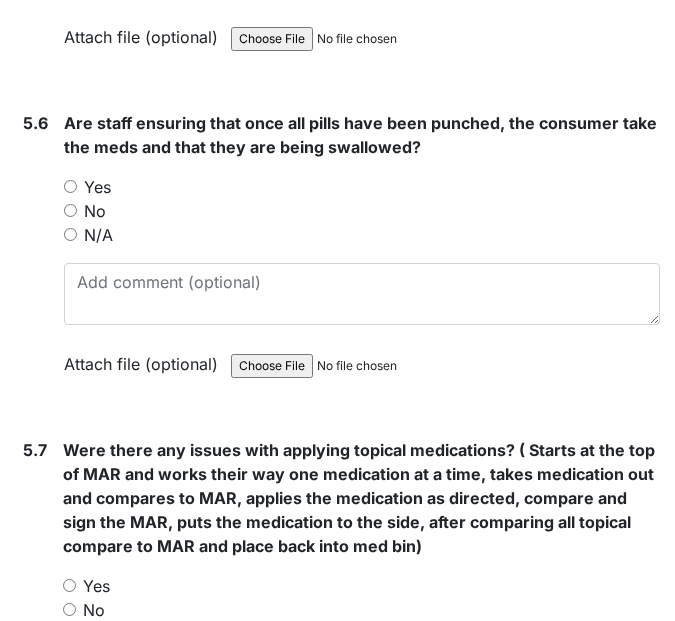 click on "Yes" at bounding box center [70, 186] 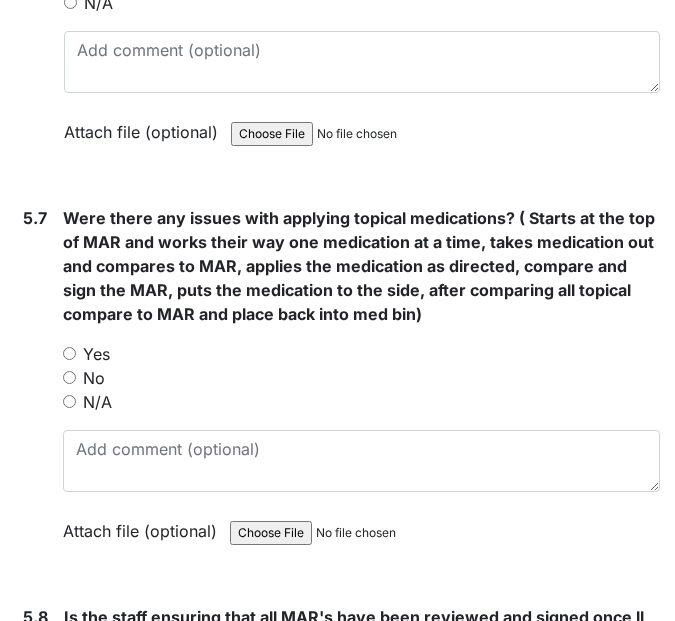 scroll, scrollTop: 10800, scrollLeft: 0, axis: vertical 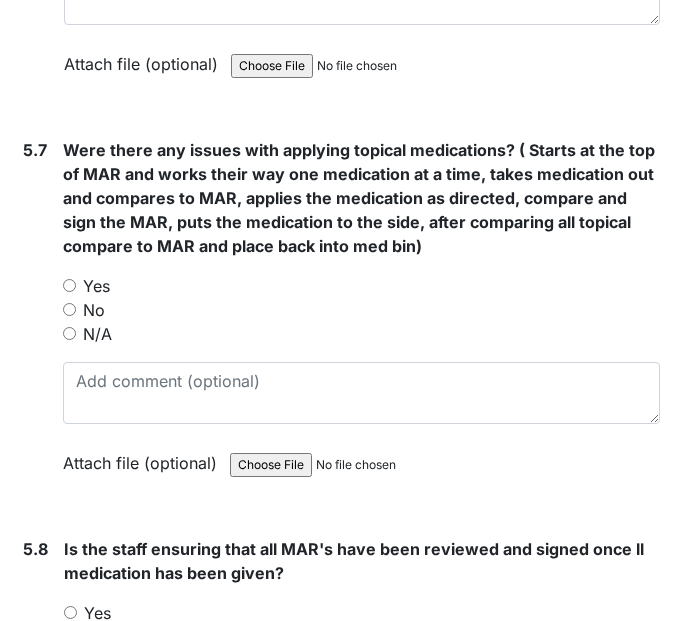 click on "No" at bounding box center [69, 309] 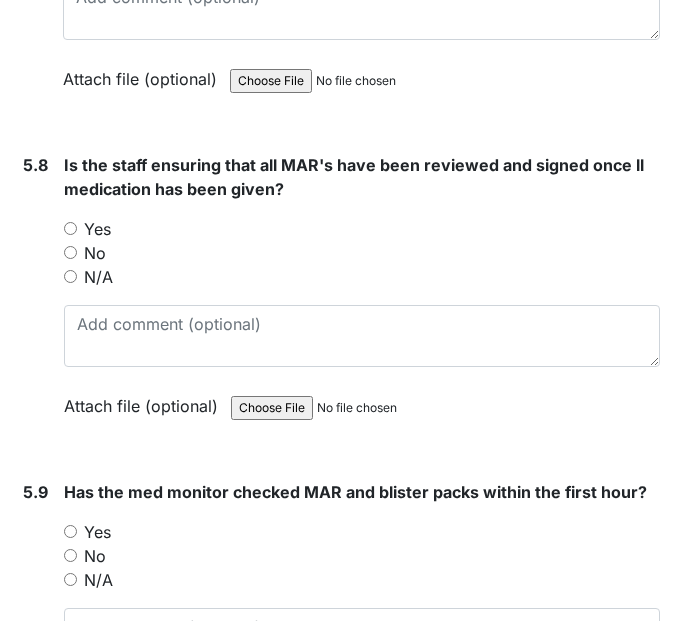 scroll, scrollTop: 11200, scrollLeft: 0, axis: vertical 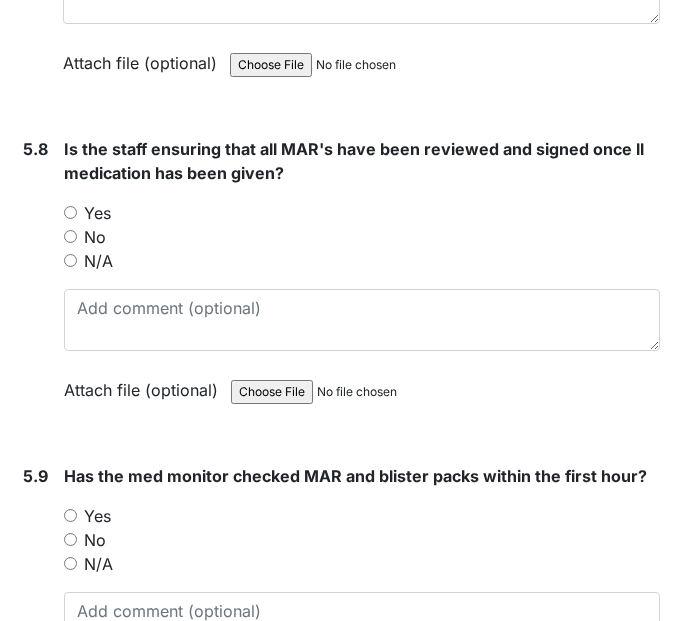 click on "Yes" at bounding box center (70, 212) 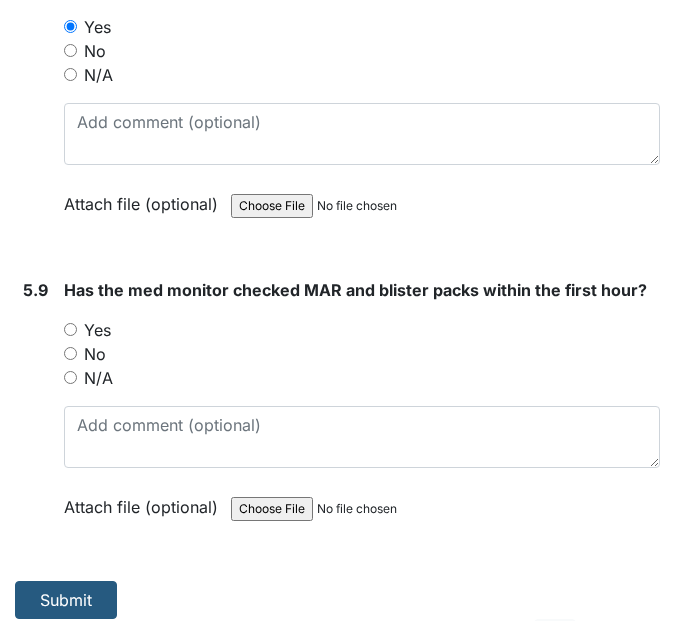 scroll, scrollTop: 11400, scrollLeft: 0, axis: vertical 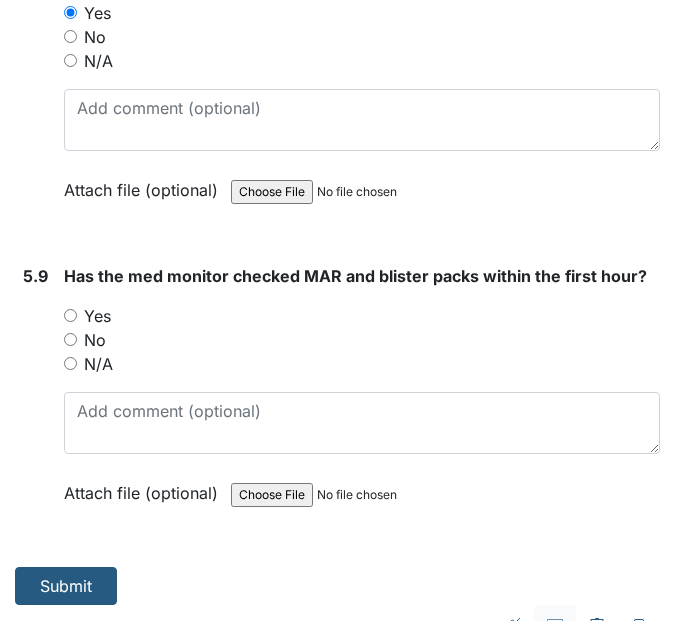 click on "Yes" at bounding box center (70, 315) 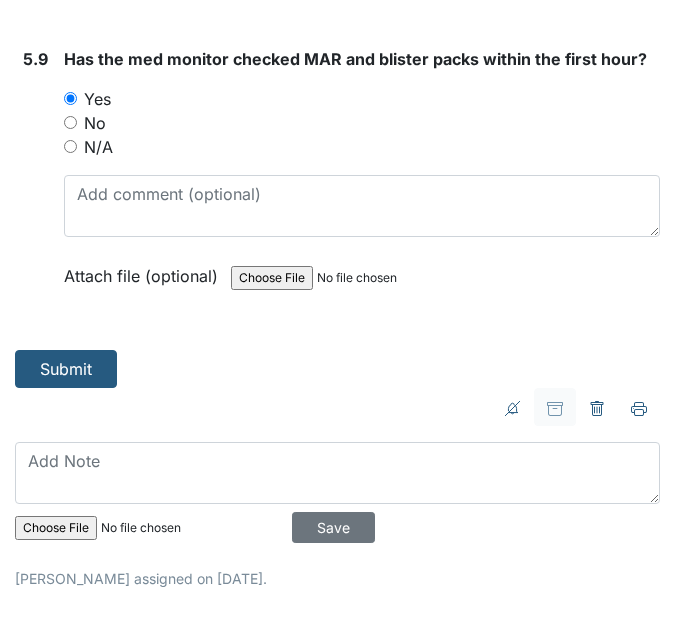 scroll, scrollTop: 11665, scrollLeft: 0, axis: vertical 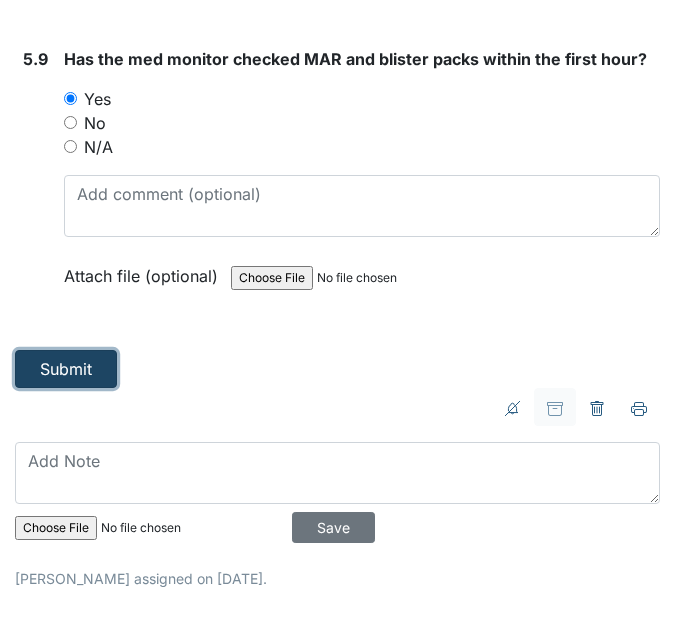click on "Submit" at bounding box center [66, 369] 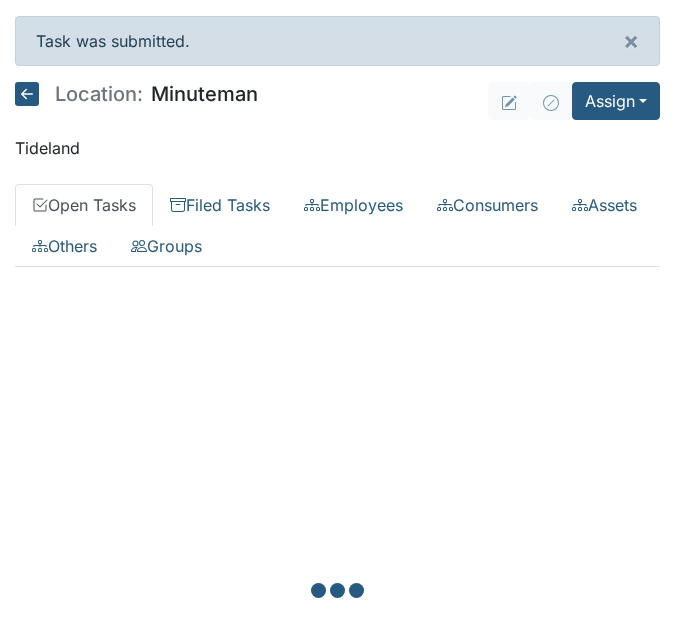 scroll, scrollTop: 0, scrollLeft: 0, axis: both 